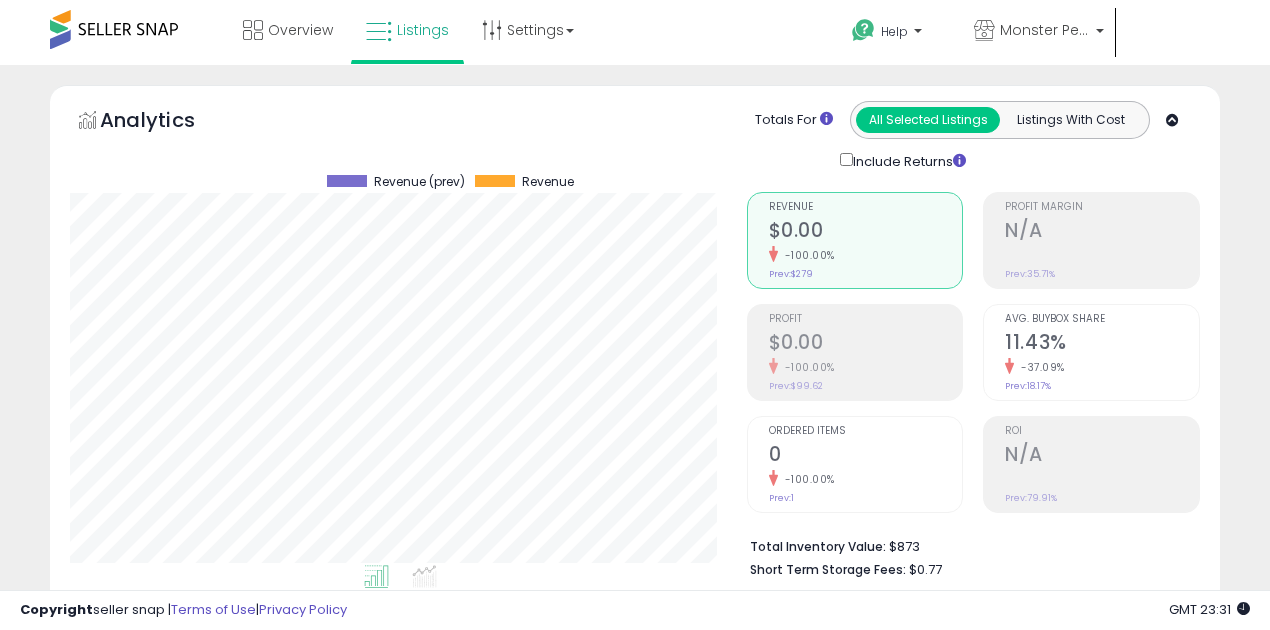 select on "**" 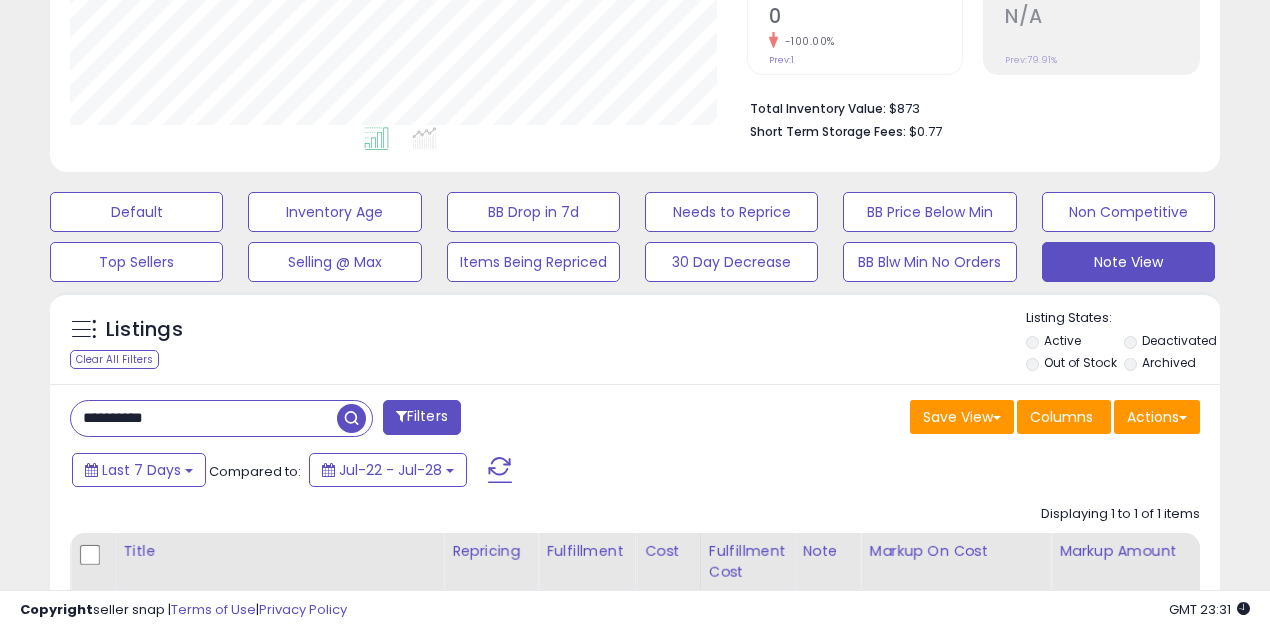 scroll, scrollTop: 192, scrollLeft: 0, axis: vertical 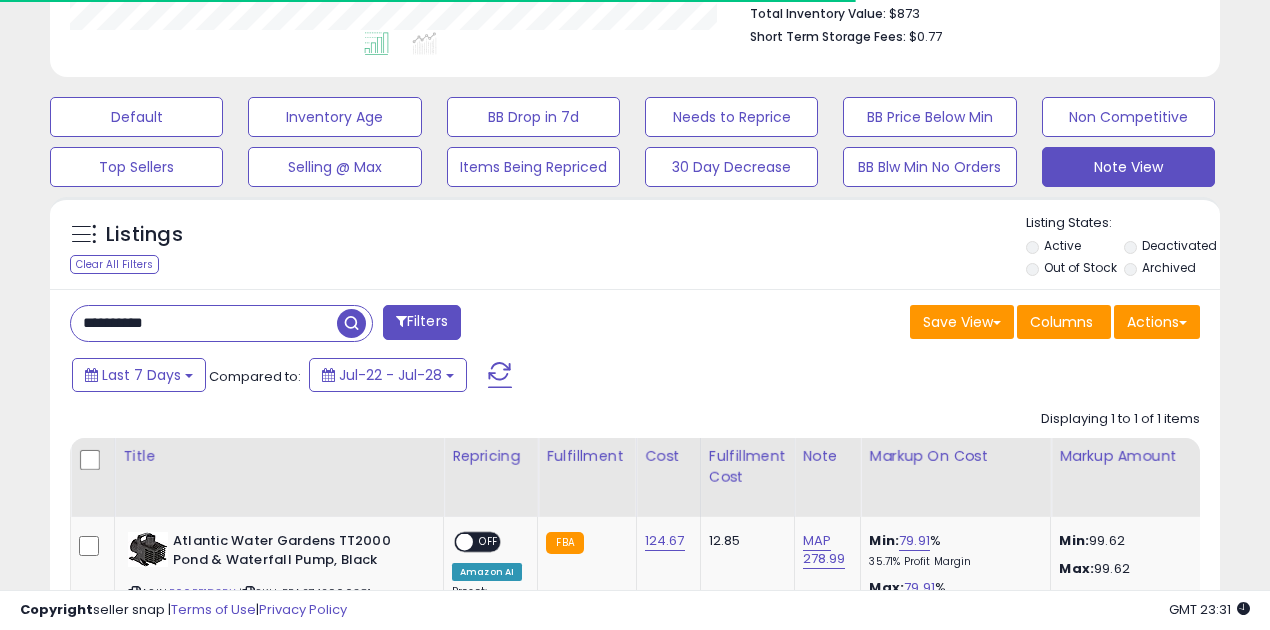 click on "**********" at bounding box center (204, 323) 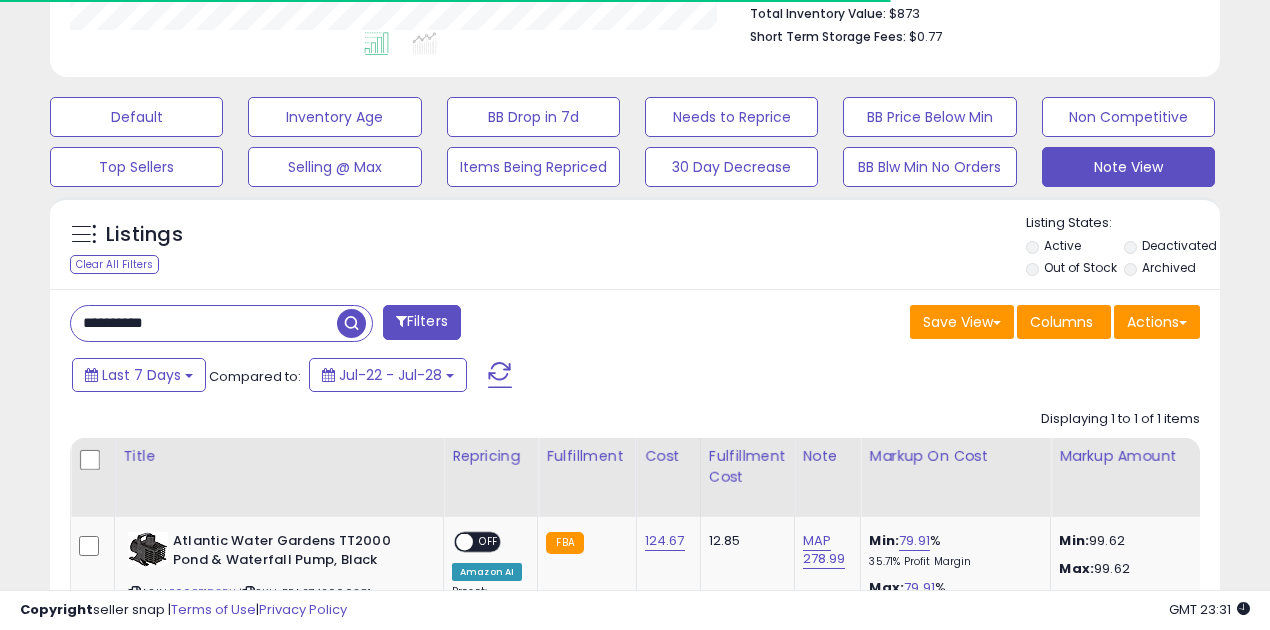 click on "**********" at bounding box center [204, 323] 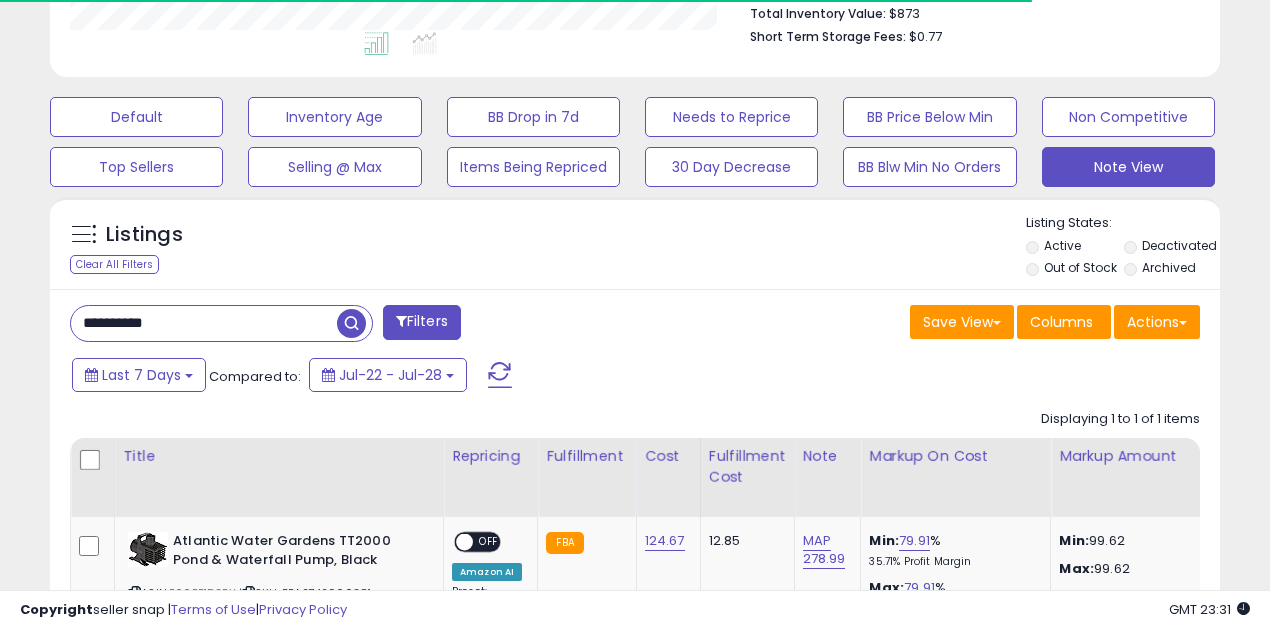 paste 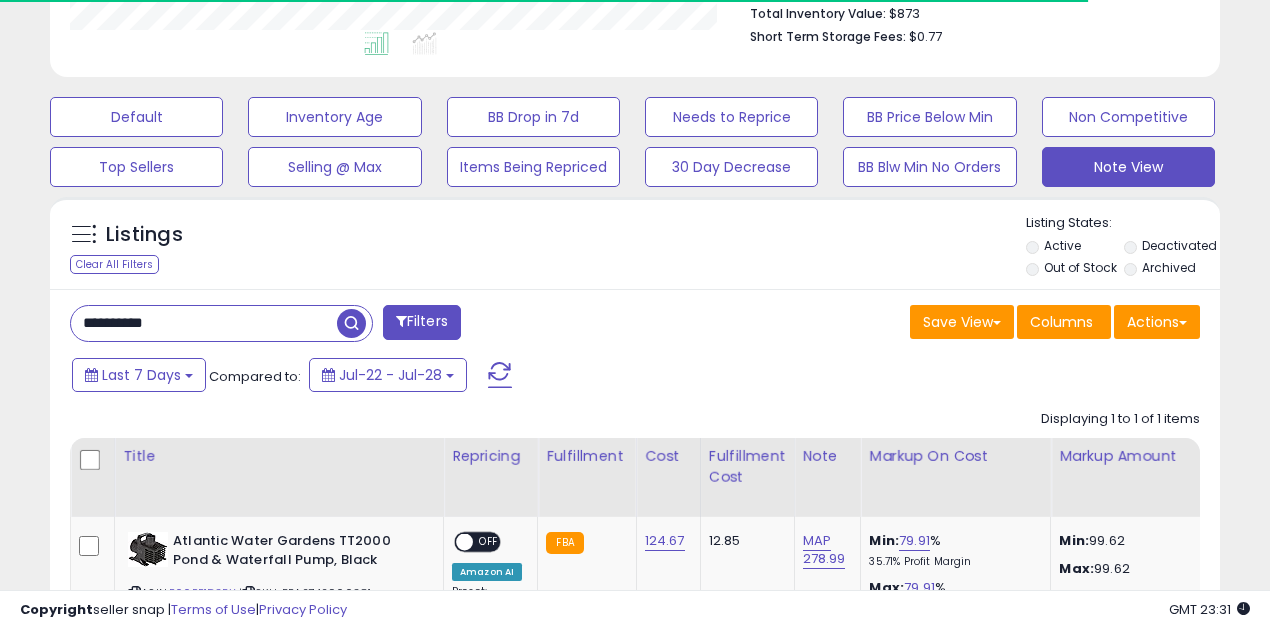 type on "**********" 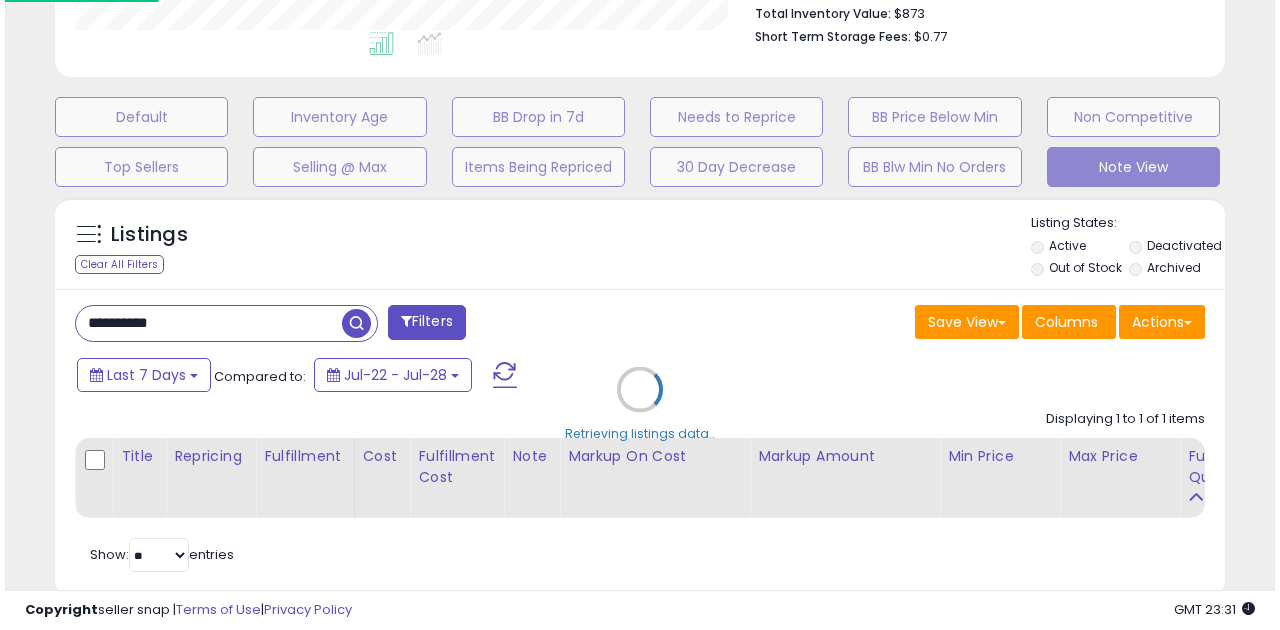scroll, scrollTop: 999590, scrollLeft: 999317, axis: both 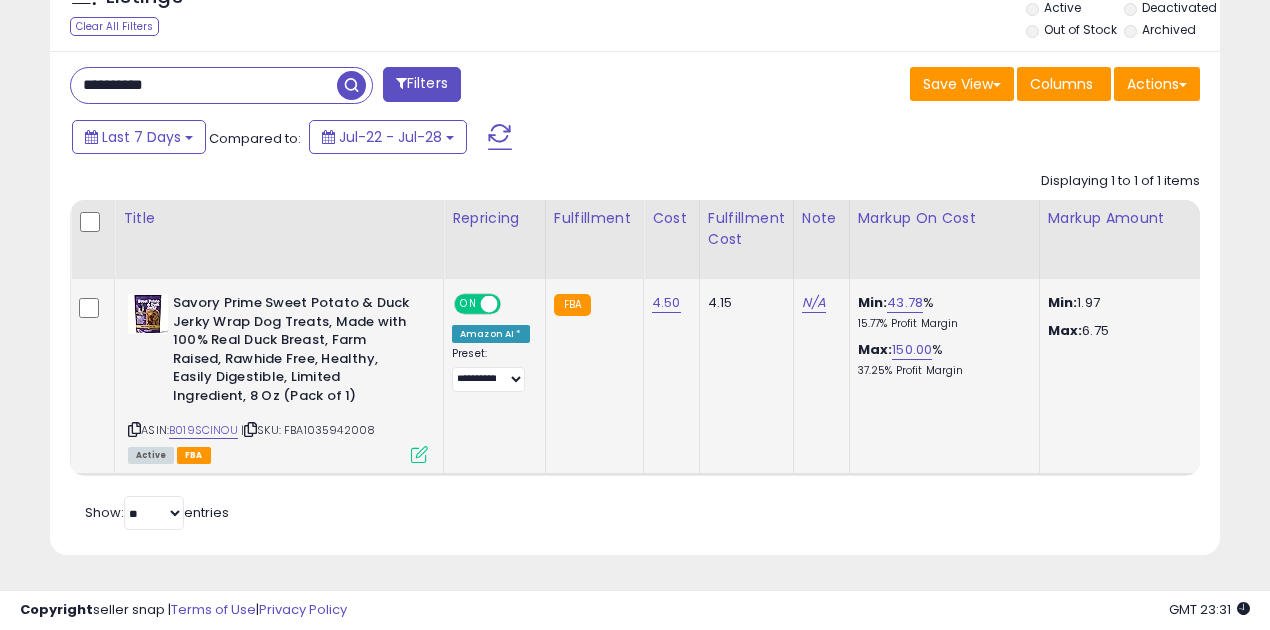 click at bounding box center (489, 304) 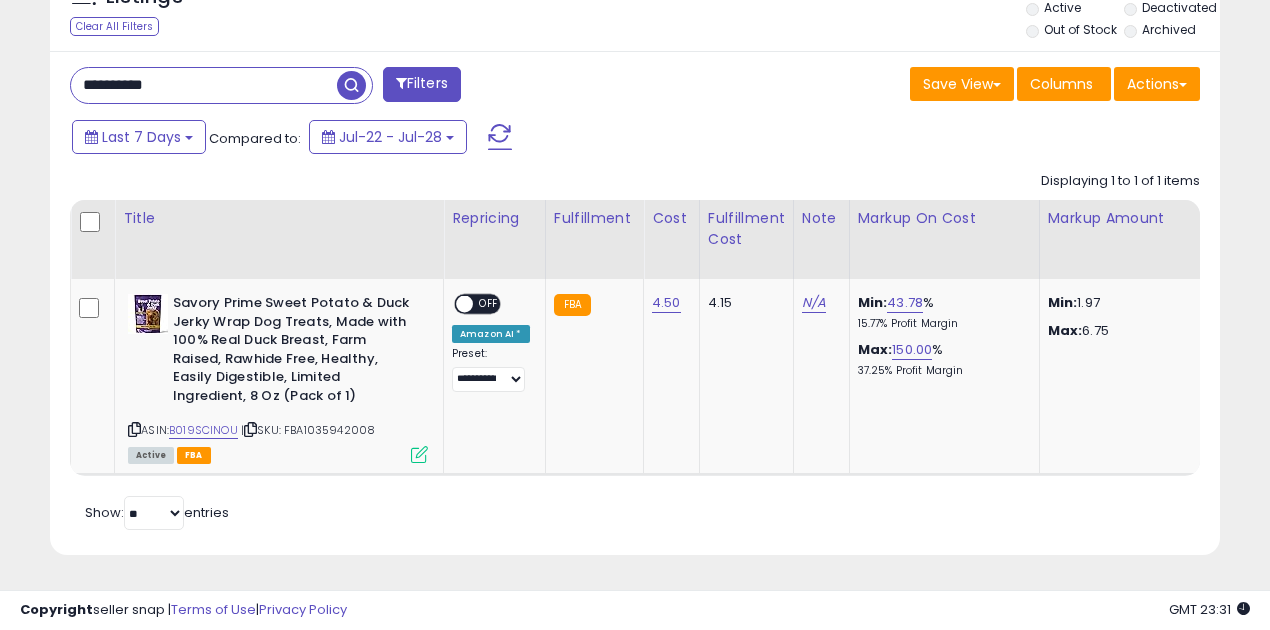 scroll, scrollTop: 0, scrollLeft: 534, axis: horizontal 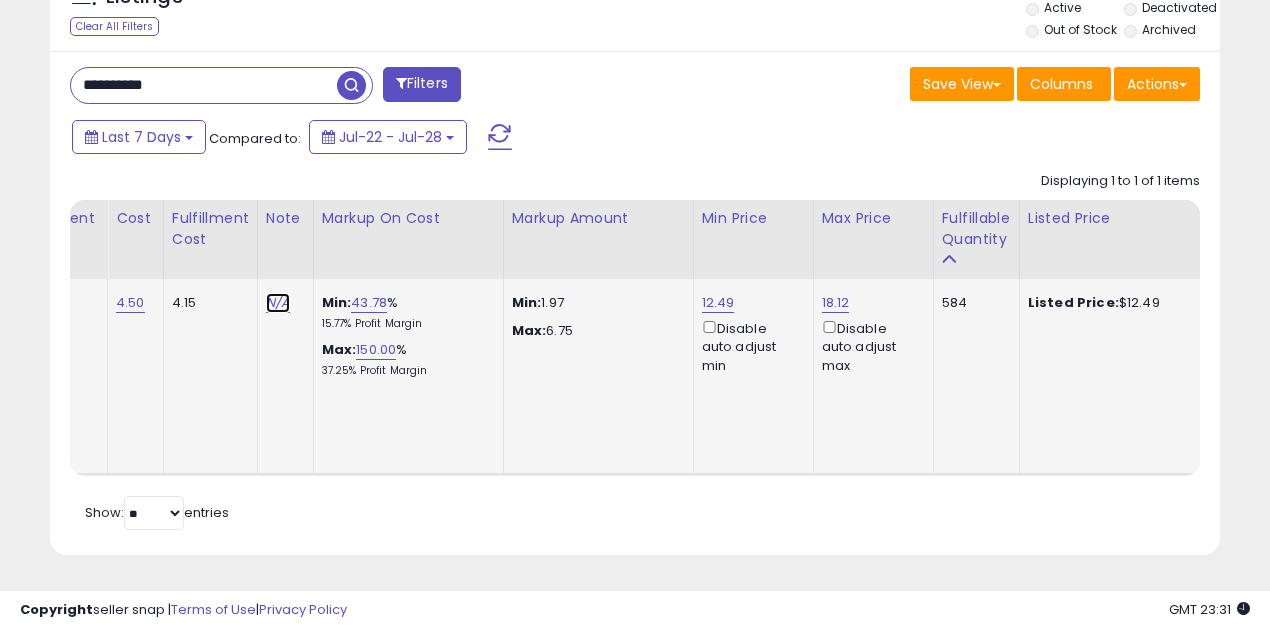 click on "N/A" at bounding box center [278, 303] 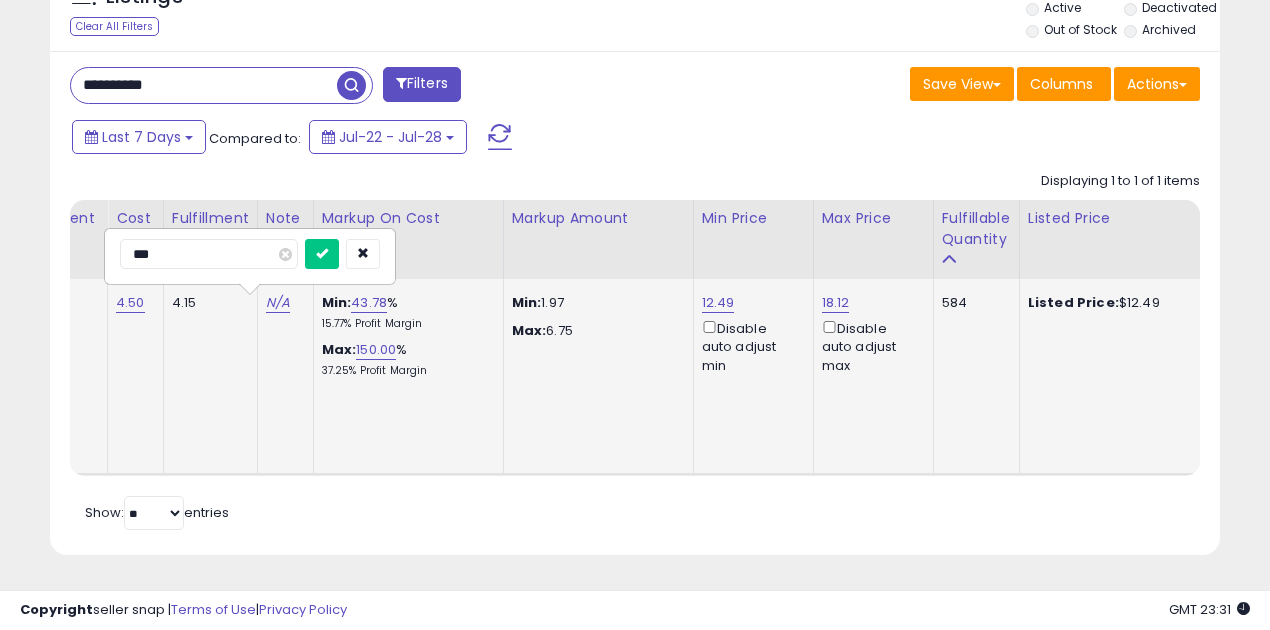 type on "****" 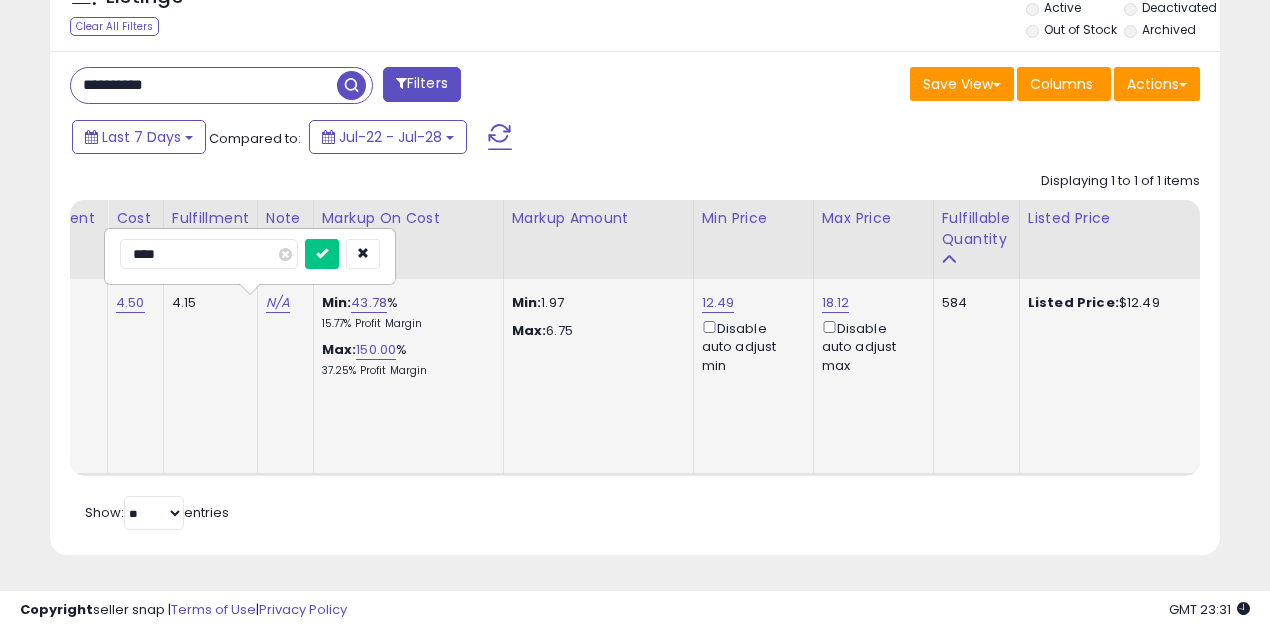 click at bounding box center [322, 254] 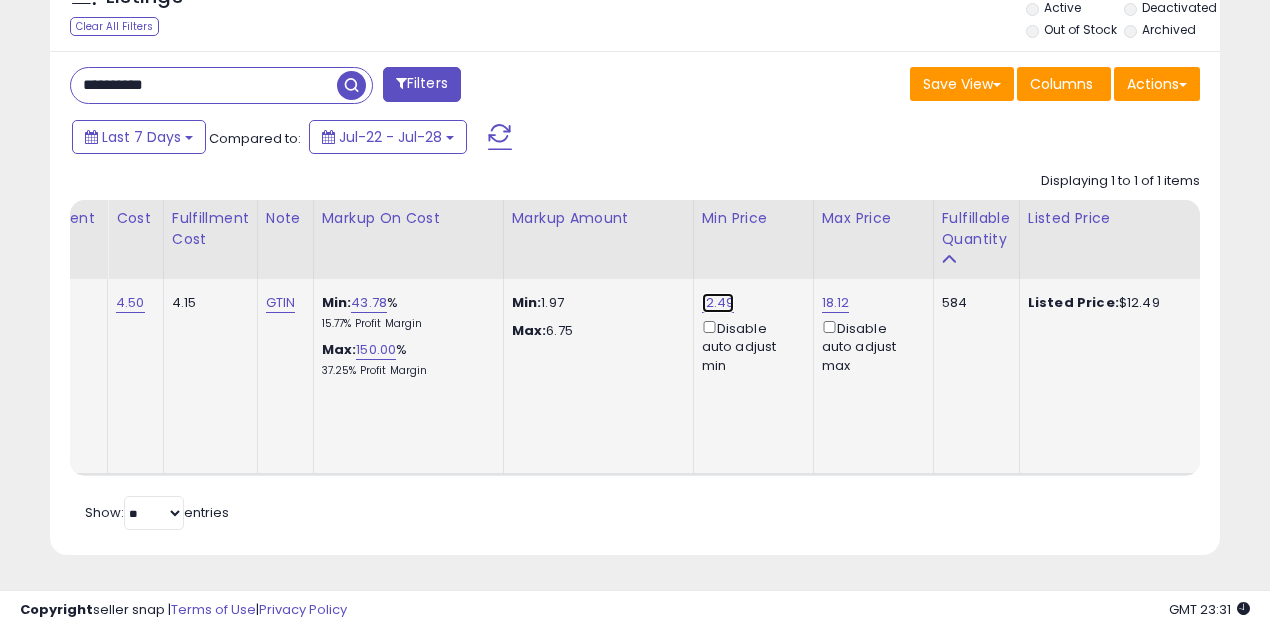 click on "12.49" at bounding box center (718, 303) 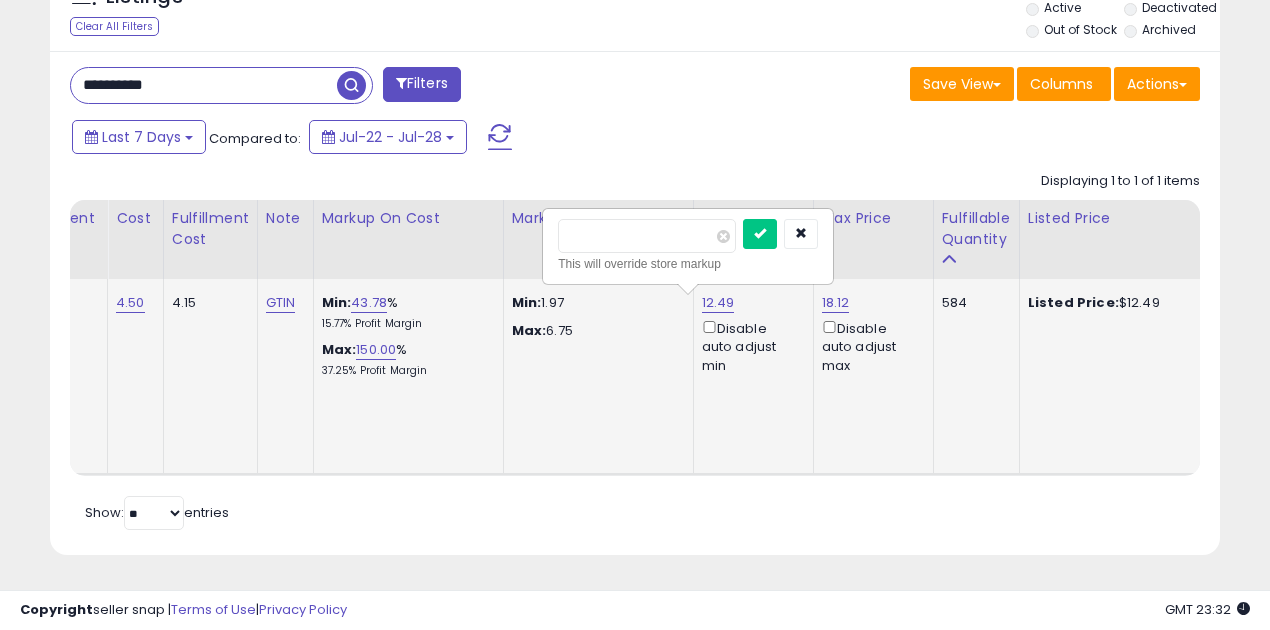 drag, startPoint x: 594, startPoint y: 225, endPoint x: 542, endPoint y: 225, distance: 52 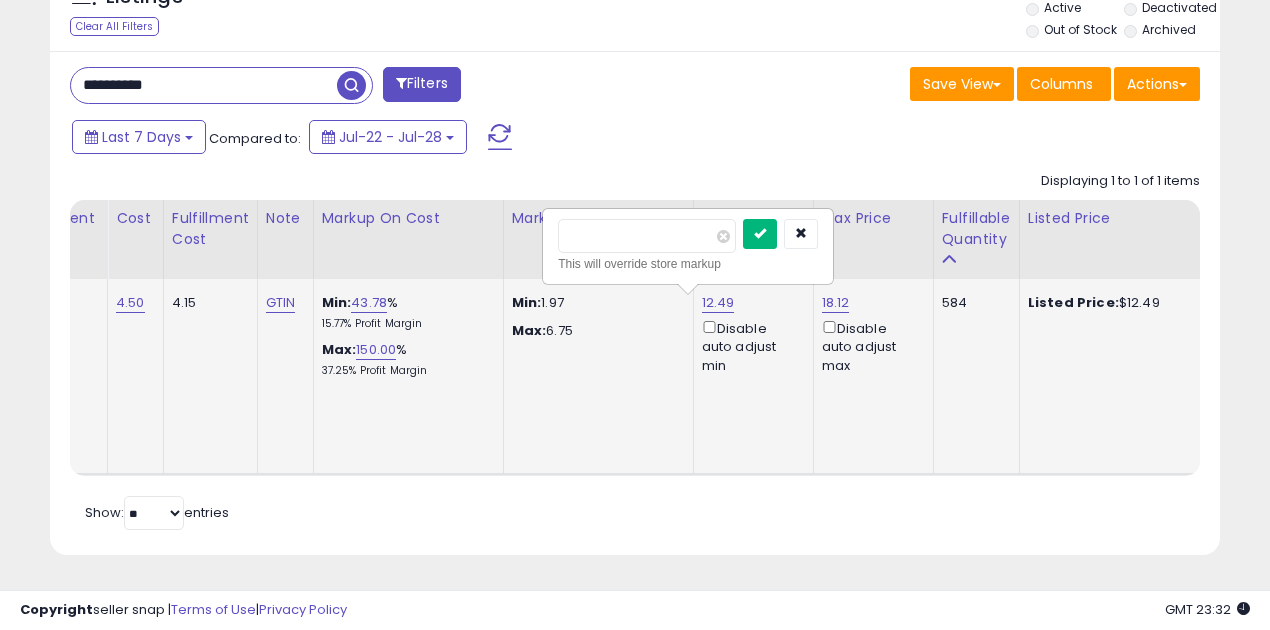 type on "****" 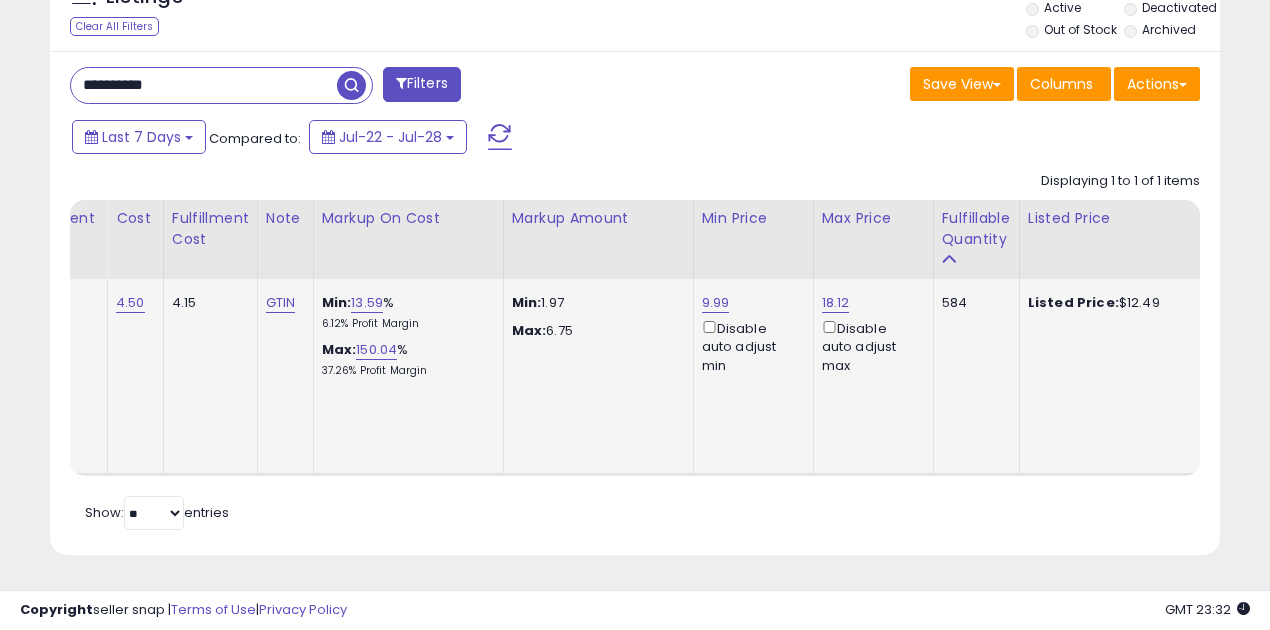 scroll, scrollTop: 0, scrollLeft: 763, axis: horizontal 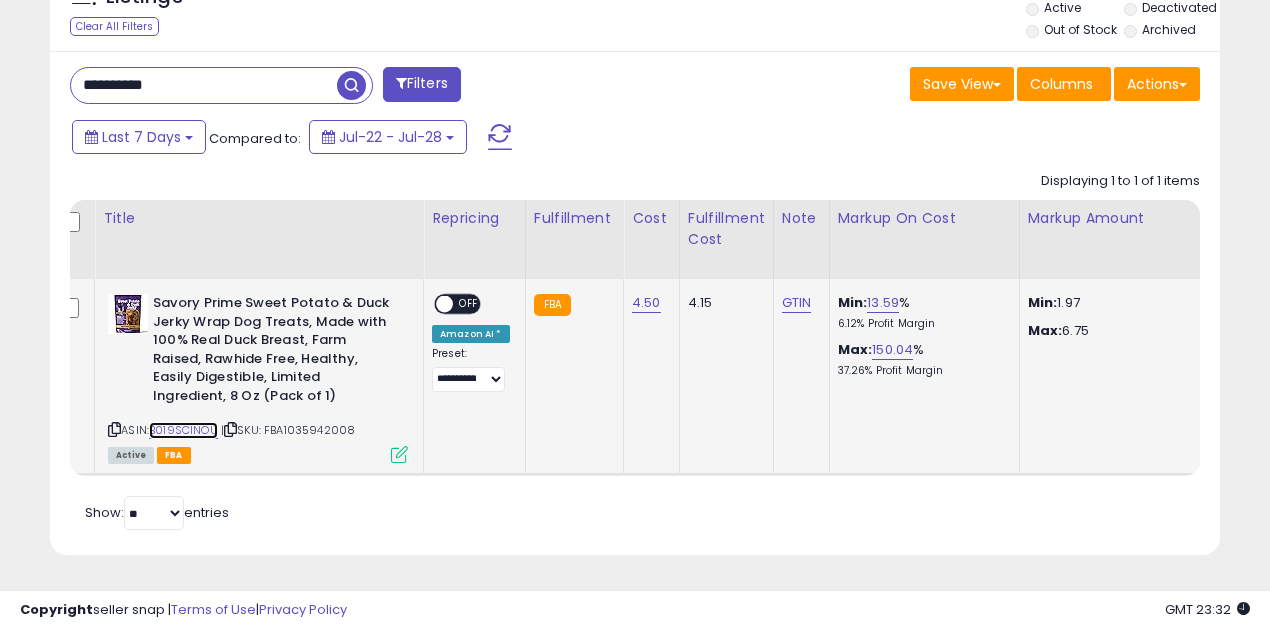 click on "B019SCINOU" at bounding box center [183, 430] 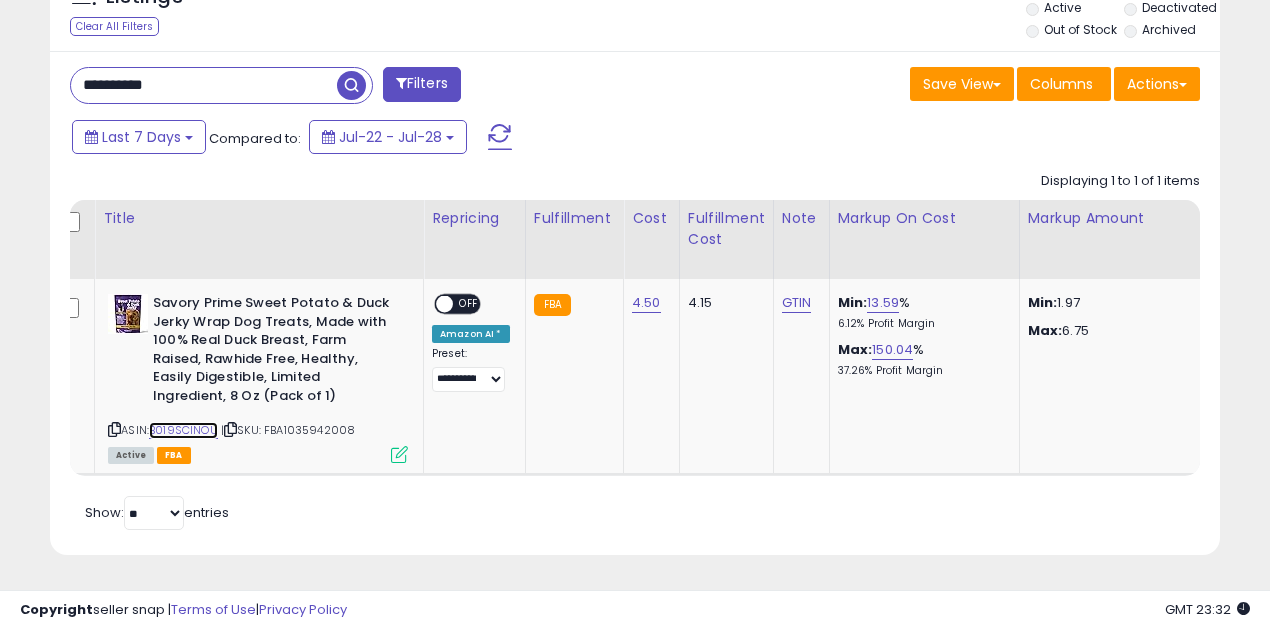 scroll 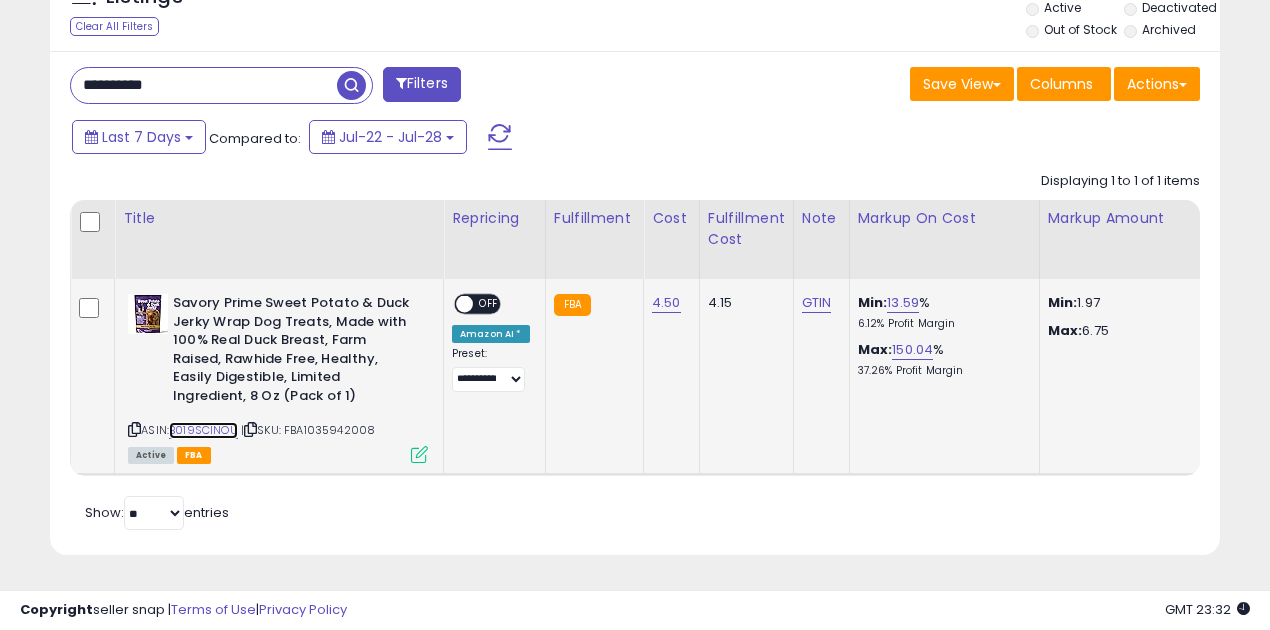 click on "B019SCINOU" at bounding box center [203, 430] 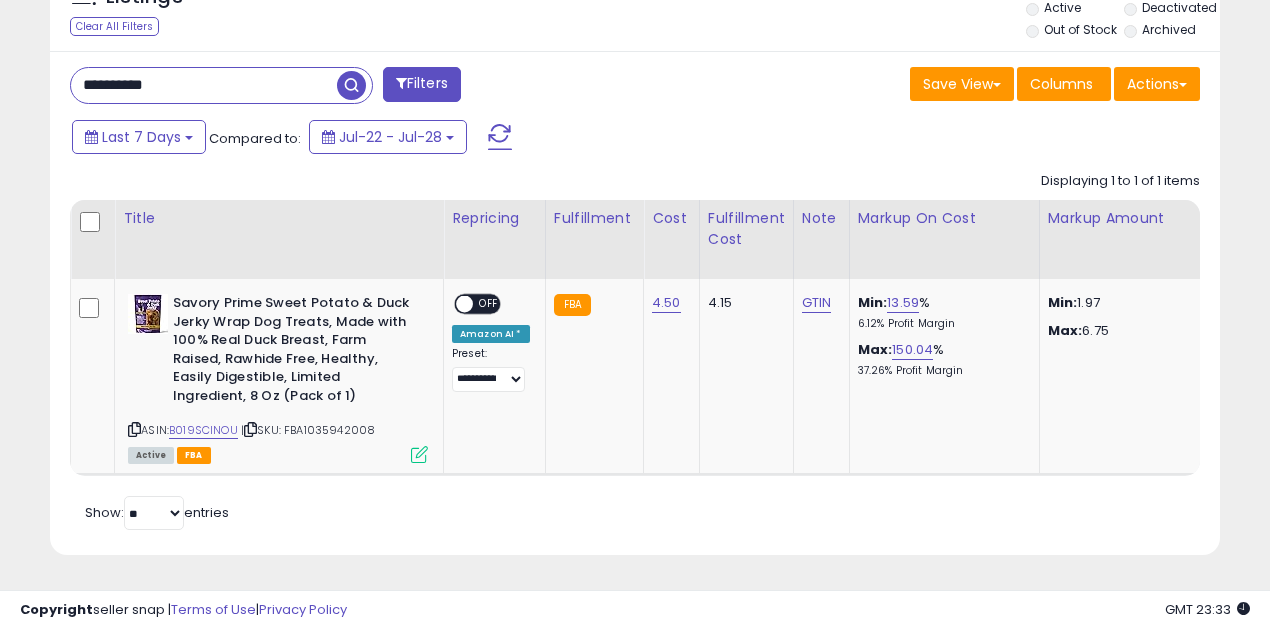click on "**********" at bounding box center [204, 85] 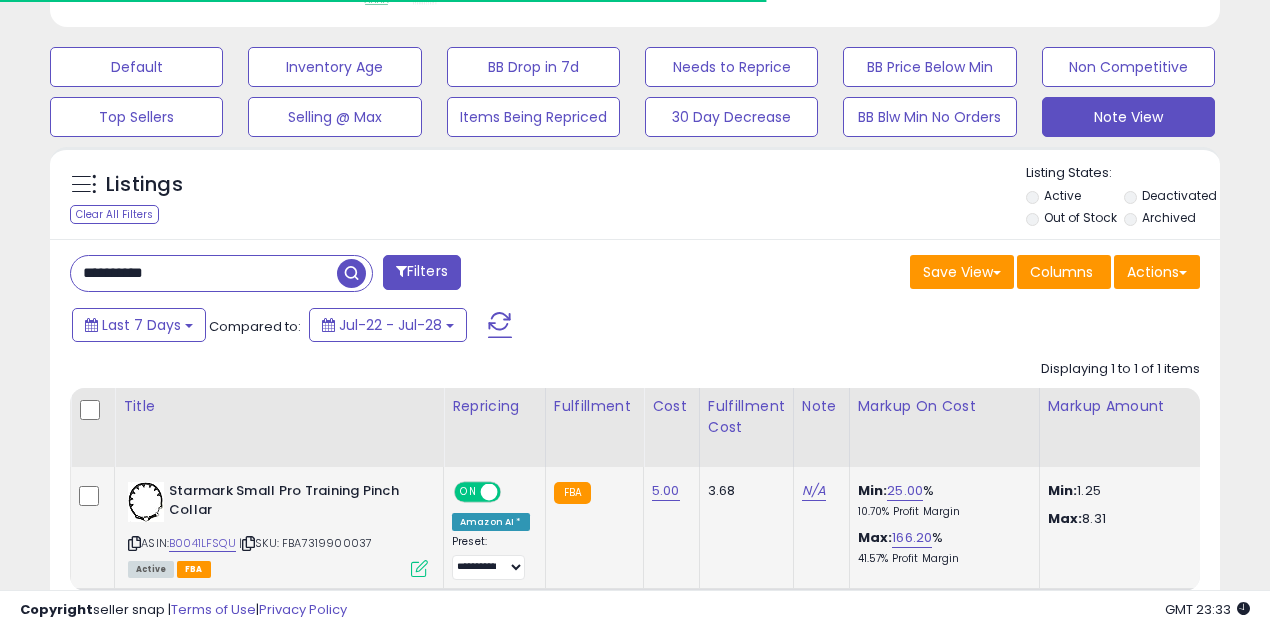 click at bounding box center (489, 492) 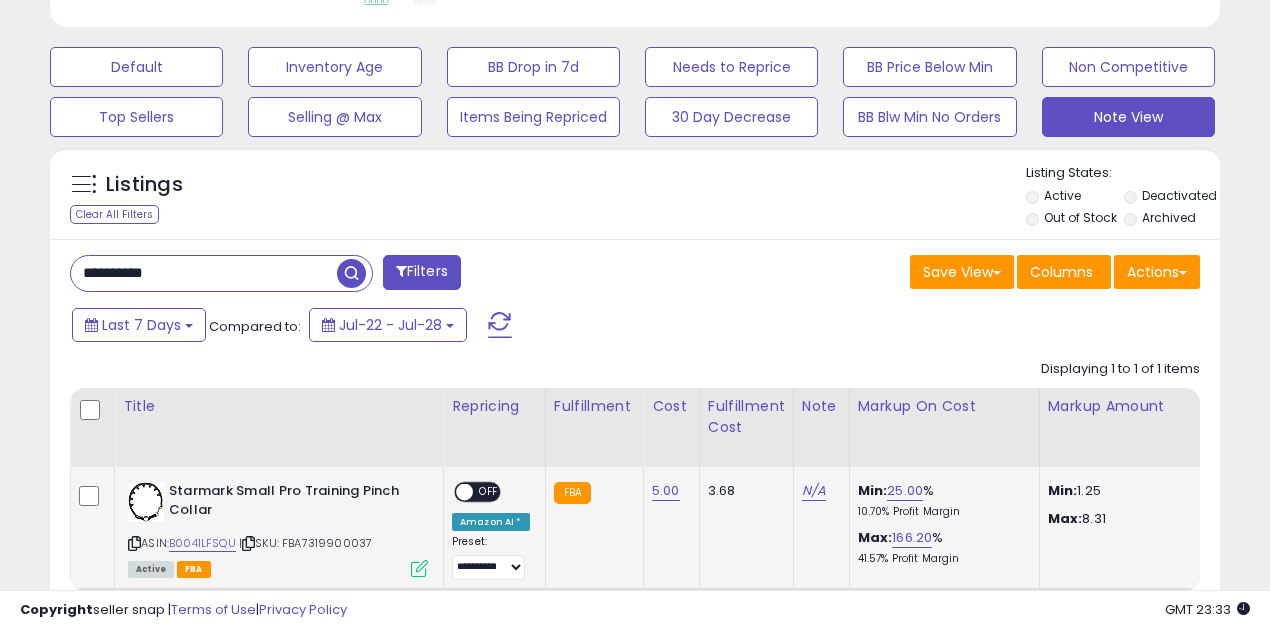 scroll, scrollTop: 999590, scrollLeft: 999323, axis: both 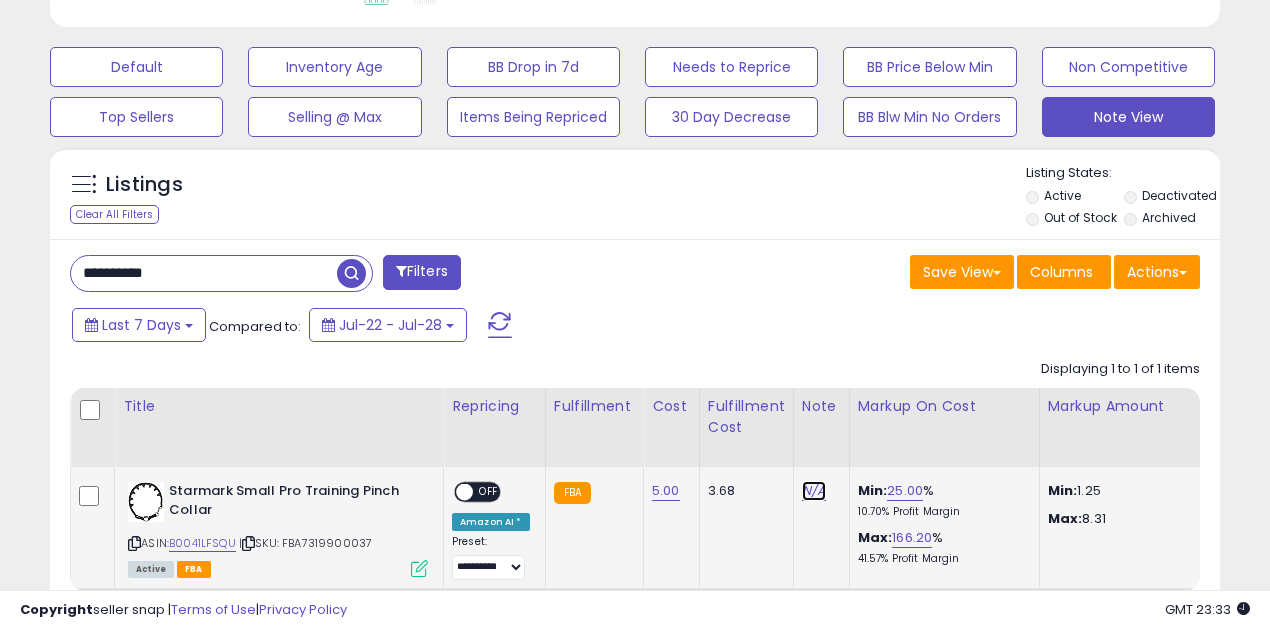 click on "N/A" at bounding box center [814, 491] 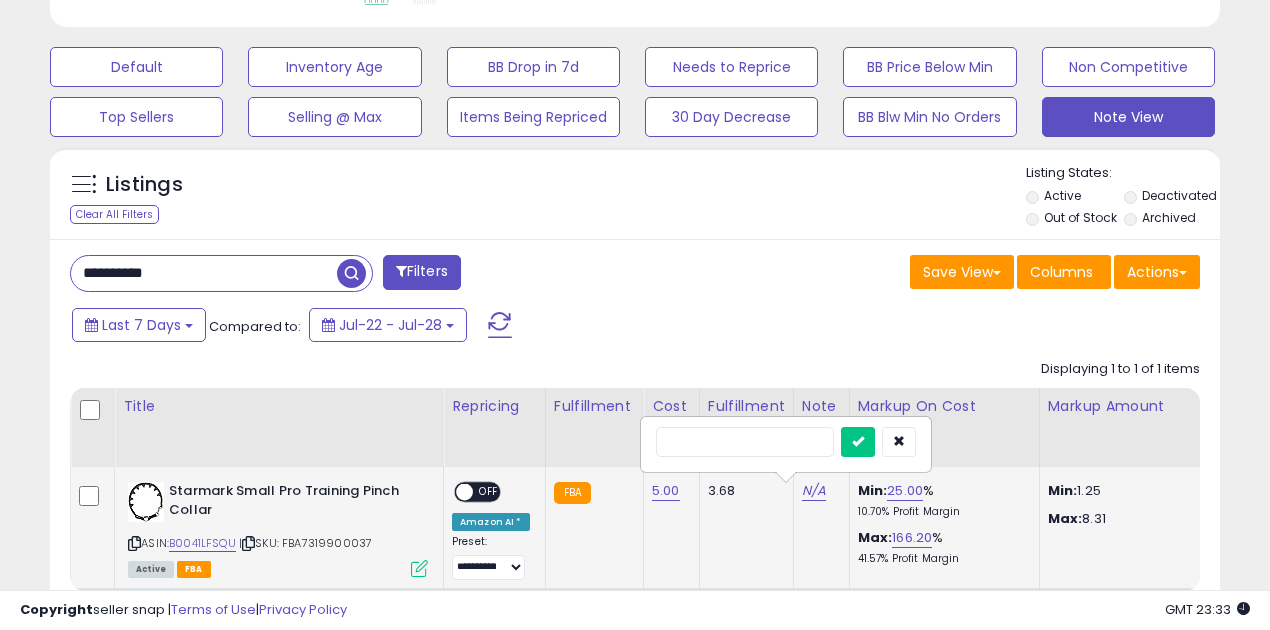 drag, startPoint x: 750, startPoint y: 436, endPoint x: 695, endPoint y: 440, distance: 55.145264 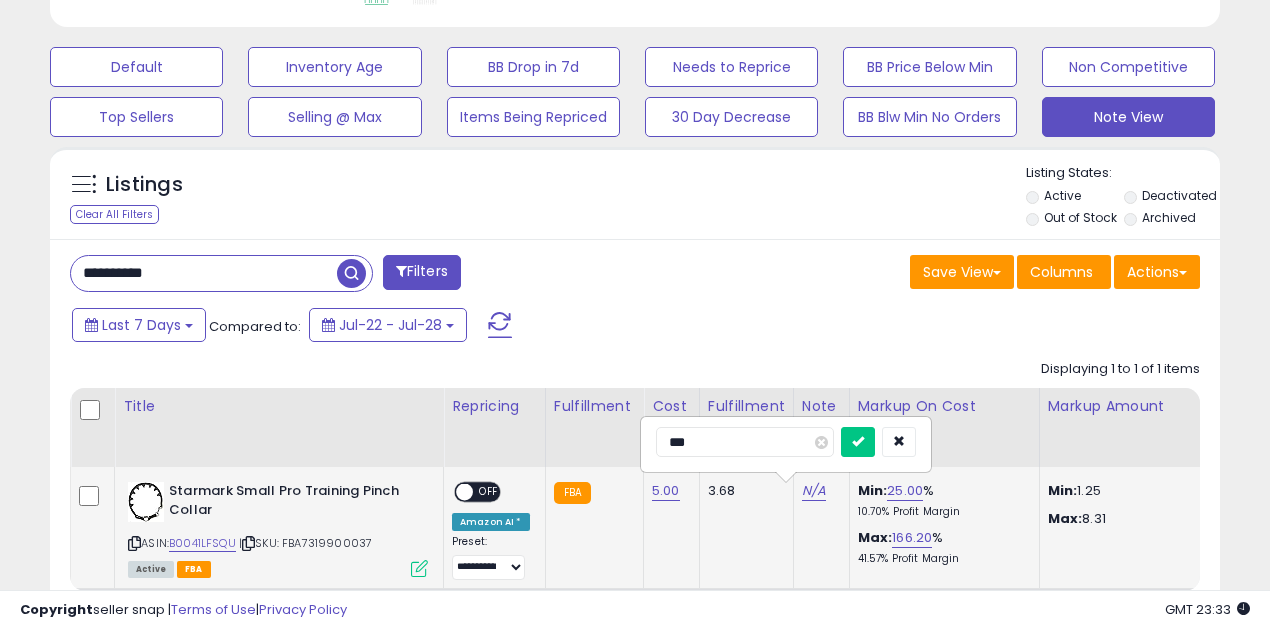 type on "****" 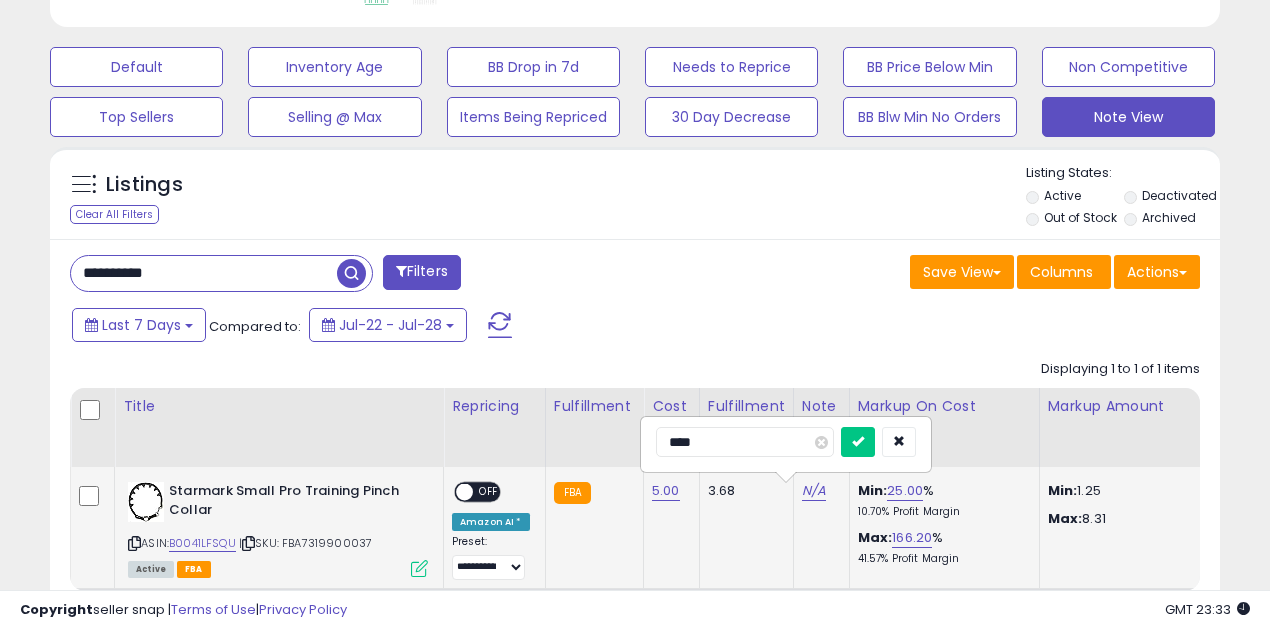 click at bounding box center (858, 442) 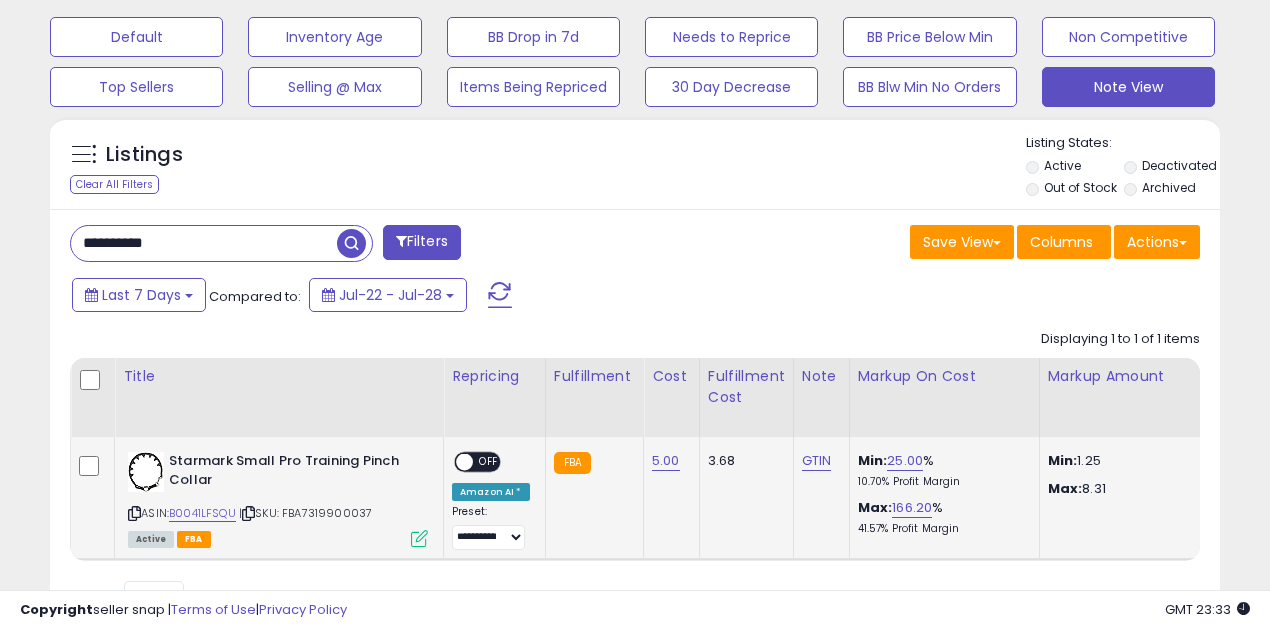 scroll, scrollTop: 650, scrollLeft: 0, axis: vertical 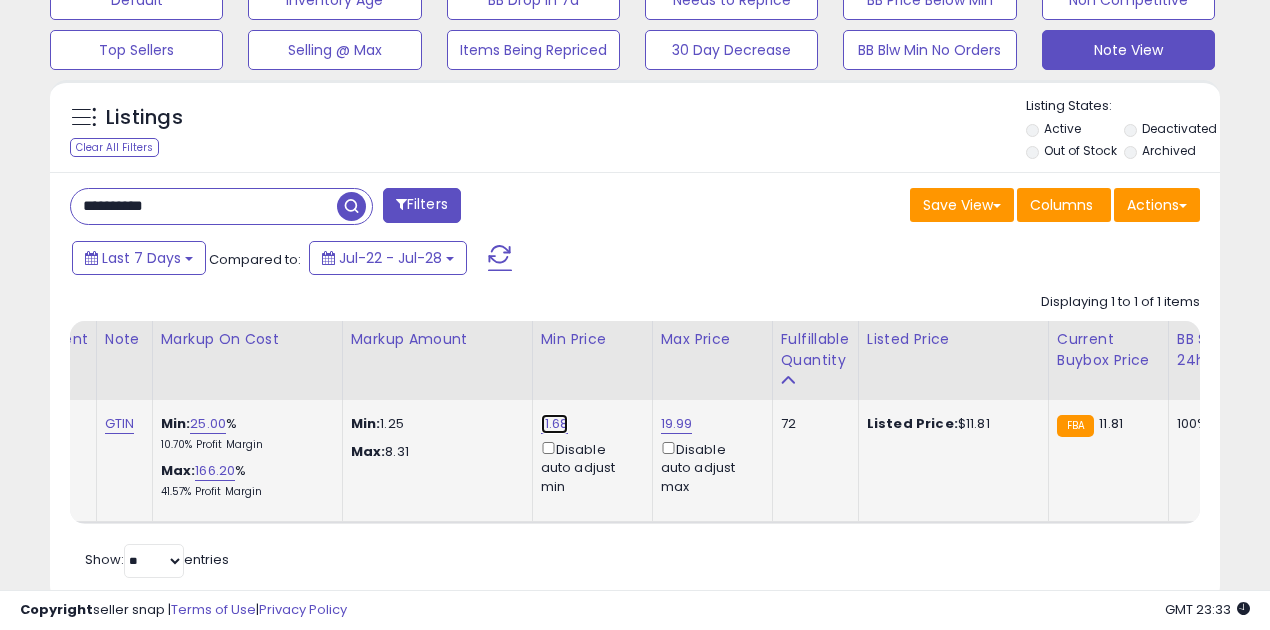 click on "11.68" at bounding box center [555, 424] 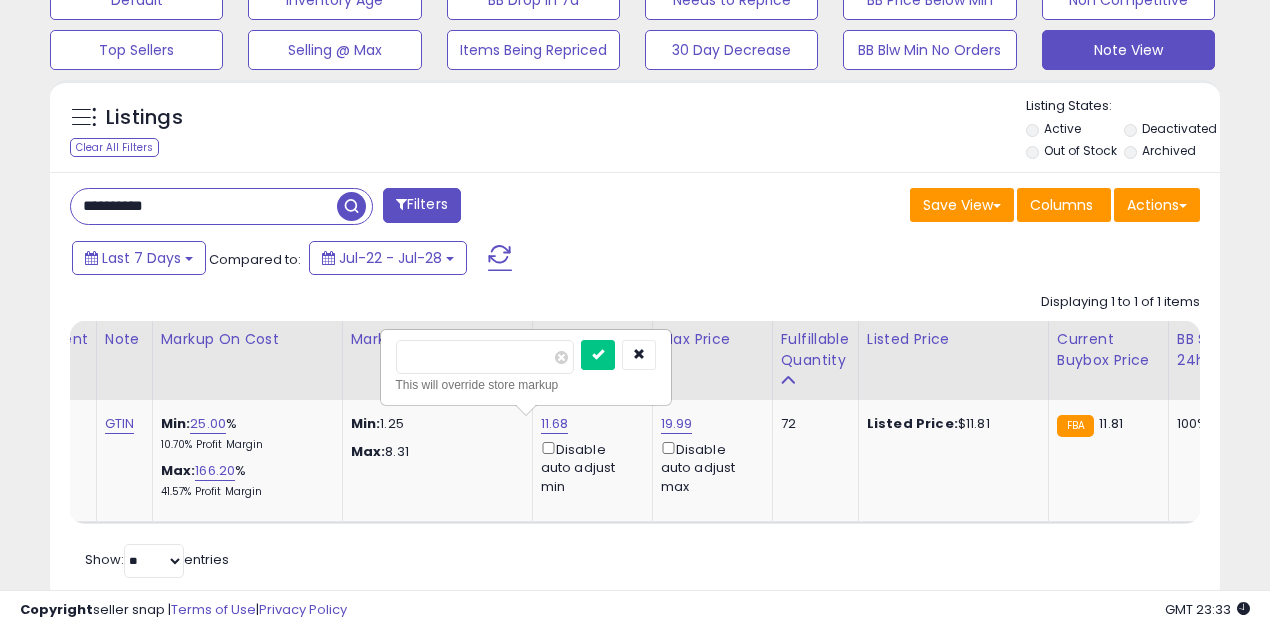 drag, startPoint x: 475, startPoint y: 347, endPoint x: 331, endPoint y: 358, distance: 144.41953 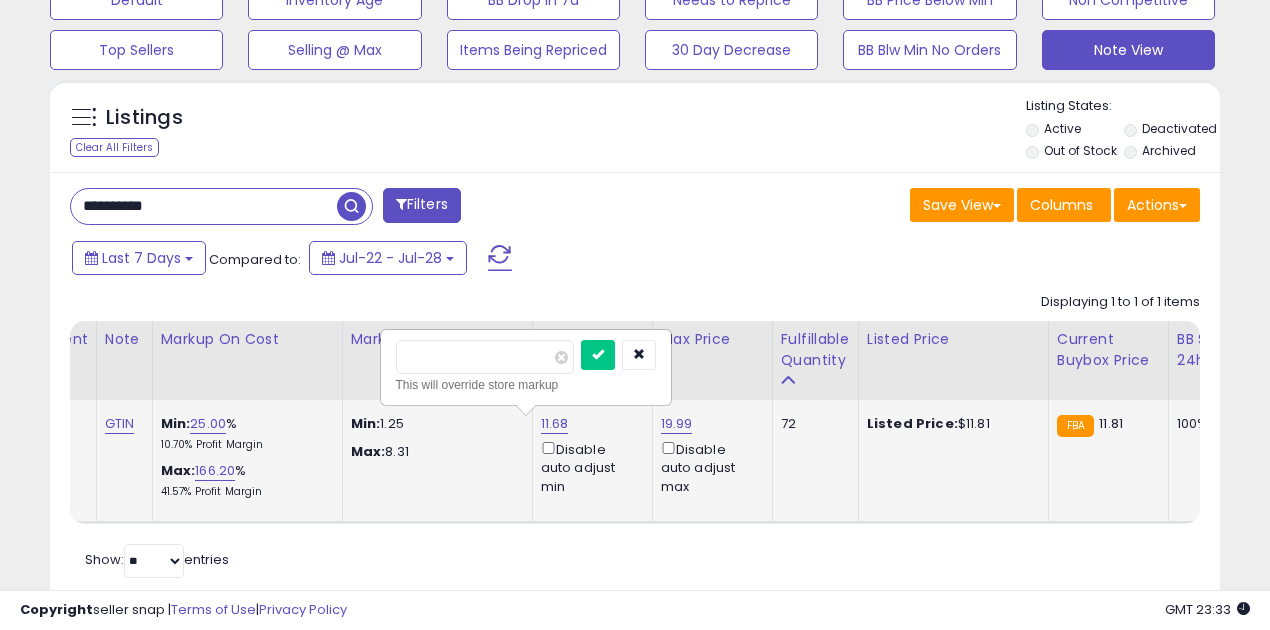 type on "****" 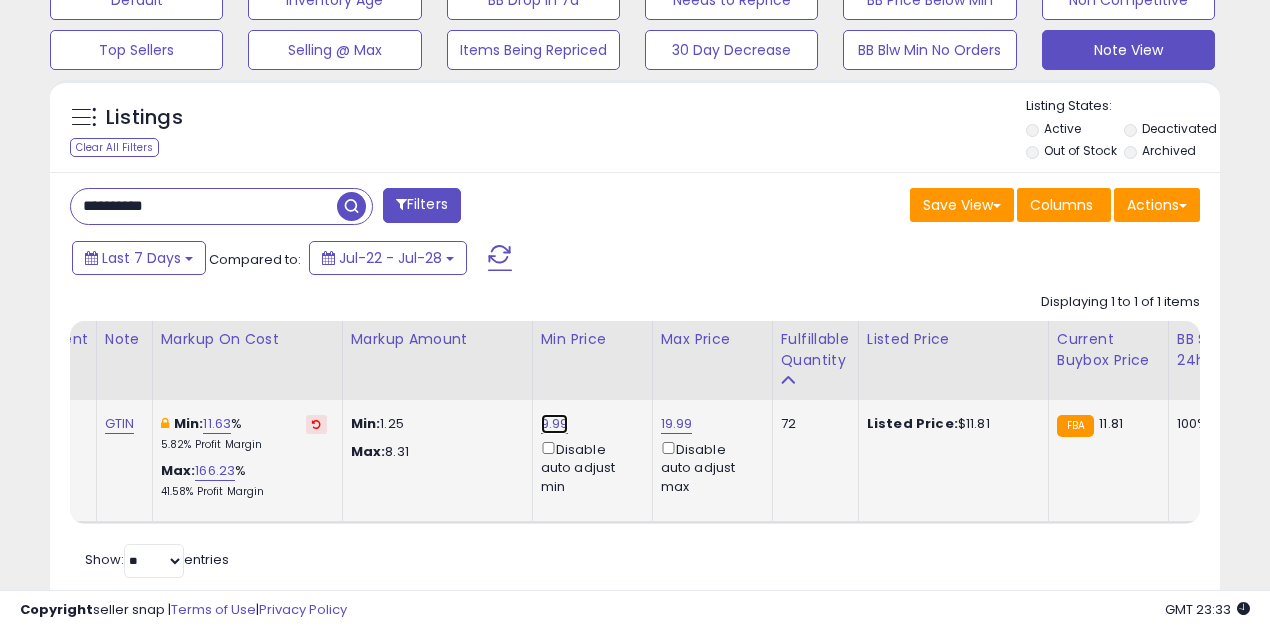 click on "9.99" at bounding box center (555, 424) 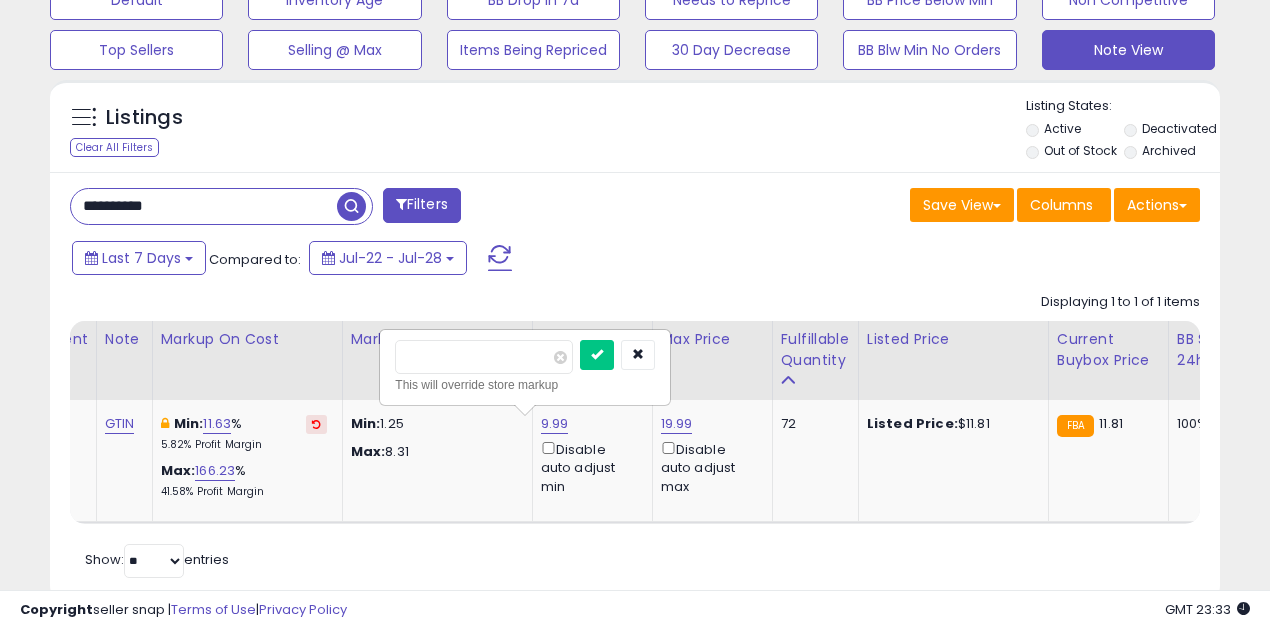 drag, startPoint x: 472, startPoint y: 357, endPoint x: 375, endPoint y: 355, distance: 97.020615 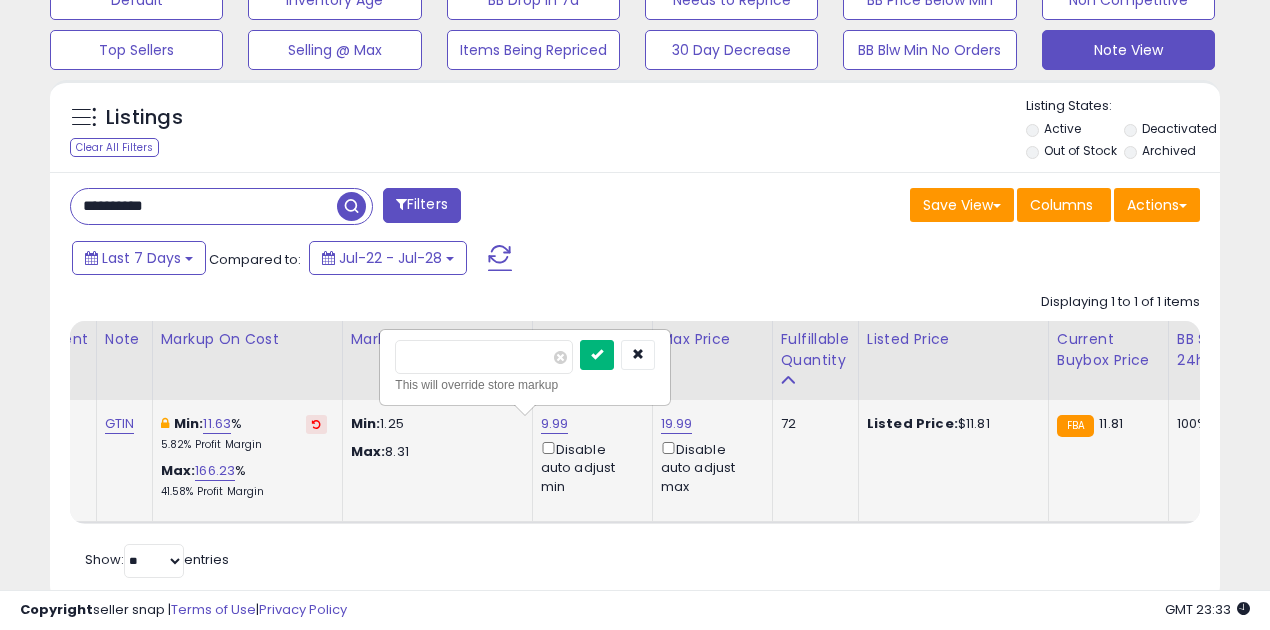 type on "****" 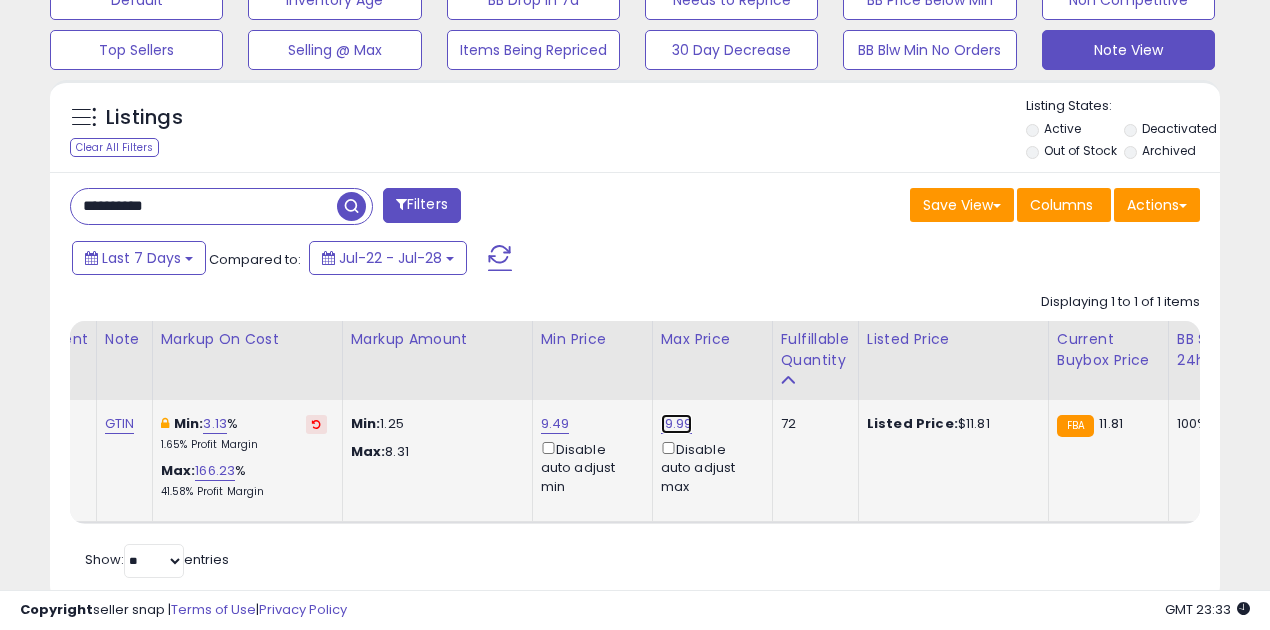 click on "19.99" at bounding box center (677, 424) 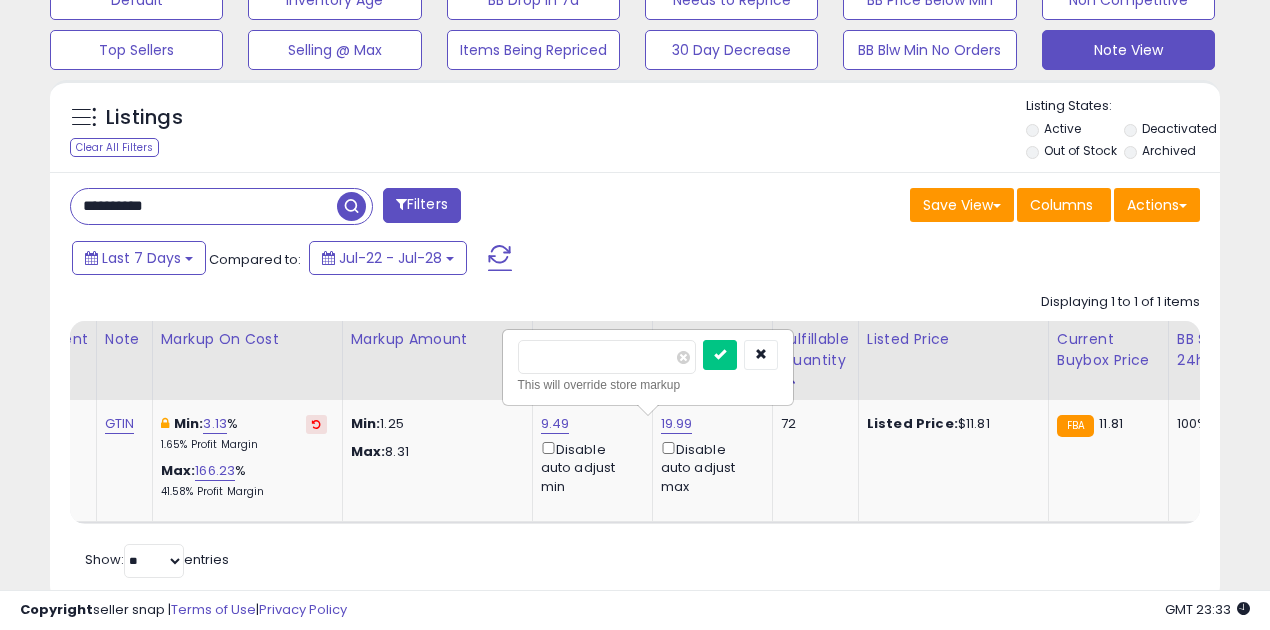 drag, startPoint x: 616, startPoint y: 354, endPoint x: 498, endPoint y: 354, distance: 118 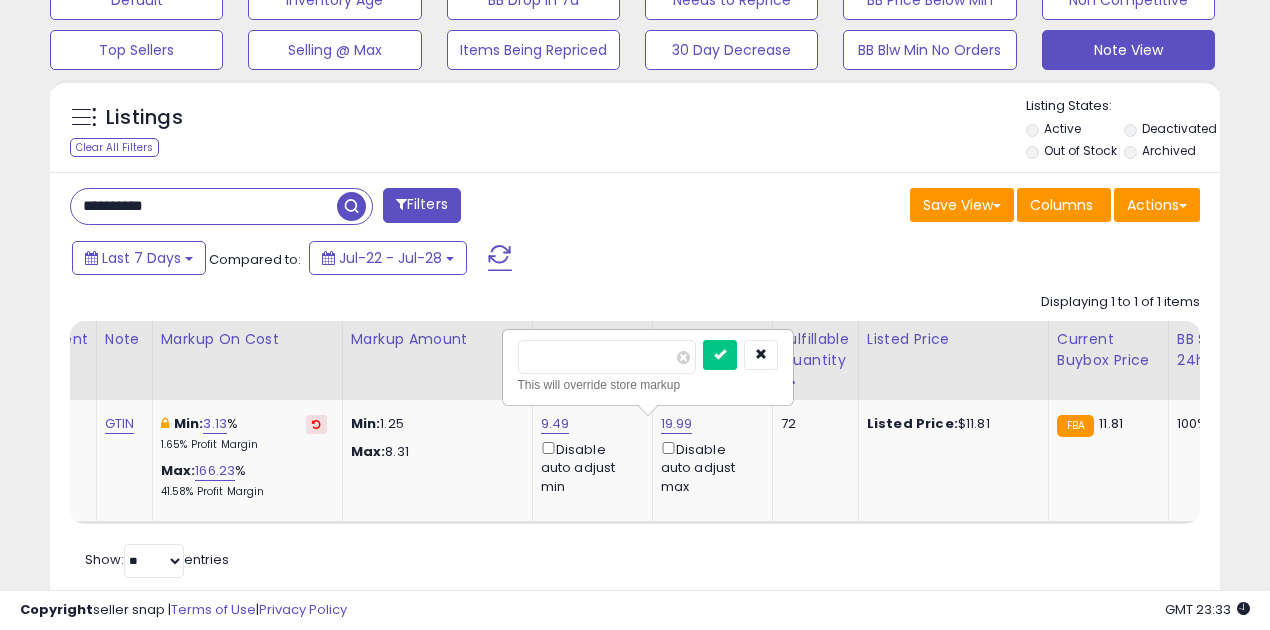 type on "****" 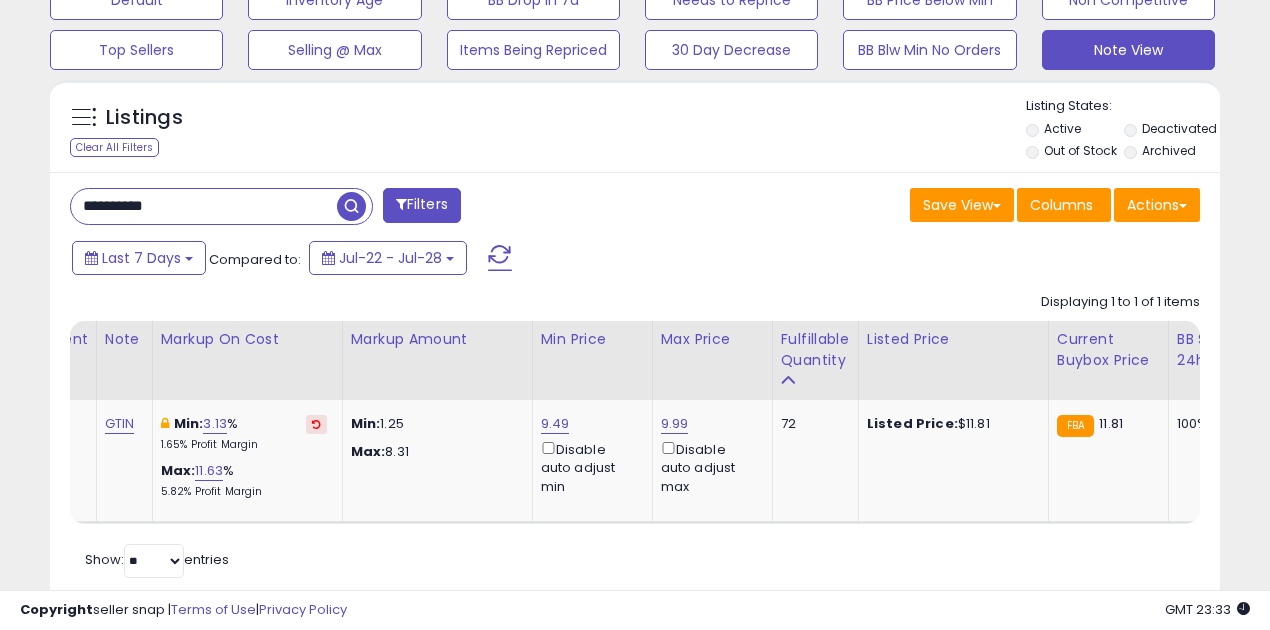 click at bounding box center (351, 206) 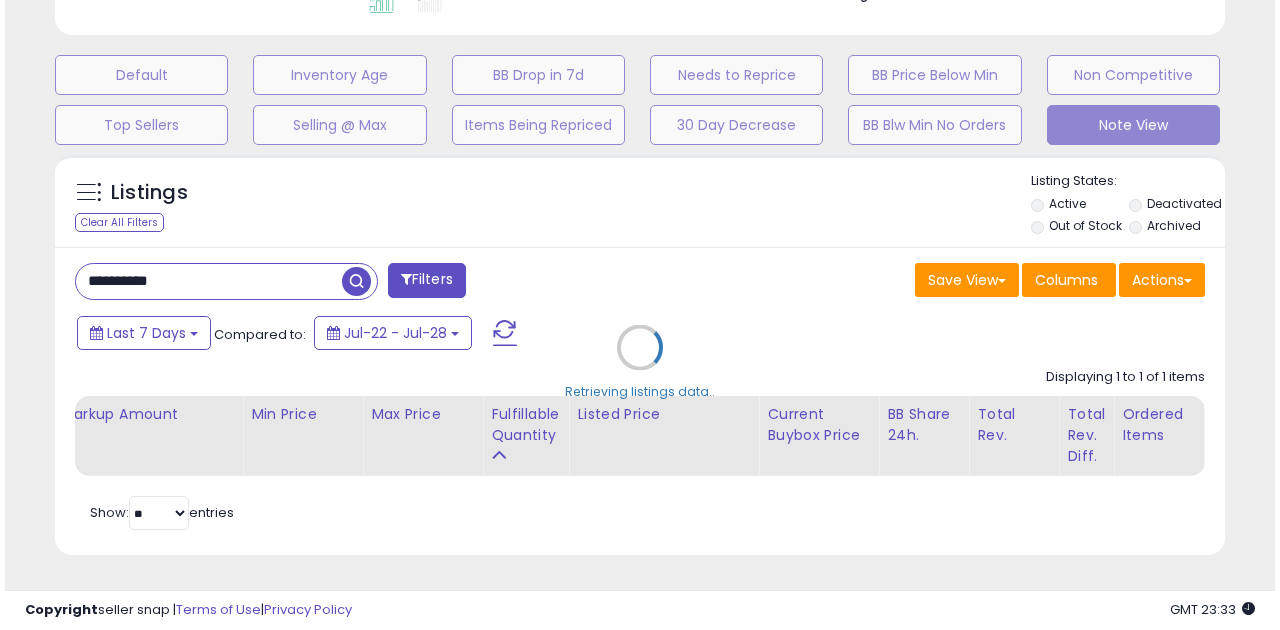 scroll, scrollTop: 583, scrollLeft: 0, axis: vertical 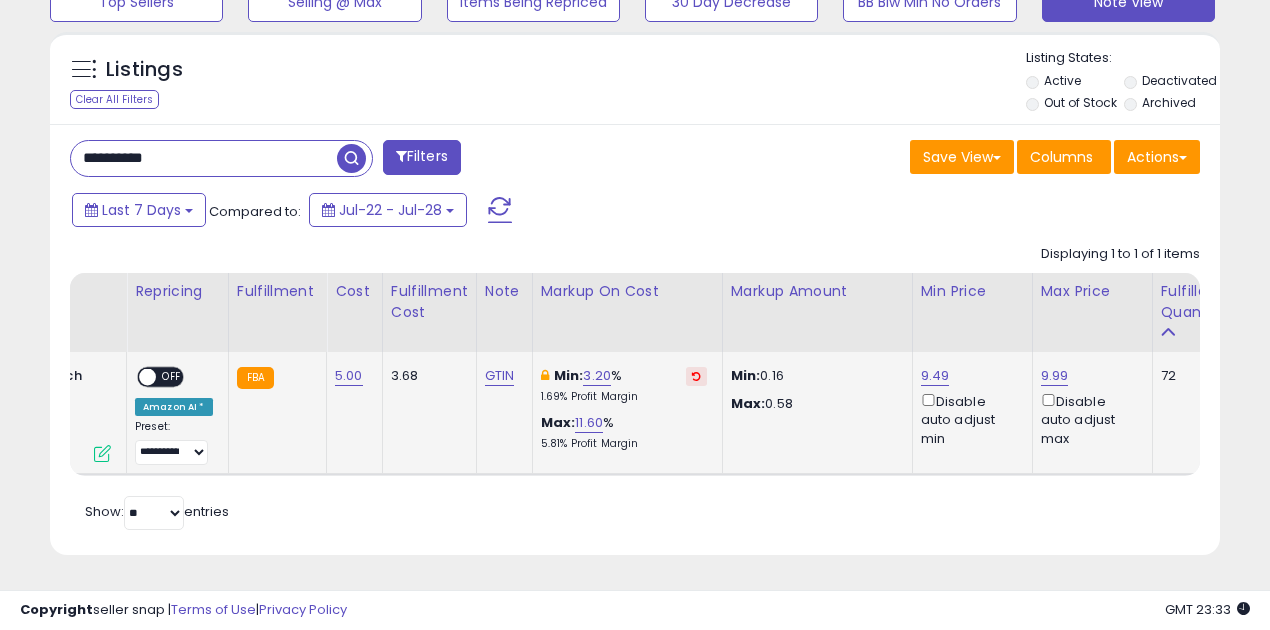 click at bounding box center (147, 377) 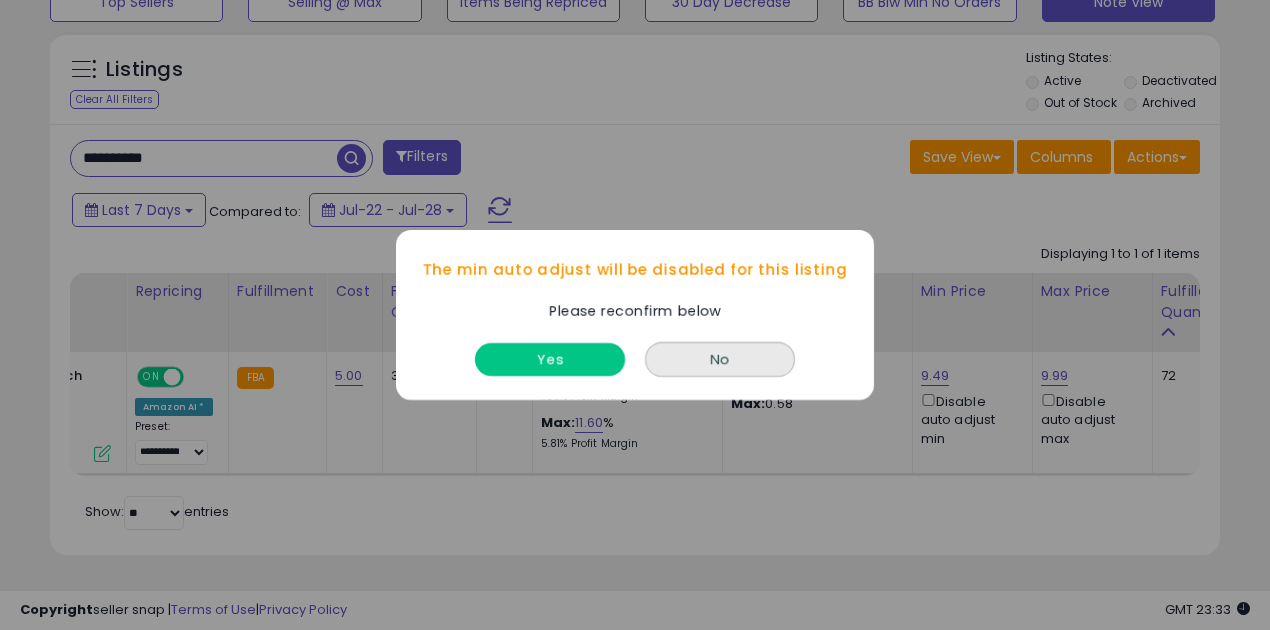 click on "Yes" at bounding box center [550, 359] 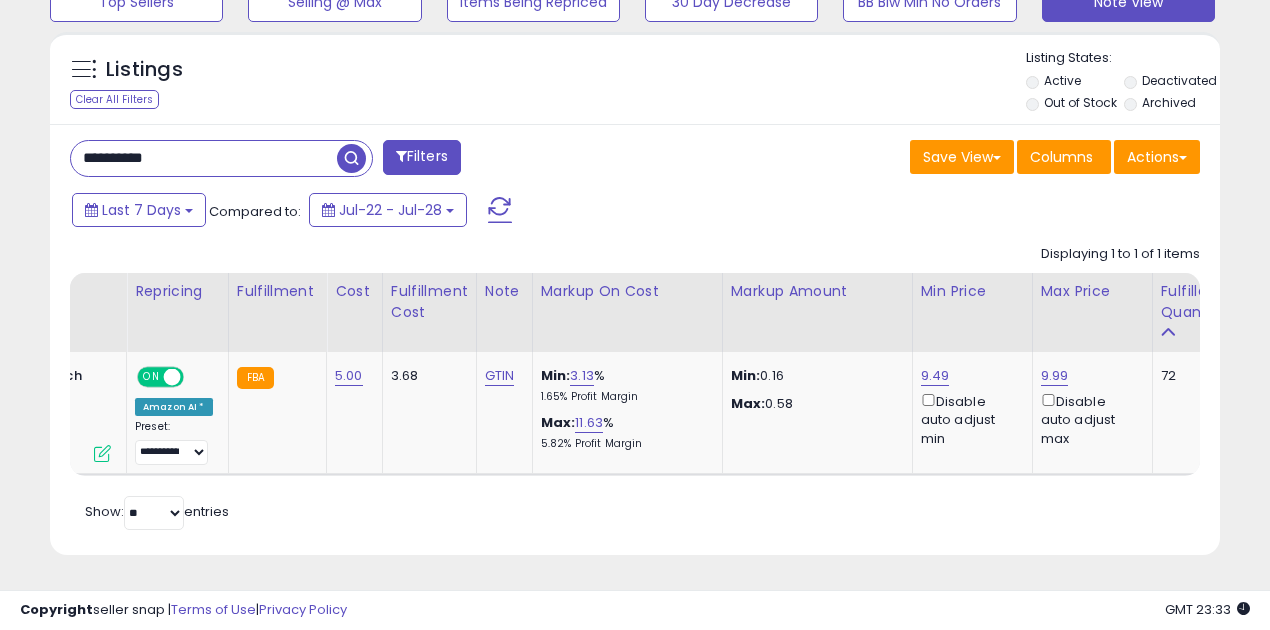 click on "**********" at bounding box center (204, 158) 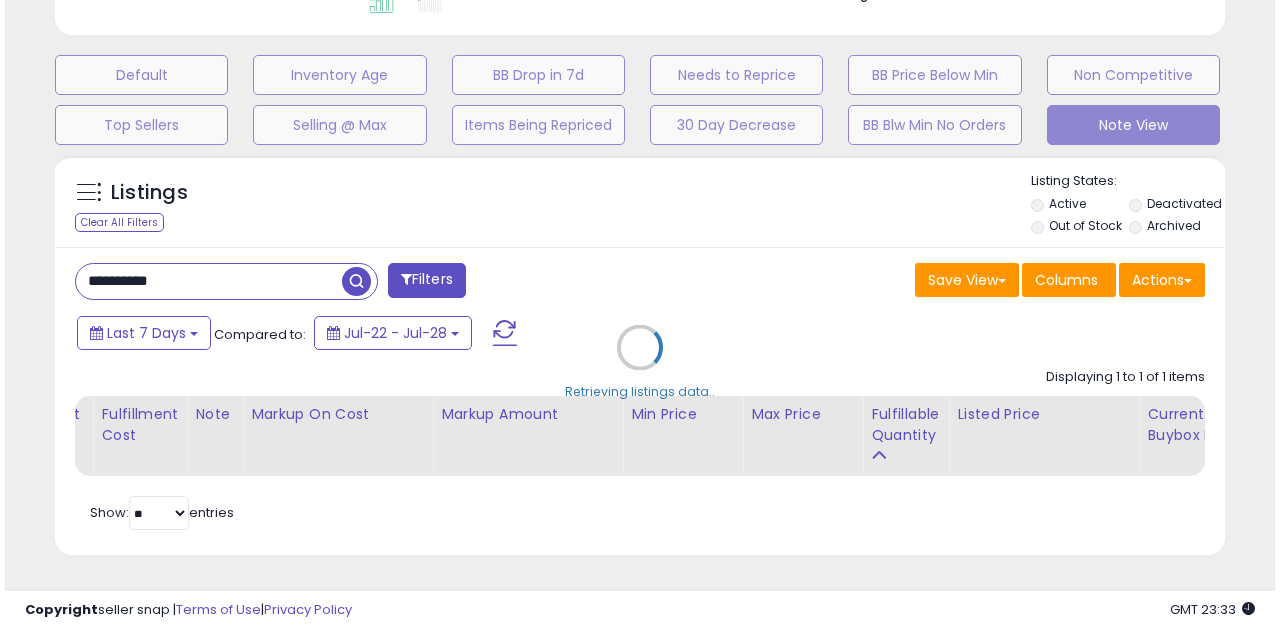 scroll, scrollTop: 583, scrollLeft: 0, axis: vertical 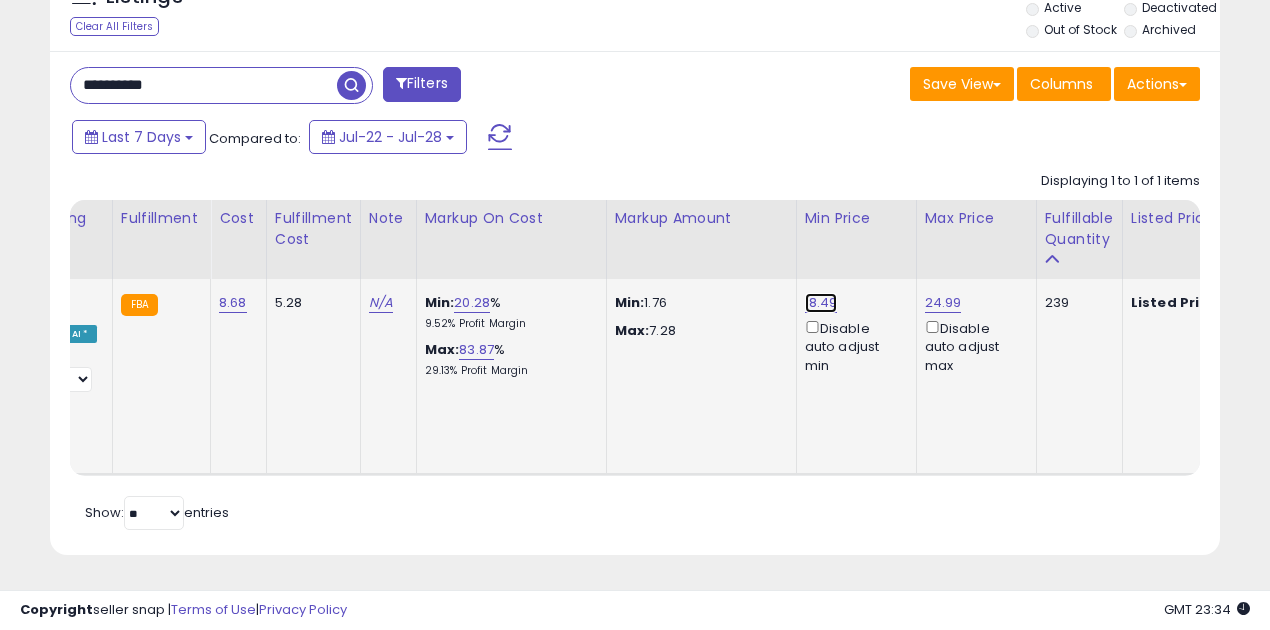 click on "18.49" at bounding box center [821, 303] 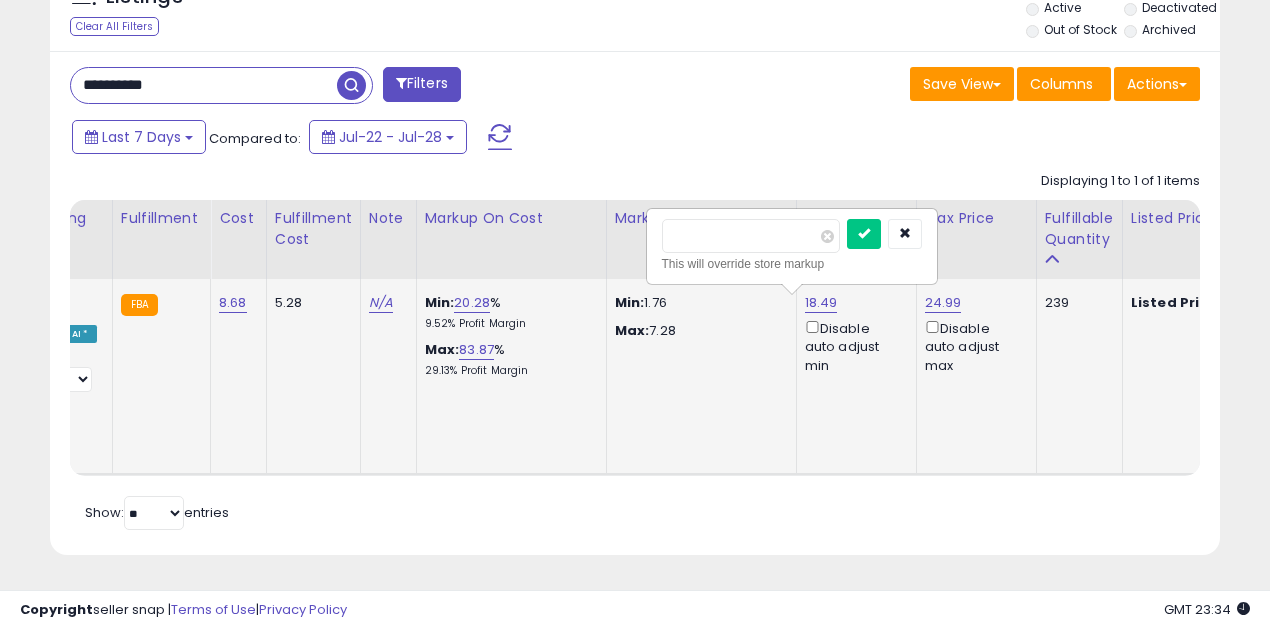 drag, startPoint x: 715, startPoint y: 220, endPoint x: 650, endPoint y: 233, distance: 66.287254 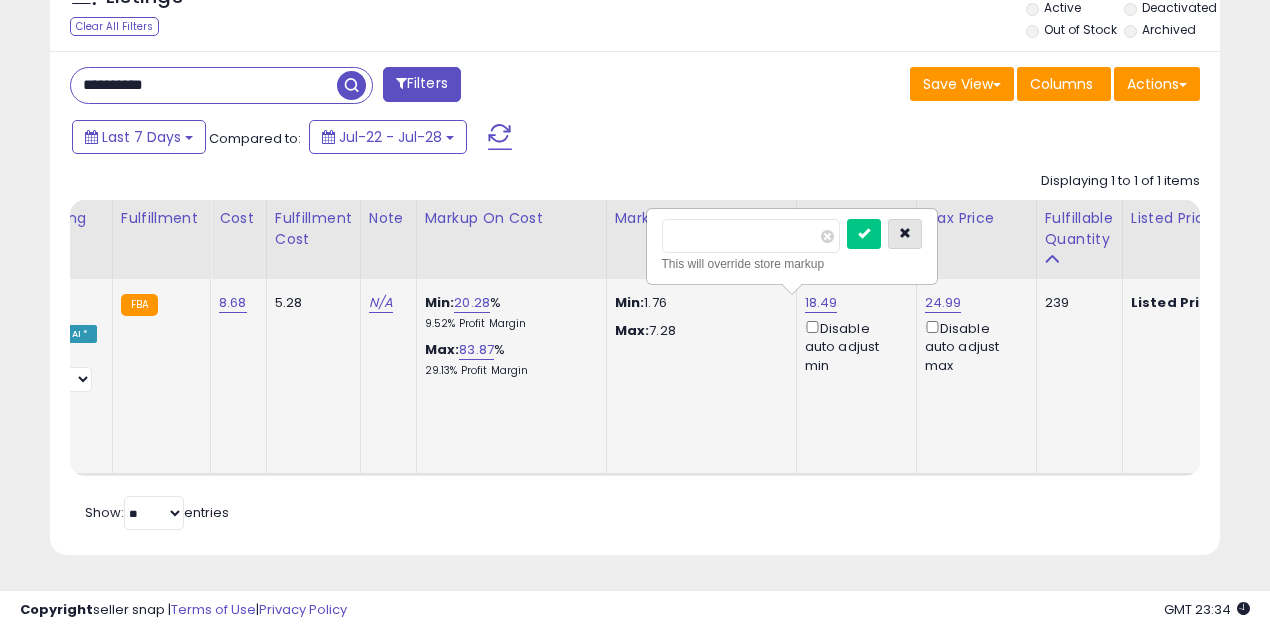 click at bounding box center [905, 233] 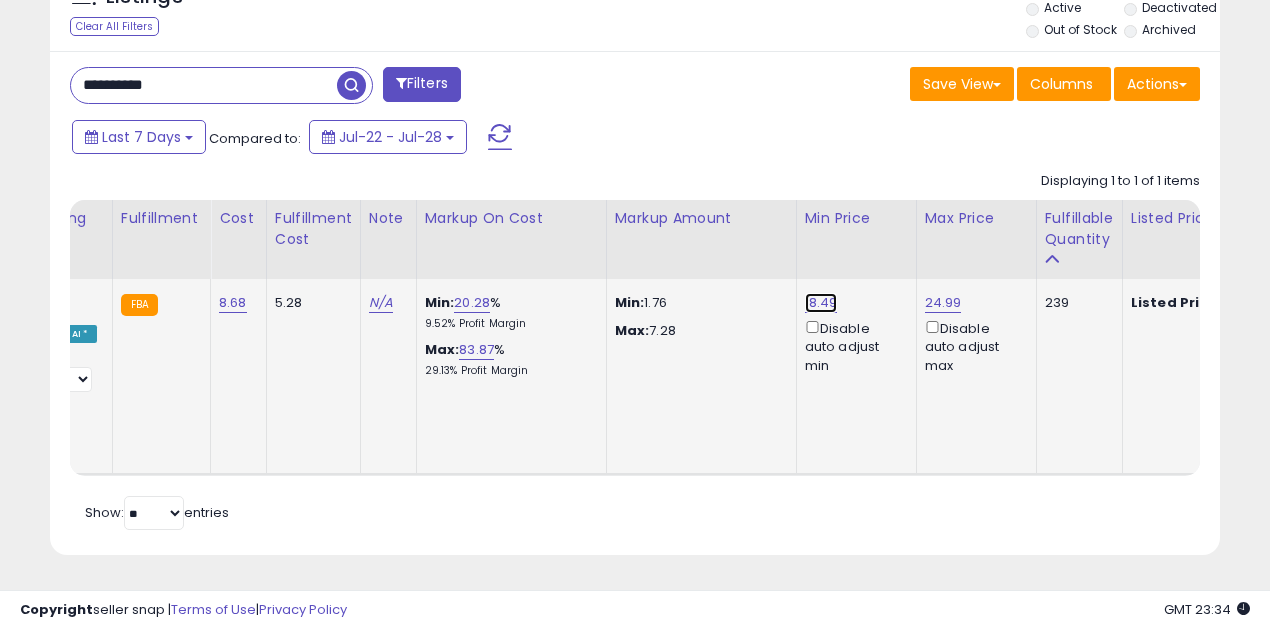 click on "18.49" at bounding box center (821, 303) 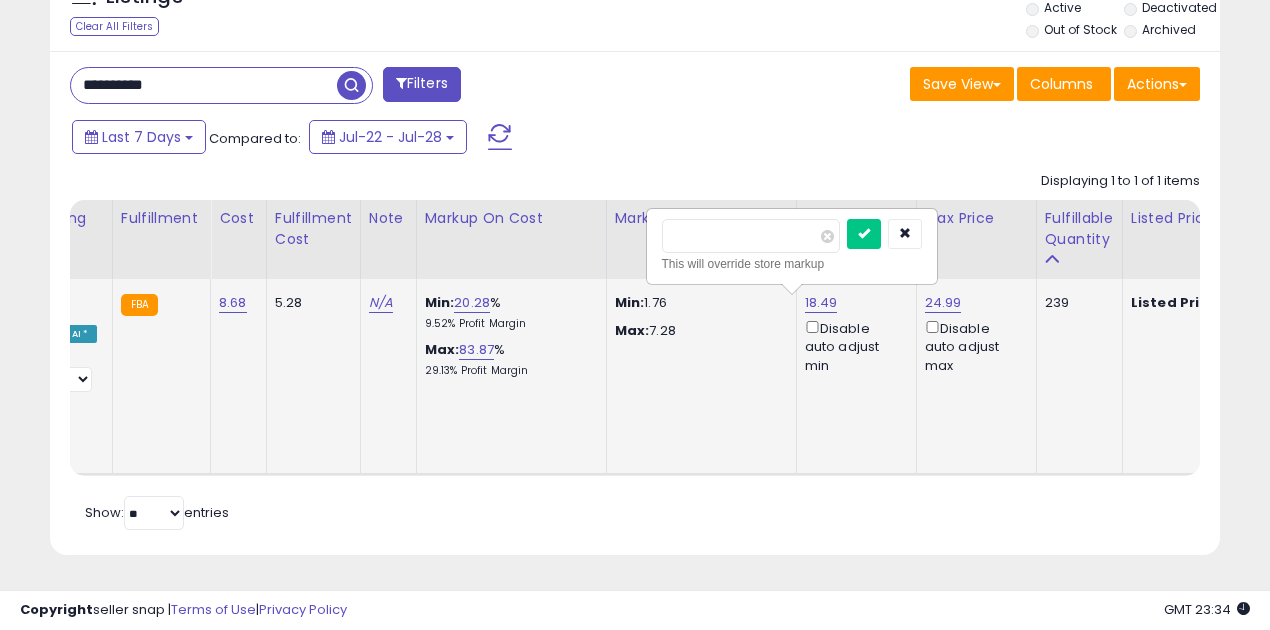 drag, startPoint x: 726, startPoint y: 226, endPoint x: 622, endPoint y: 309, distance: 133.06013 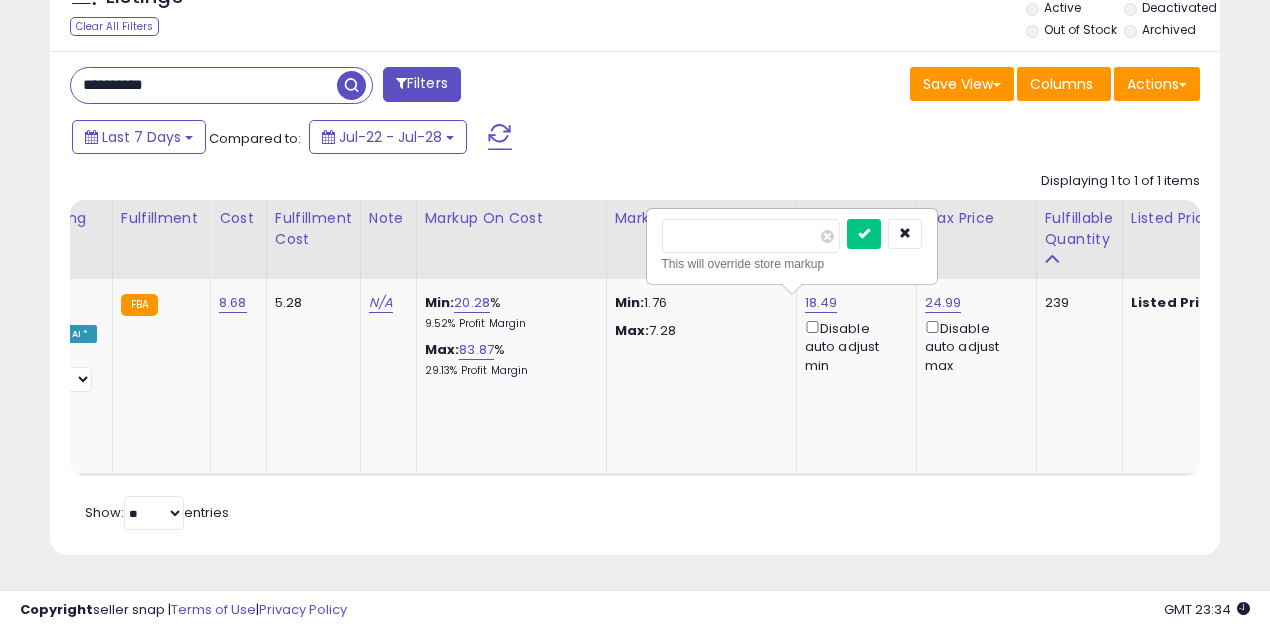 drag, startPoint x: 716, startPoint y: 224, endPoint x: 622, endPoint y: 224, distance: 94 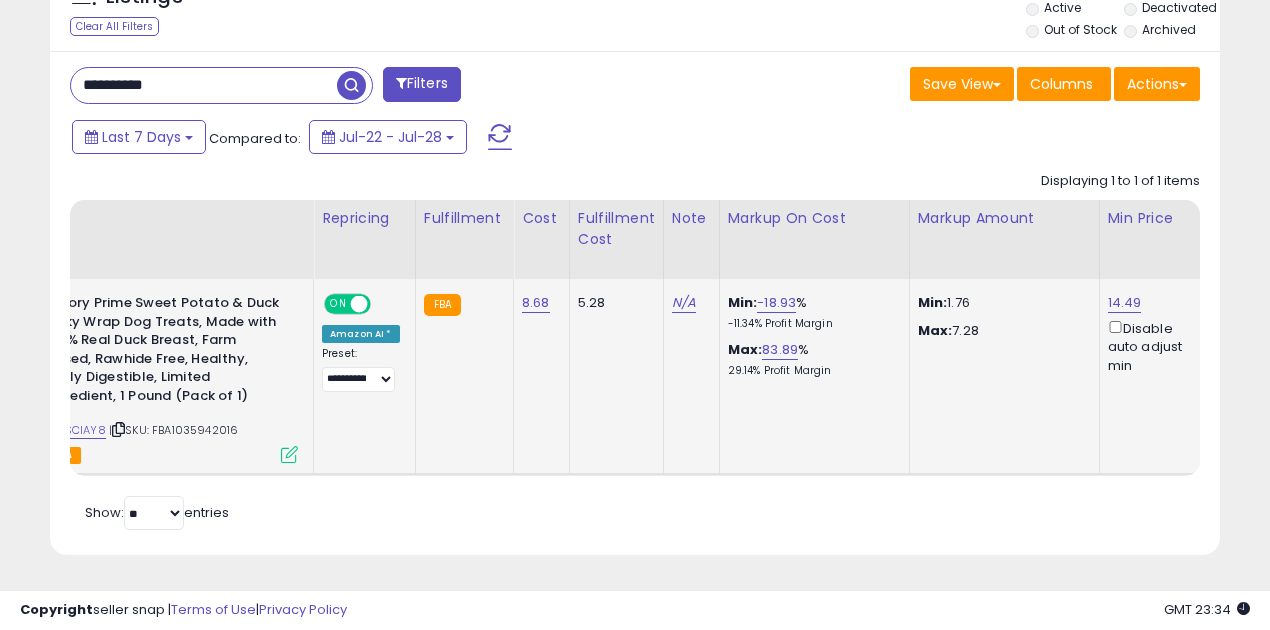 click at bounding box center (359, 304) 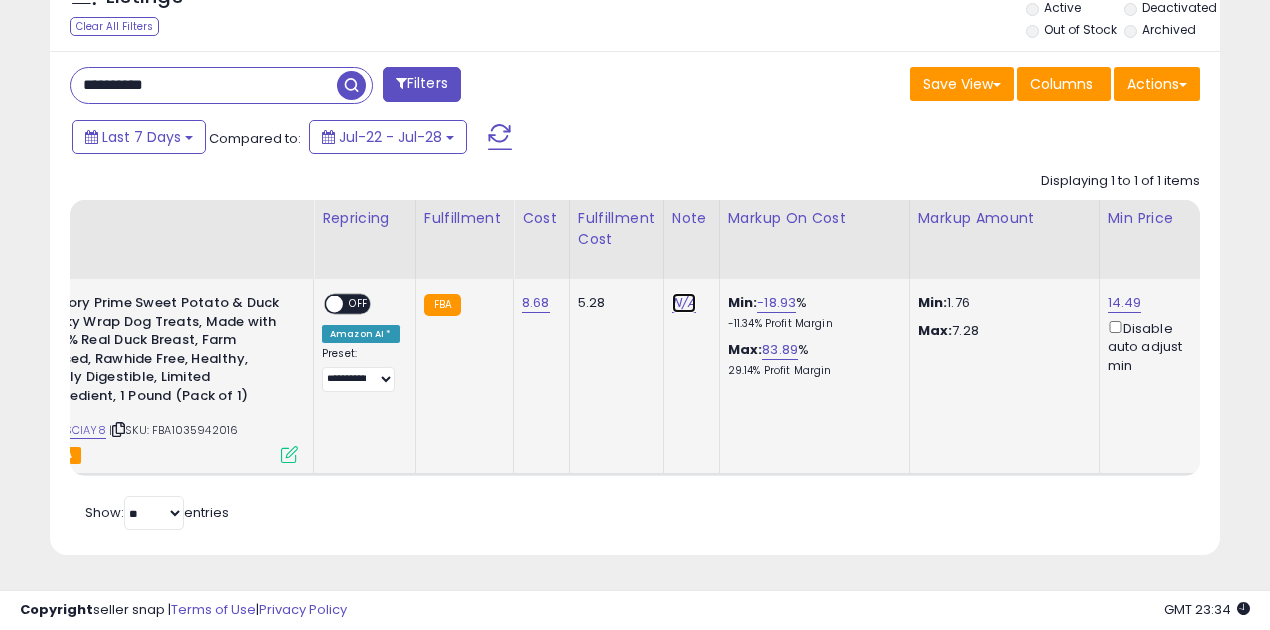 click on "N/A" at bounding box center [684, 303] 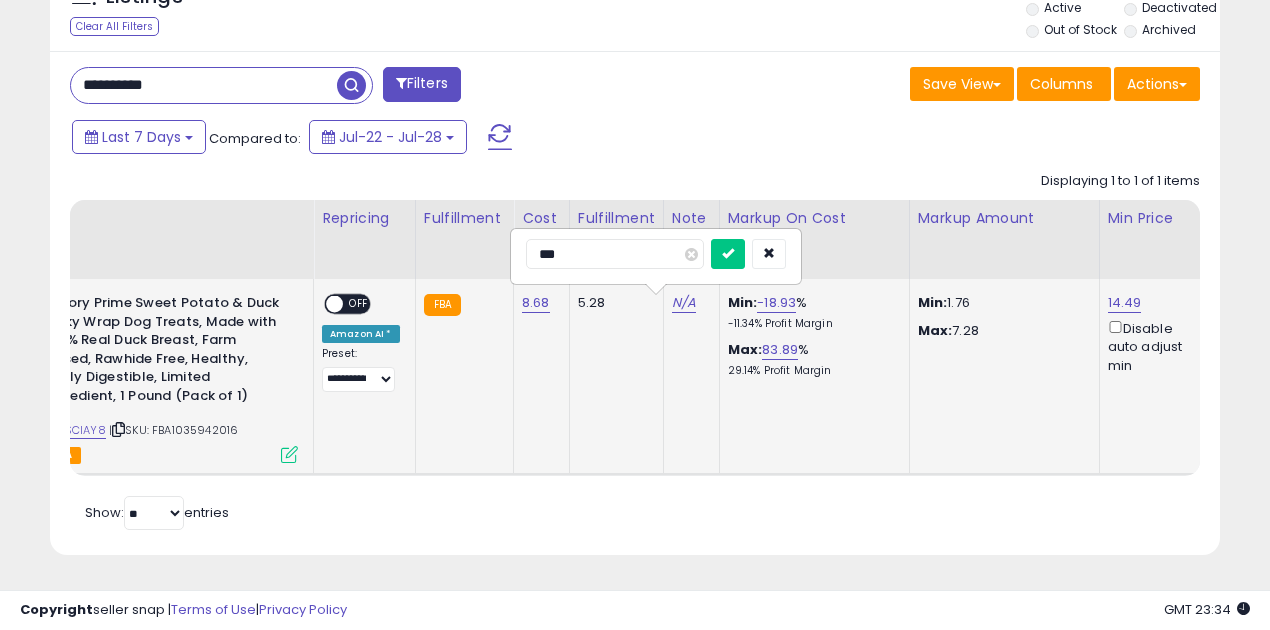 type on "****" 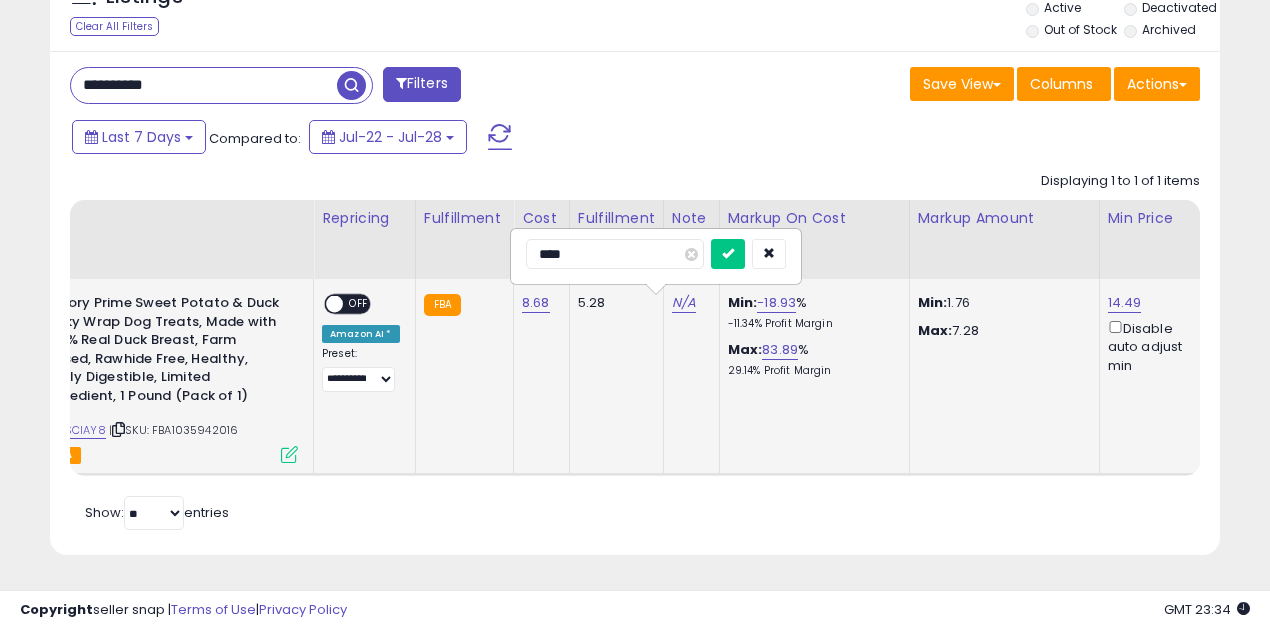 click at bounding box center [728, 254] 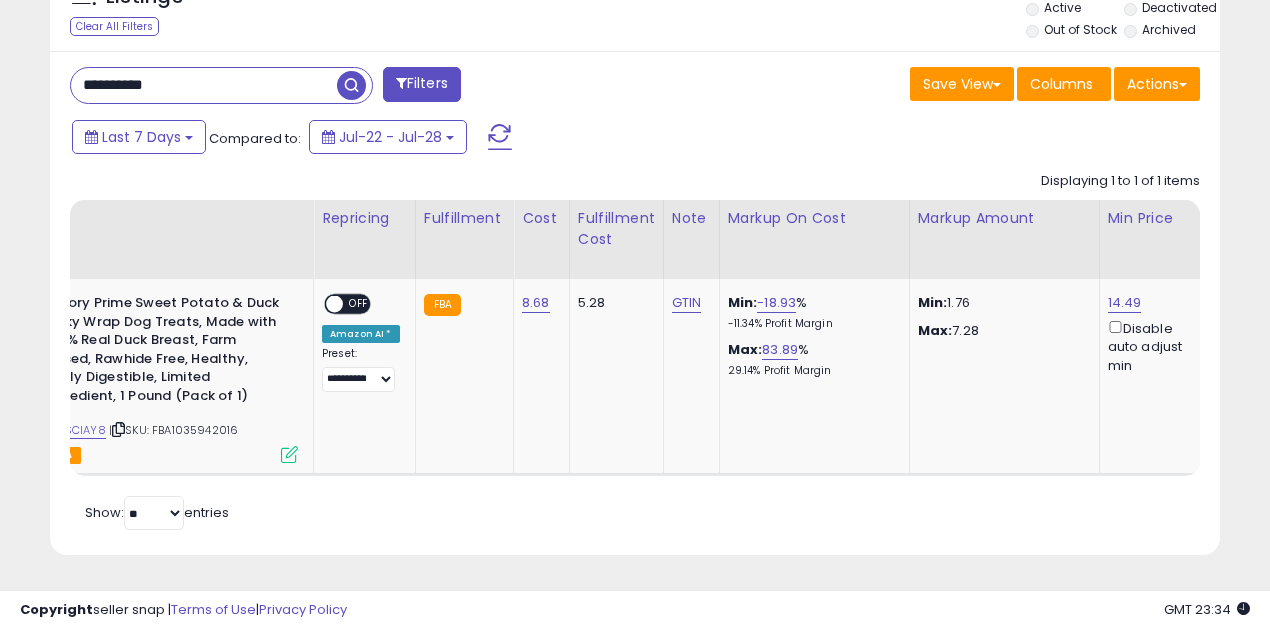 click on "**********" at bounding box center [204, 85] 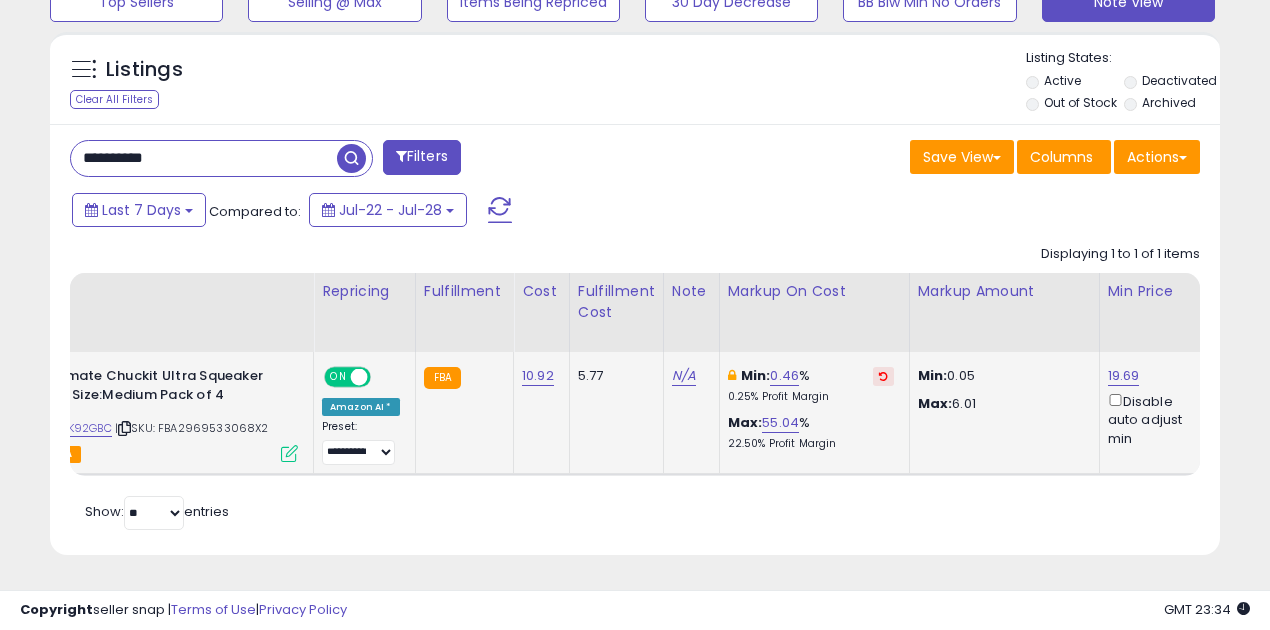 click at bounding box center (359, 377) 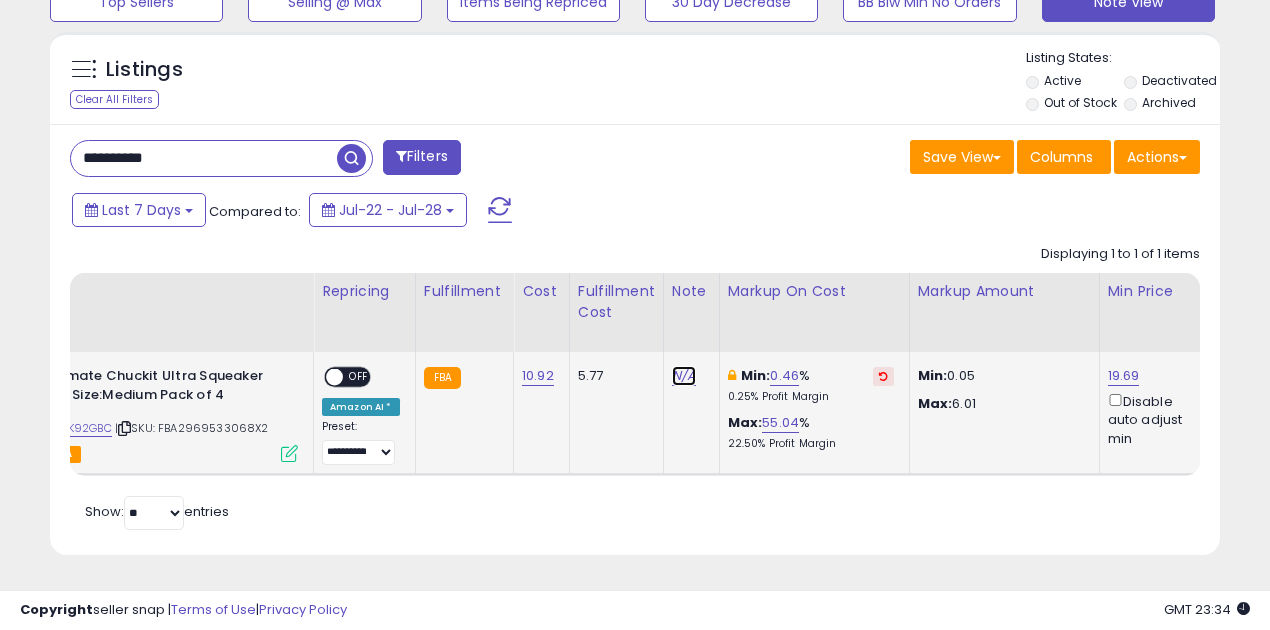 click on "N/A" at bounding box center [684, 376] 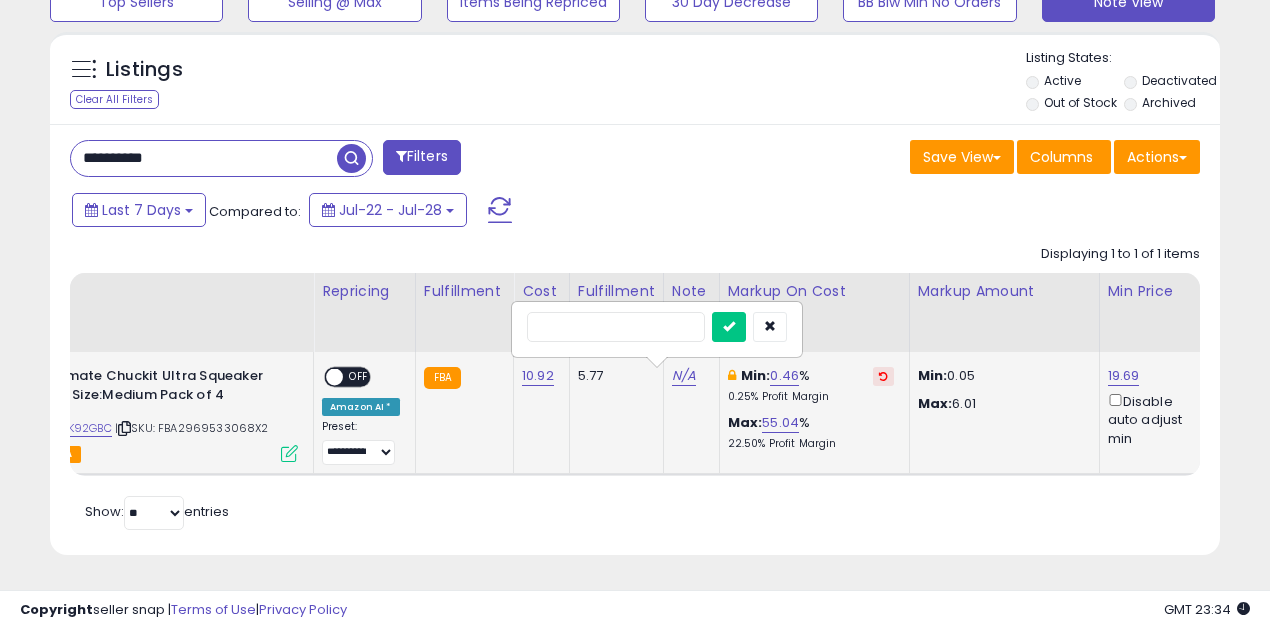 click at bounding box center [616, 327] 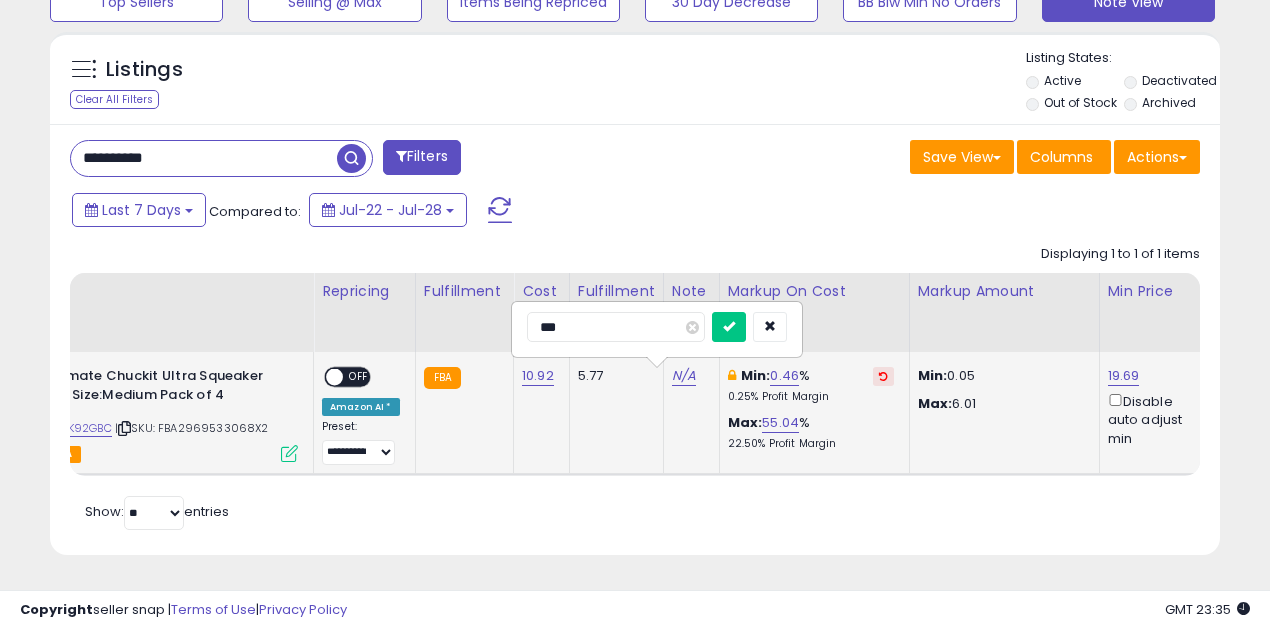 type on "****" 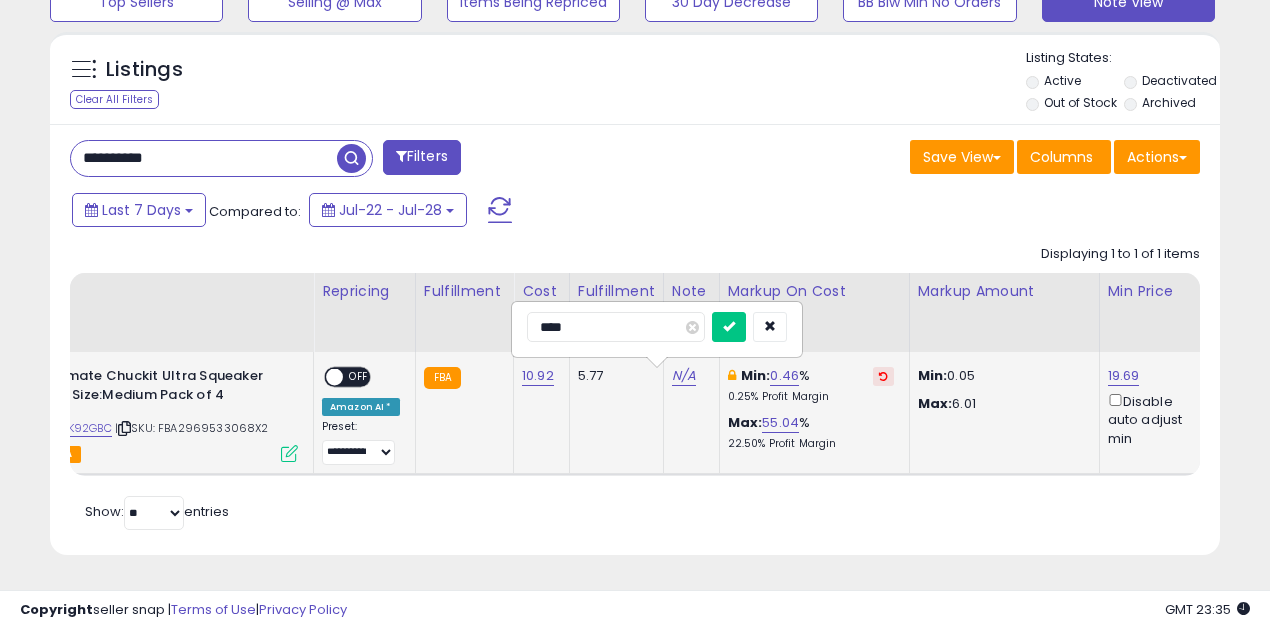 click at bounding box center [729, 327] 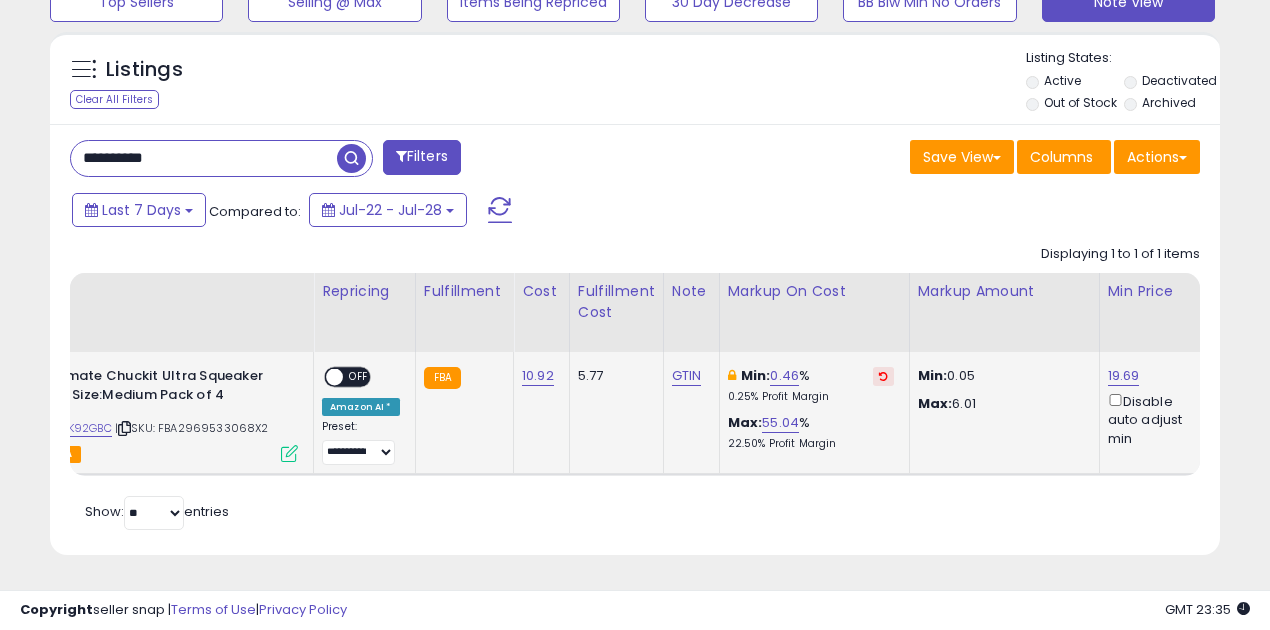 scroll, scrollTop: 0, scrollLeft: 309, axis: horizontal 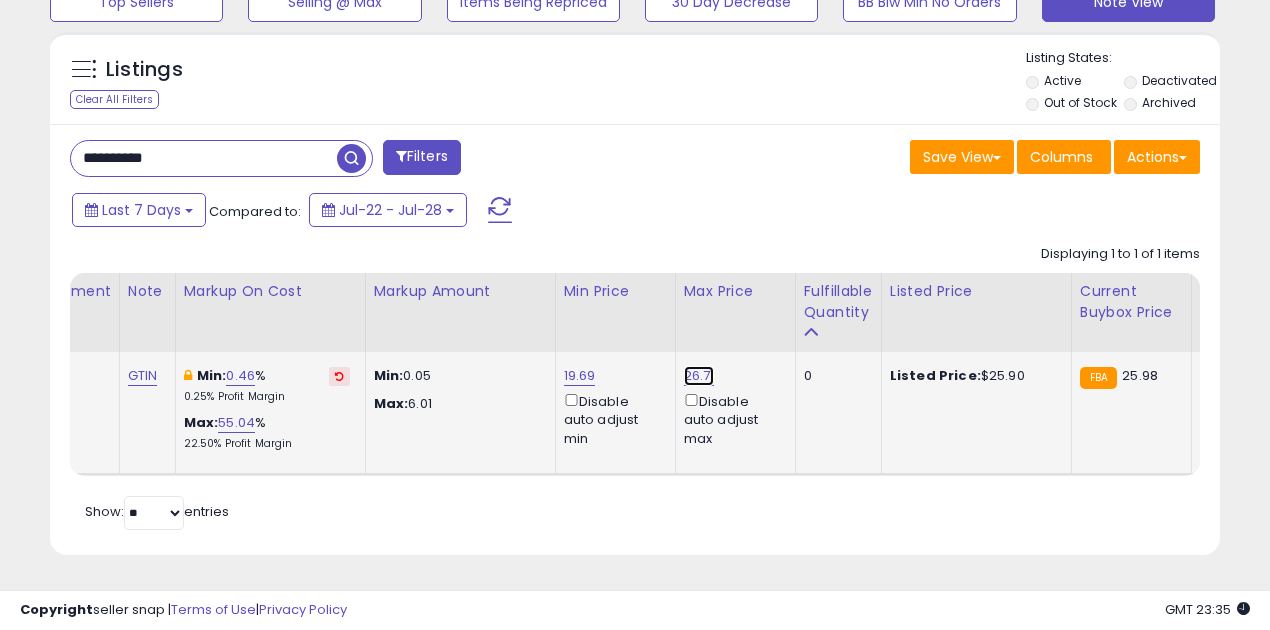 click on "26.71" at bounding box center (699, 376) 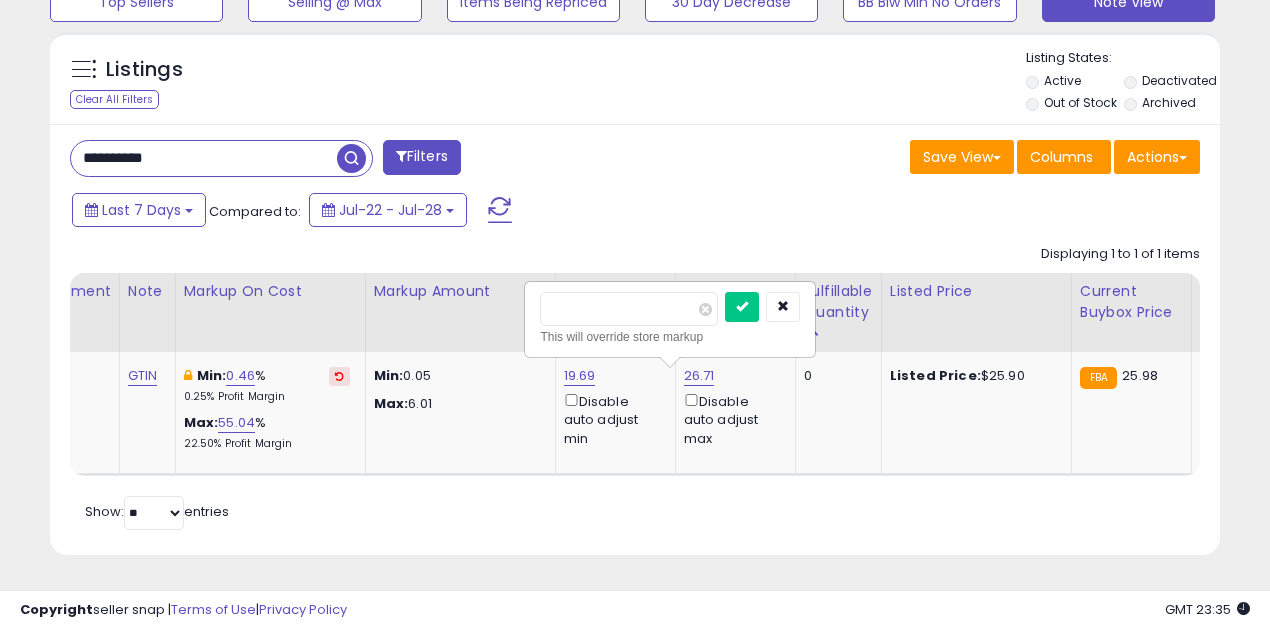 drag, startPoint x: 612, startPoint y: 298, endPoint x: 508, endPoint y: 306, distance: 104.307236 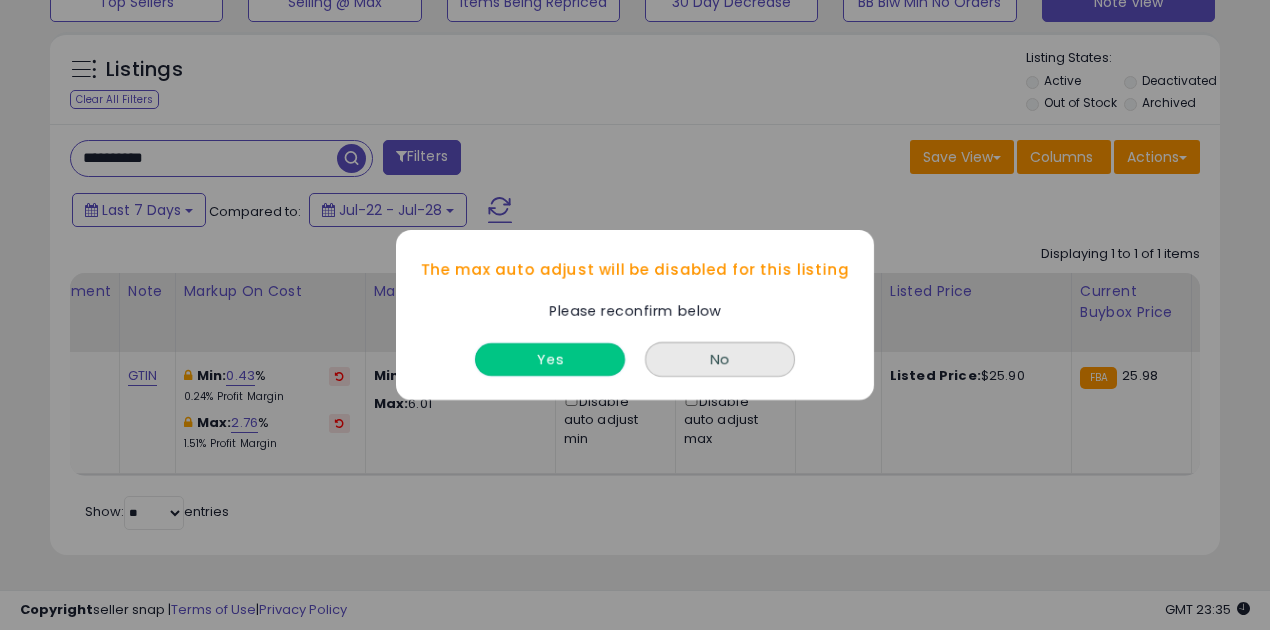 click on "Yes" at bounding box center (550, 359) 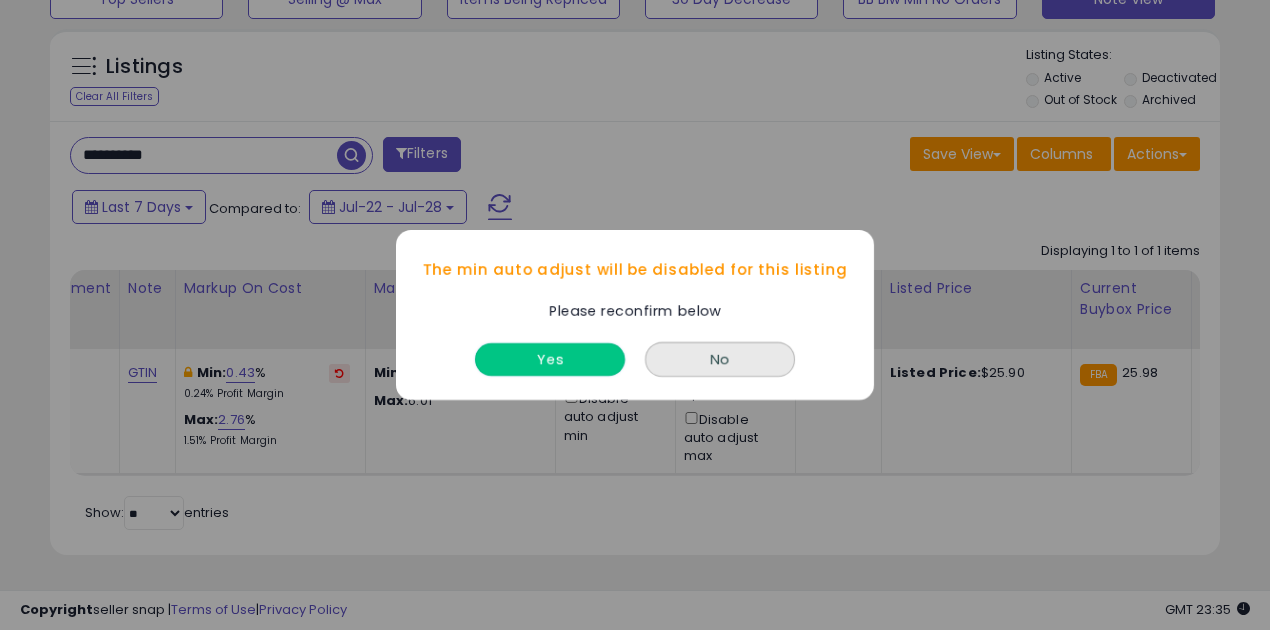 click on "Yes" at bounding box center [550, 359] 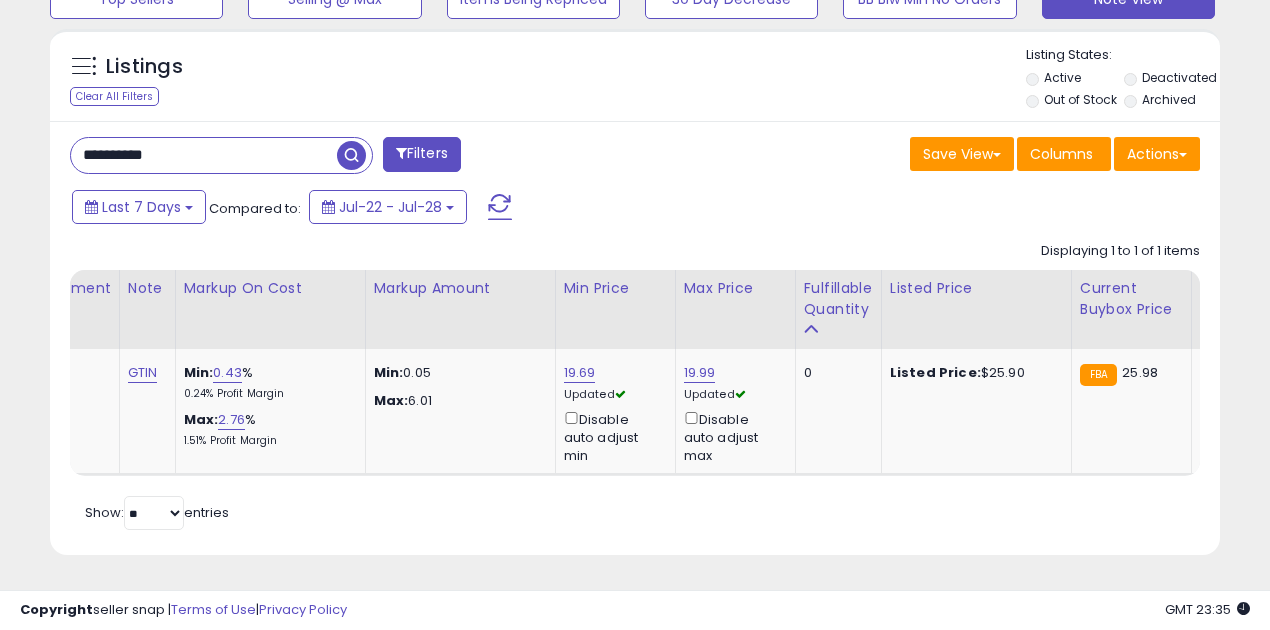 scroll, scrollTop: 0, scrollLeft: 234, axis: horizontal 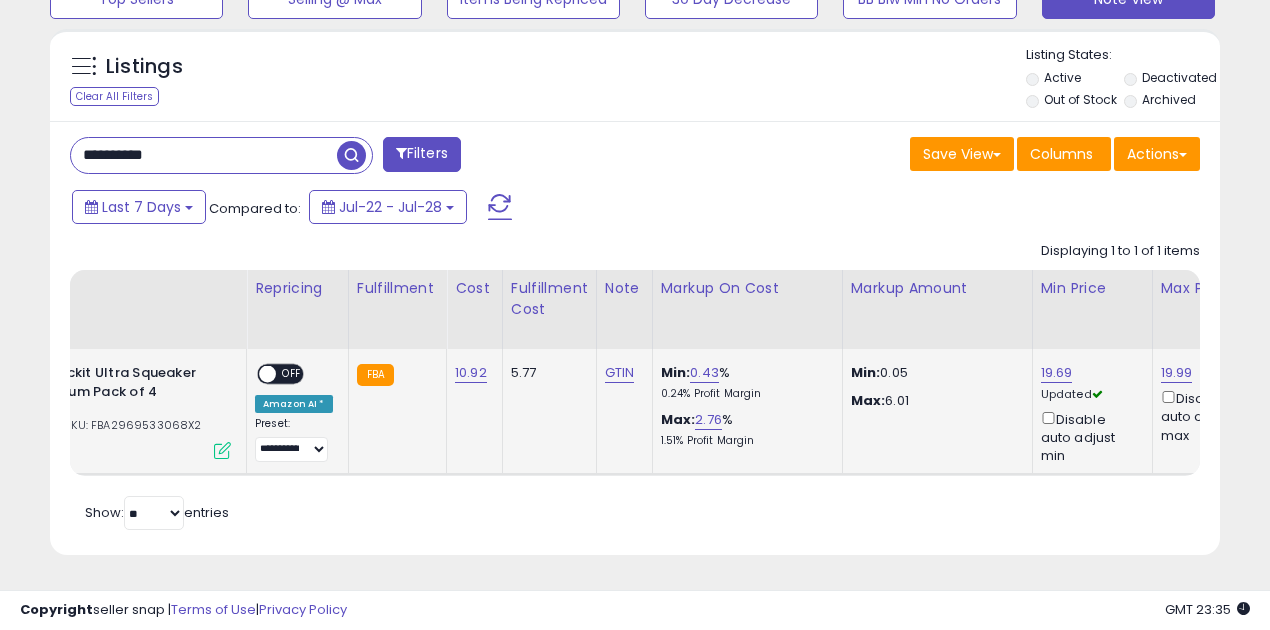 click on "OFF" at bounding box center [292, 374] 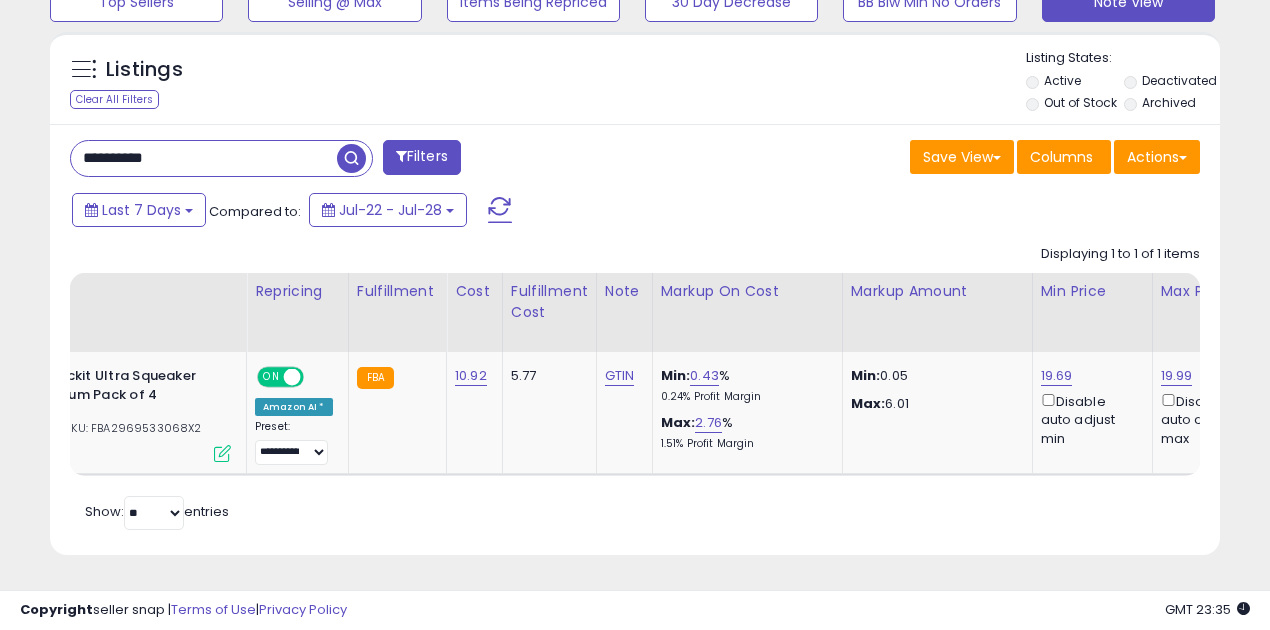 click on "**********" at bounding box center (204, 158) 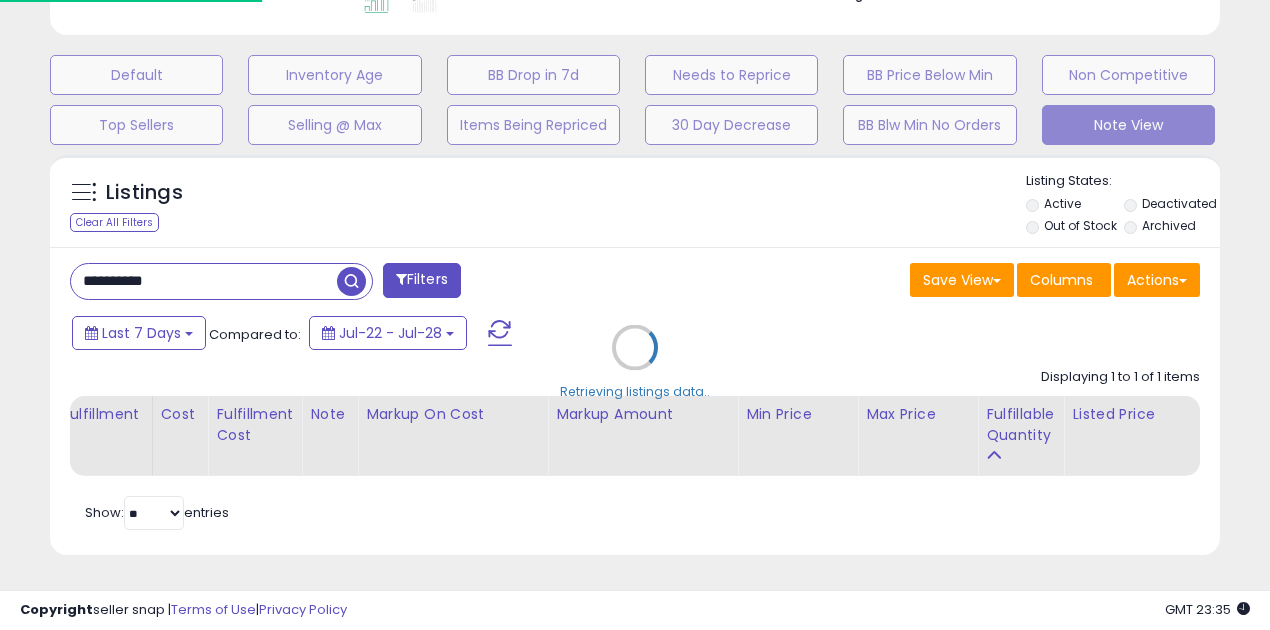 scroll, scrollTop: 999590, scrollLeft: 999317, axis: both 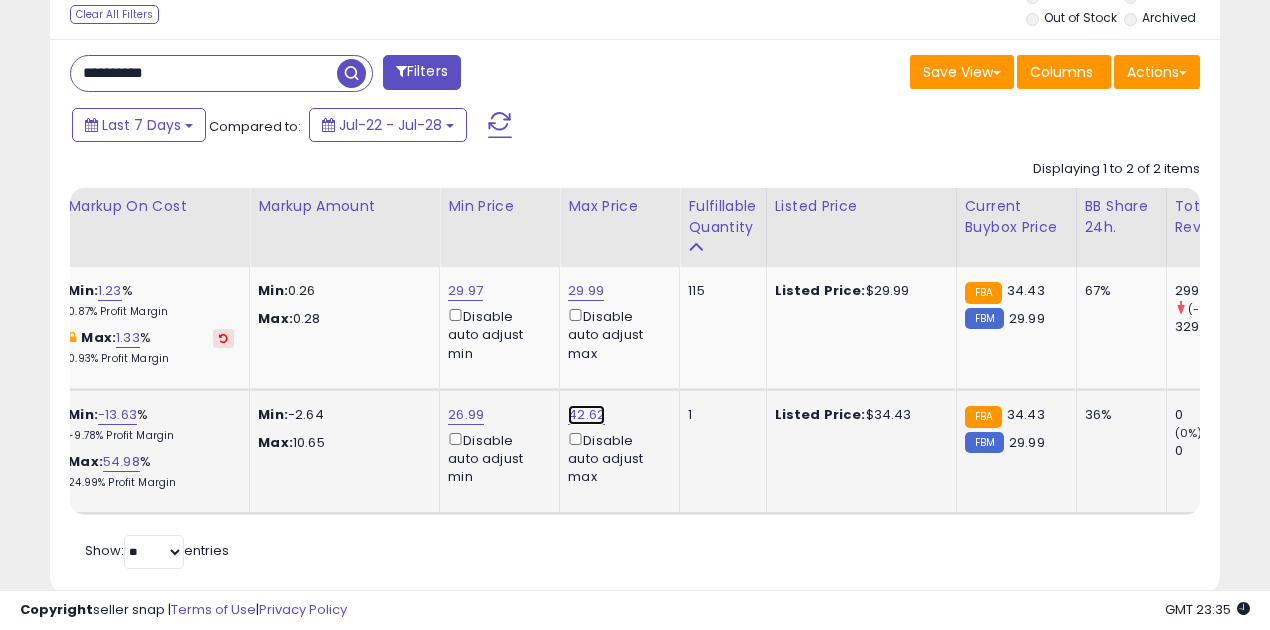 click on "42.62" at bounding box center [586, 291] 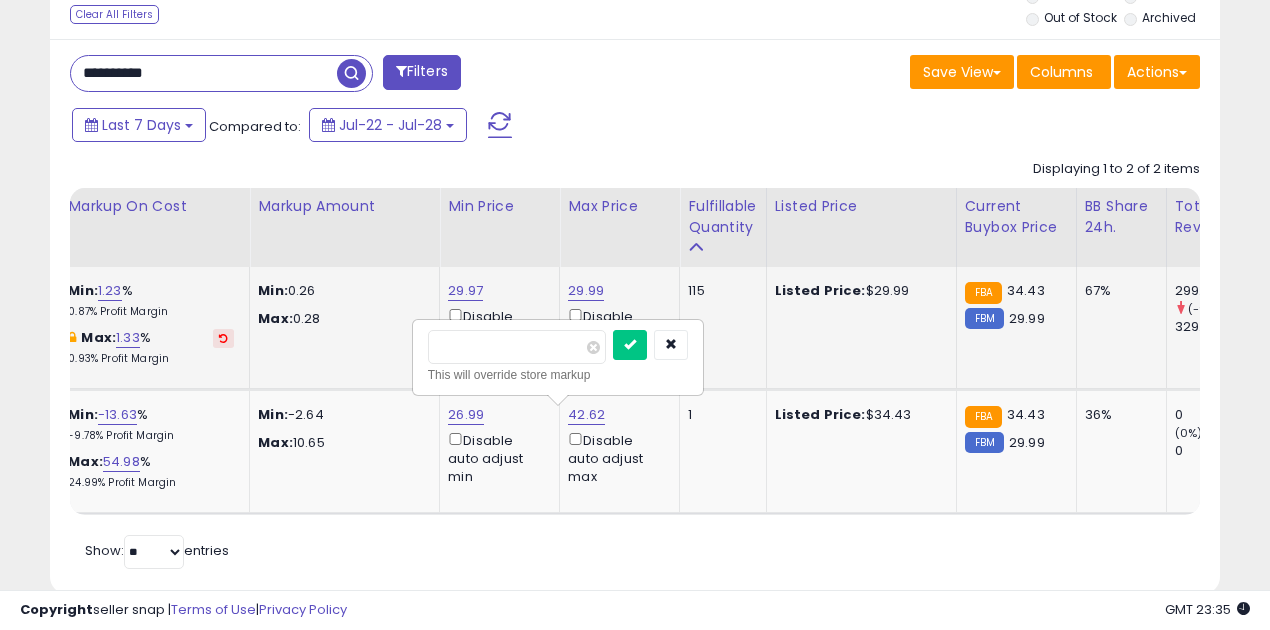 drag, startPoint x: 491, startPoint y: 340, endPoint x: 353, endPoint y: 363, distance: 139.90353 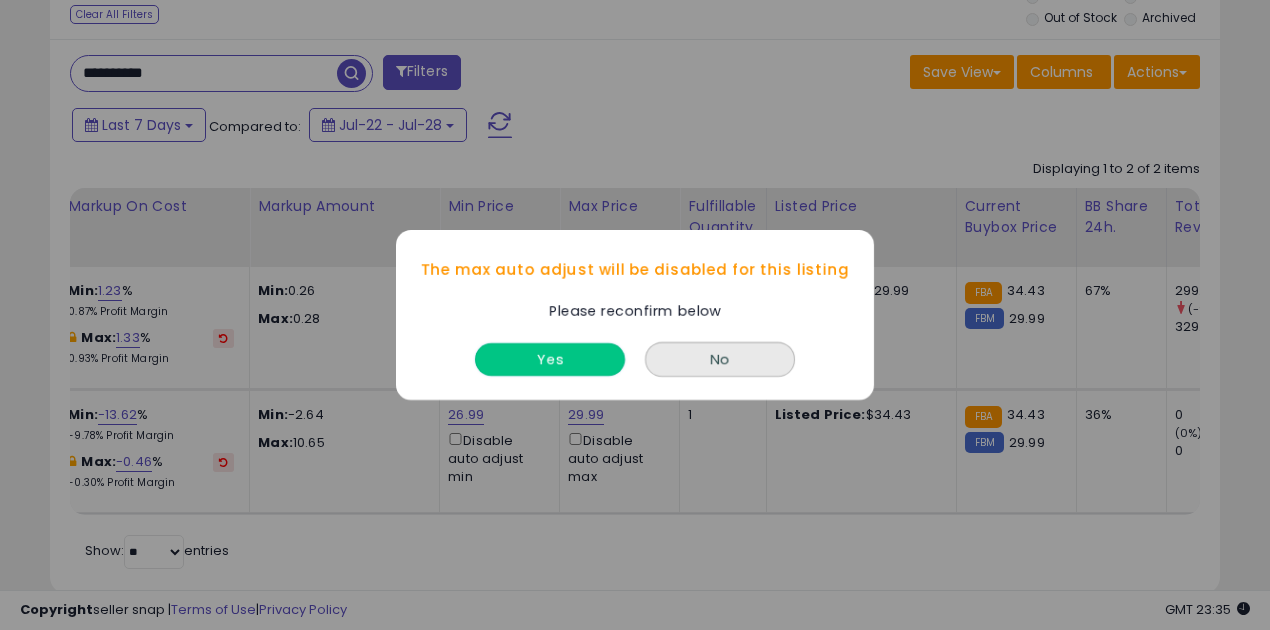 click on "Yes" at bounding box center (550, 359) 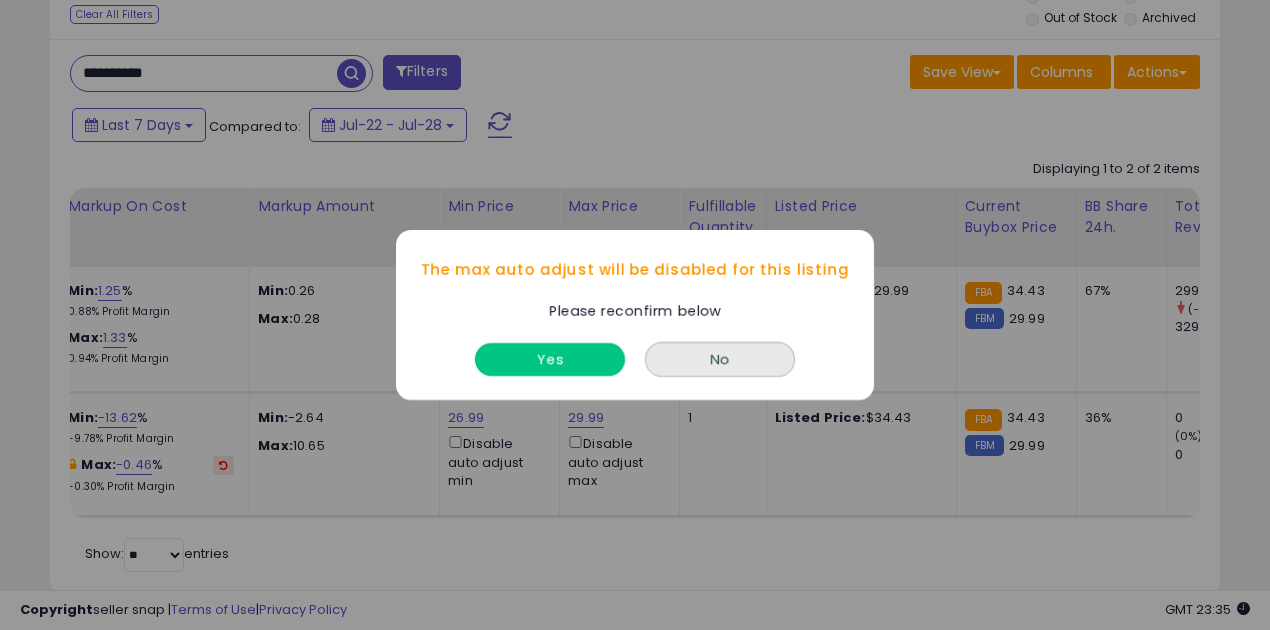 click on "Yes" at bounding box center (550, 359) 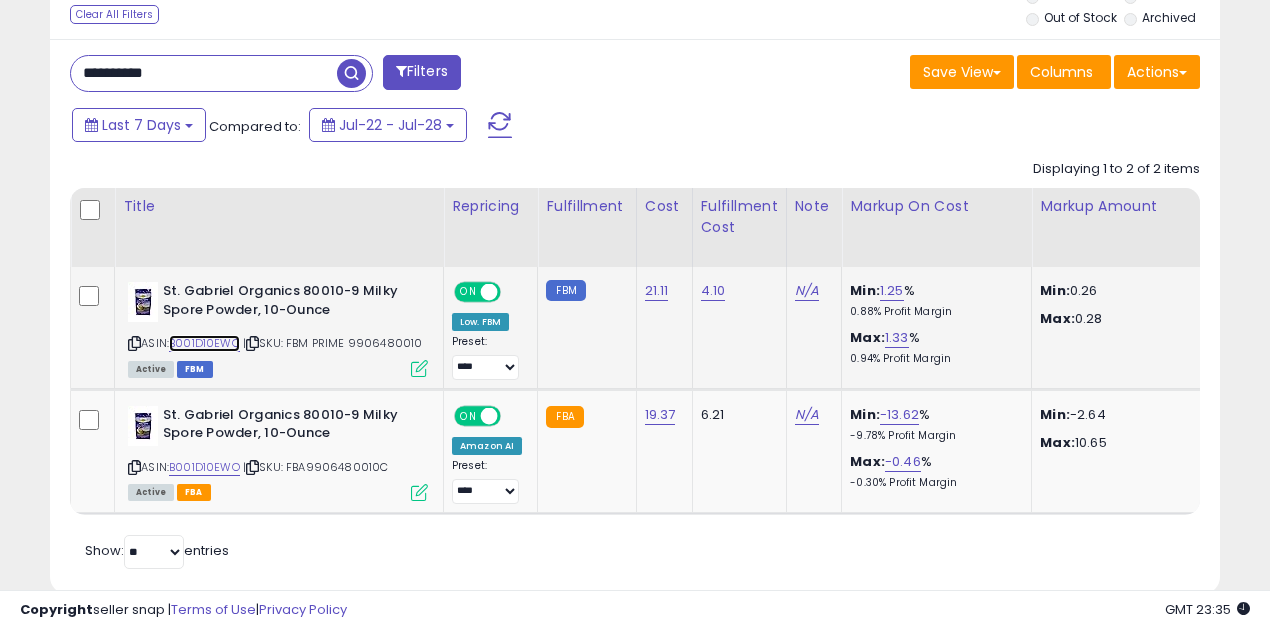 click on "B001D10EWO" at bounding box center [204, 343] 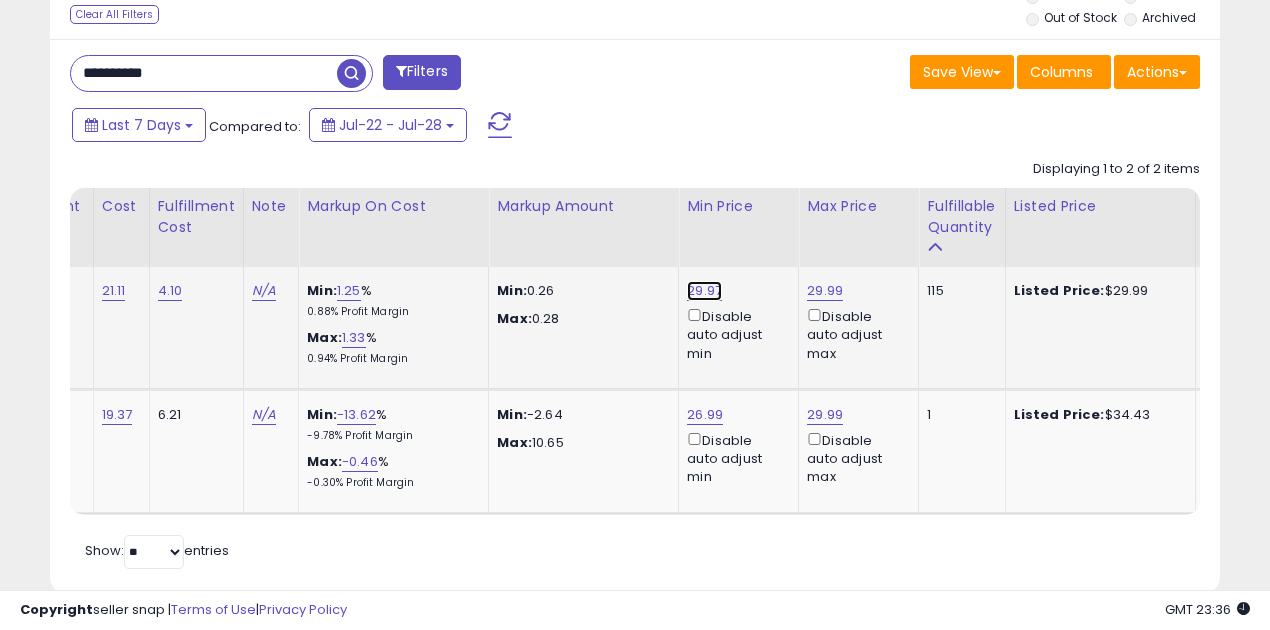 click on "29.97" at bounding box center [704, 291] 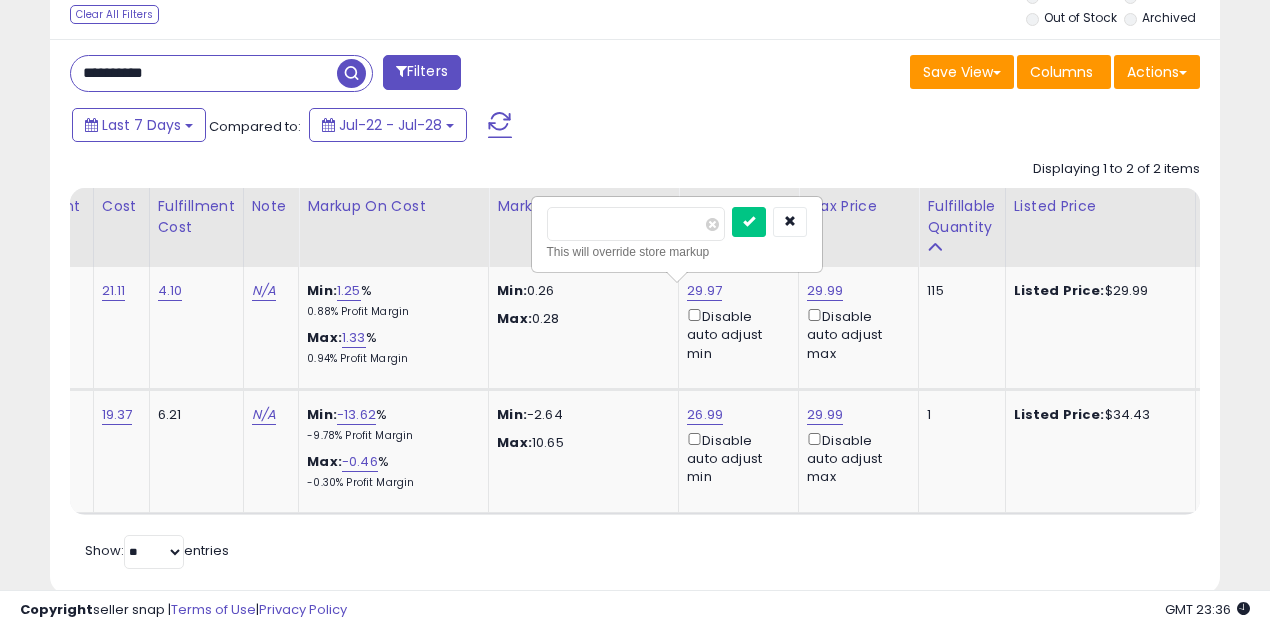 drag, startPoint x: 625, startPoint y: 219, endPoint x: 518, endPoint y: 222, distance: 107.042046 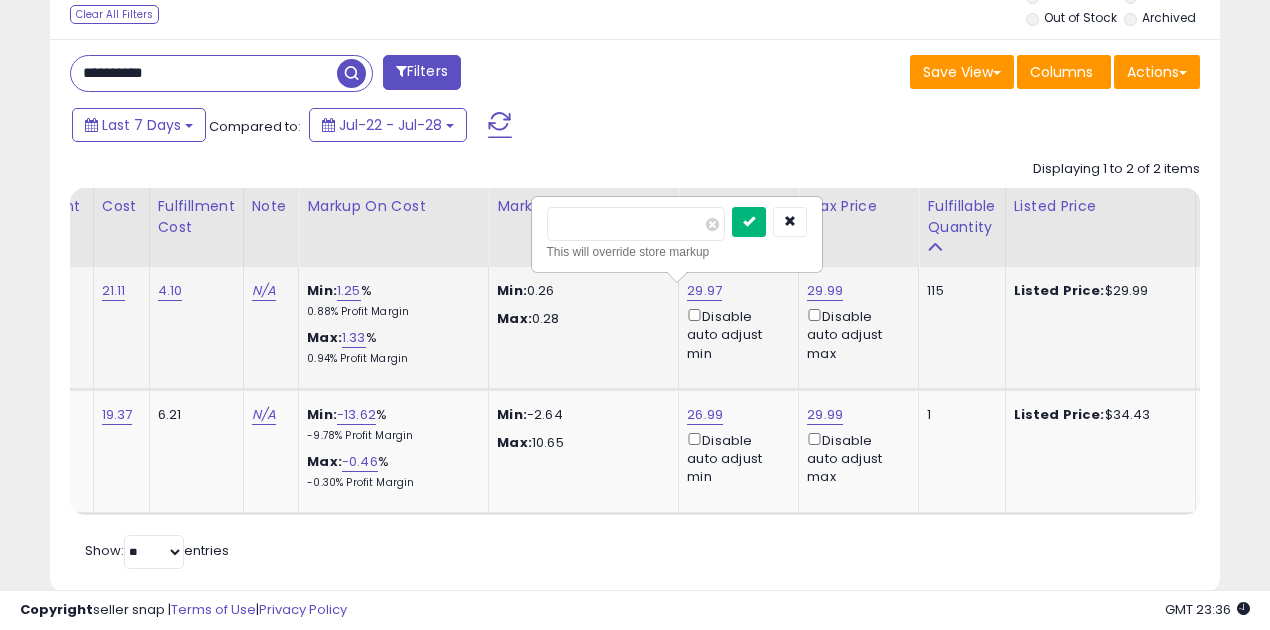 type on "*****" 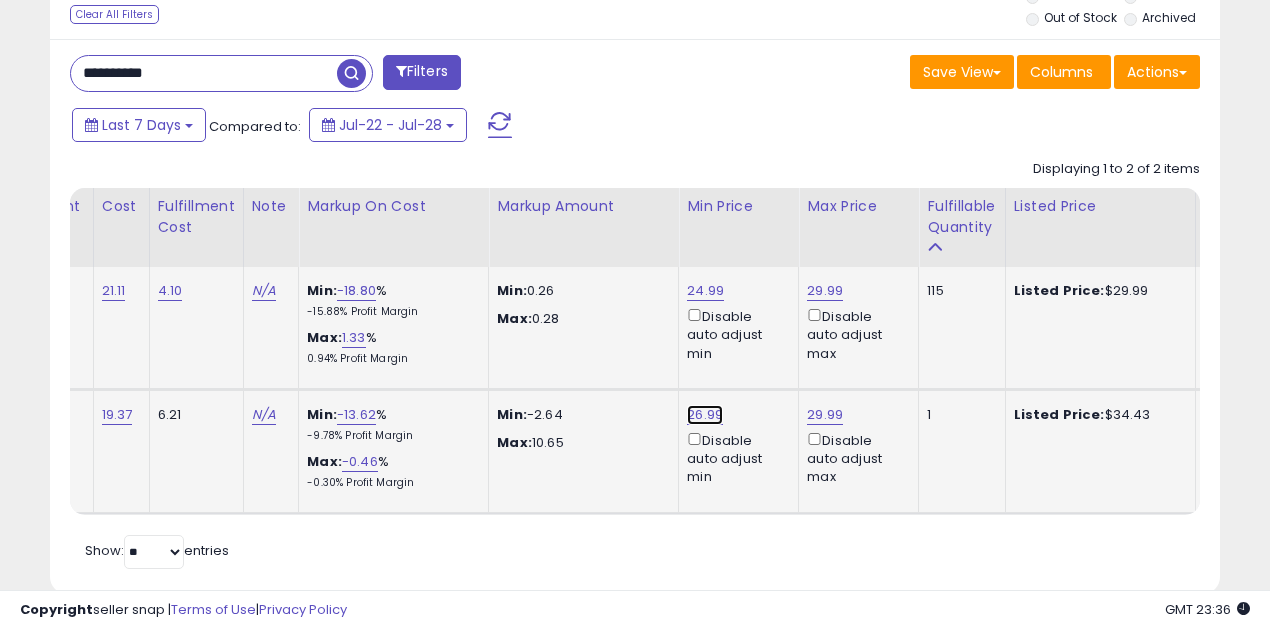 click on "26.99" at bounding box center (705, 291) 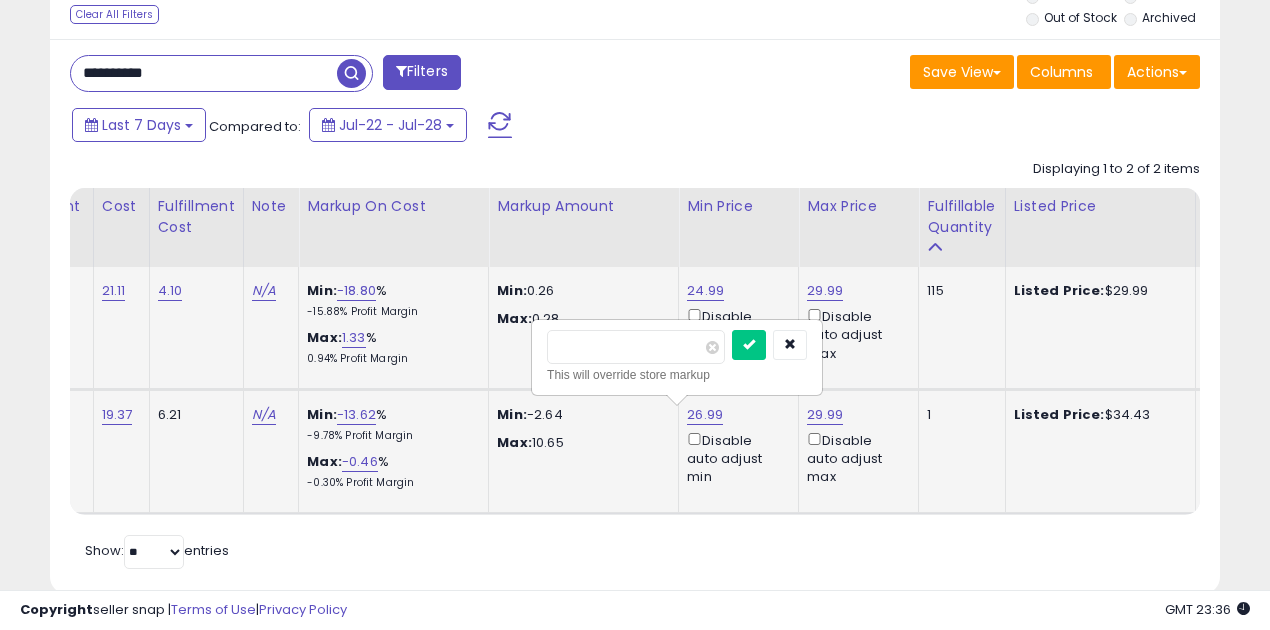 drag, startPoint x: 624, startPoint y: 349, endPoint x: 544, endPoint y: 350, distance: 80.00625 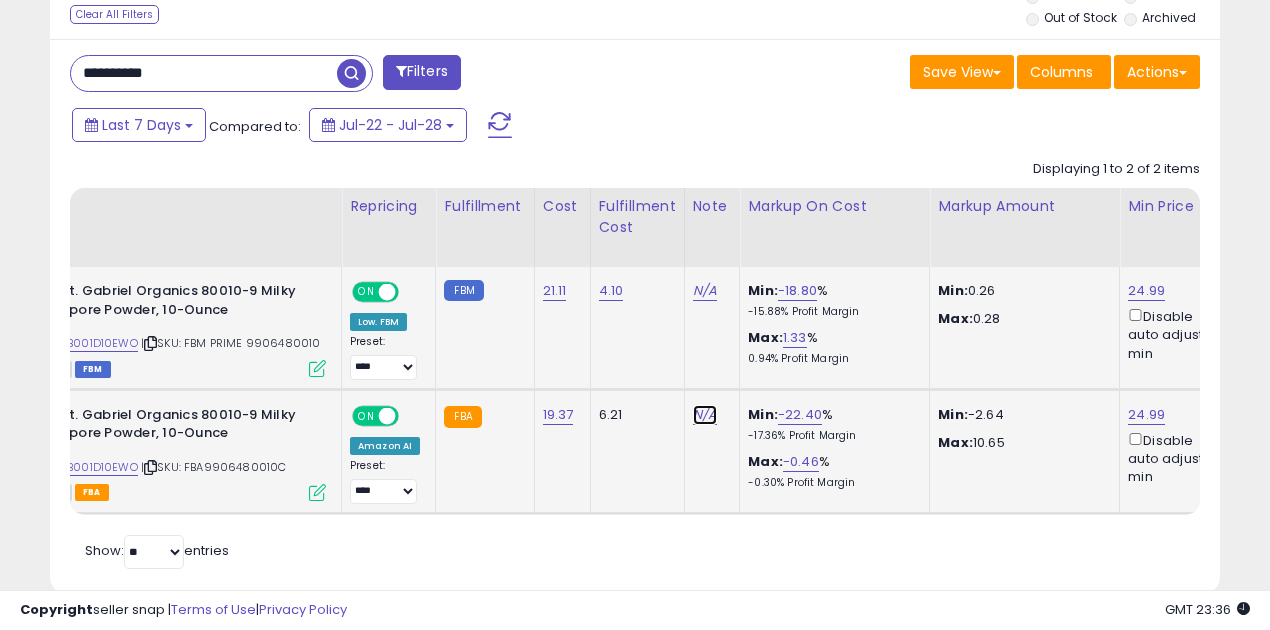 click on "N/A" at bounding box center [705, 291] 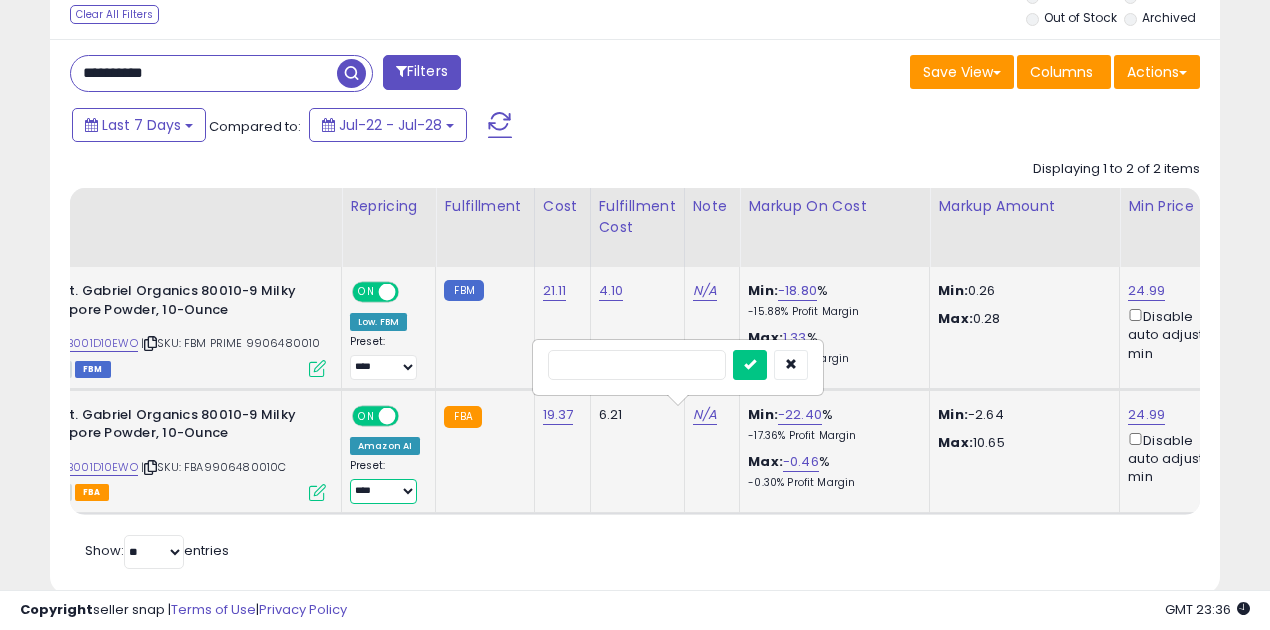 click on "**********" at bounding box center [383, 491] 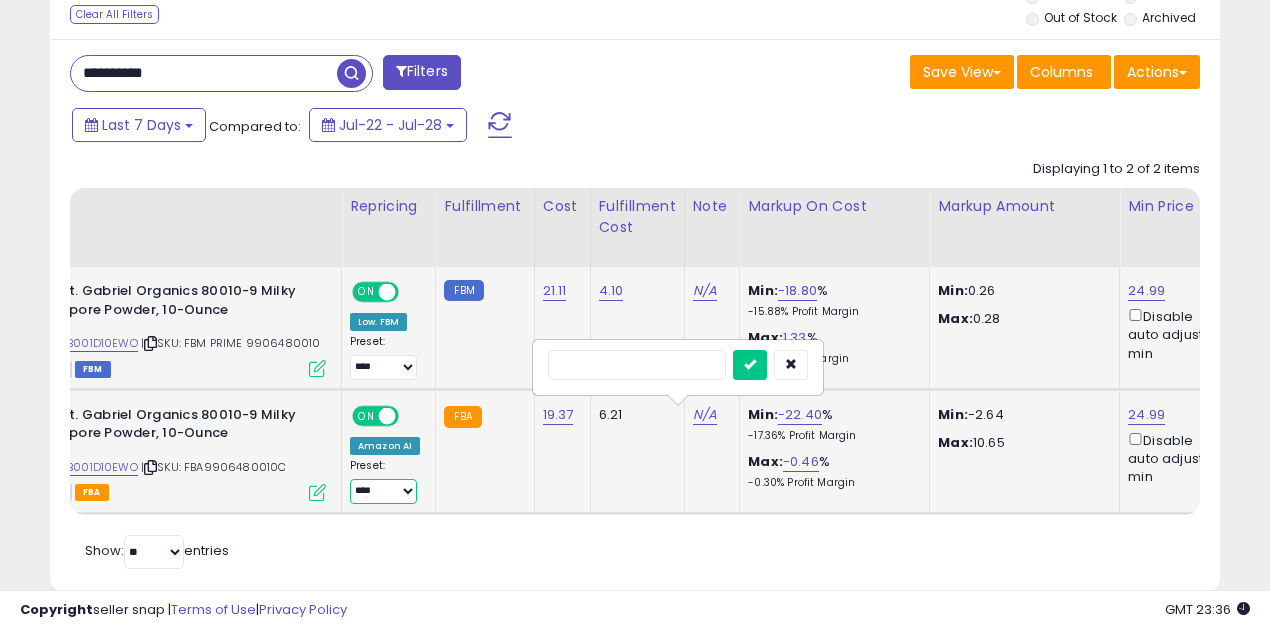 select on "**********" 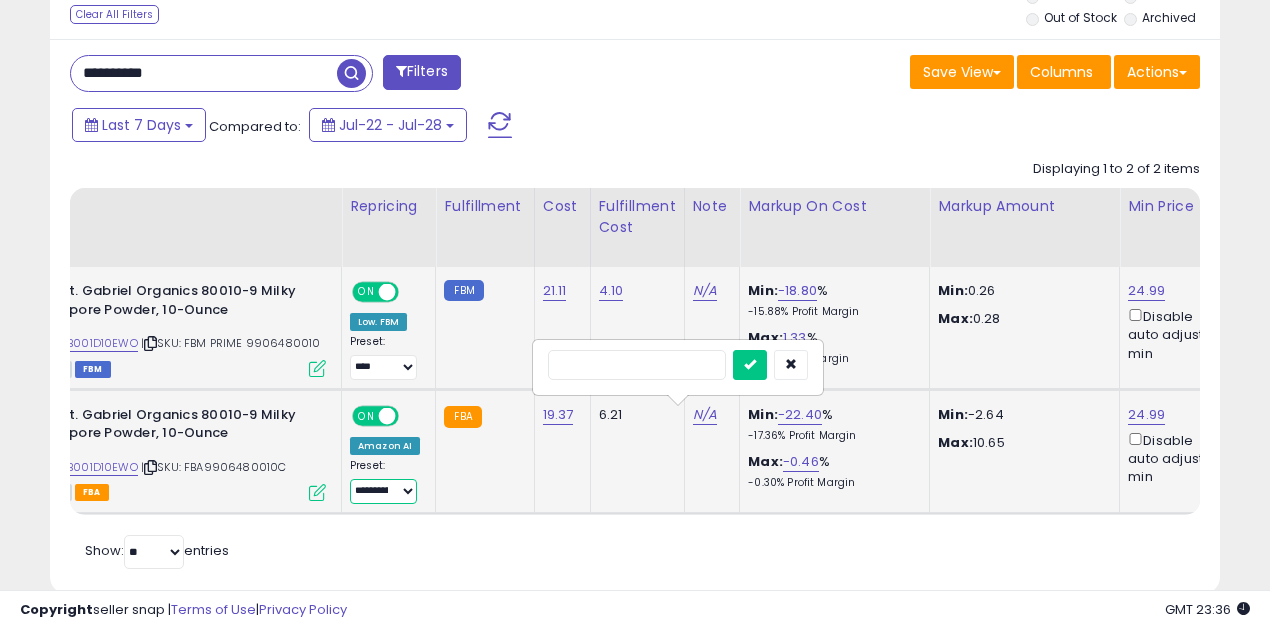 click on "**********" at bounding box center (383, 491) 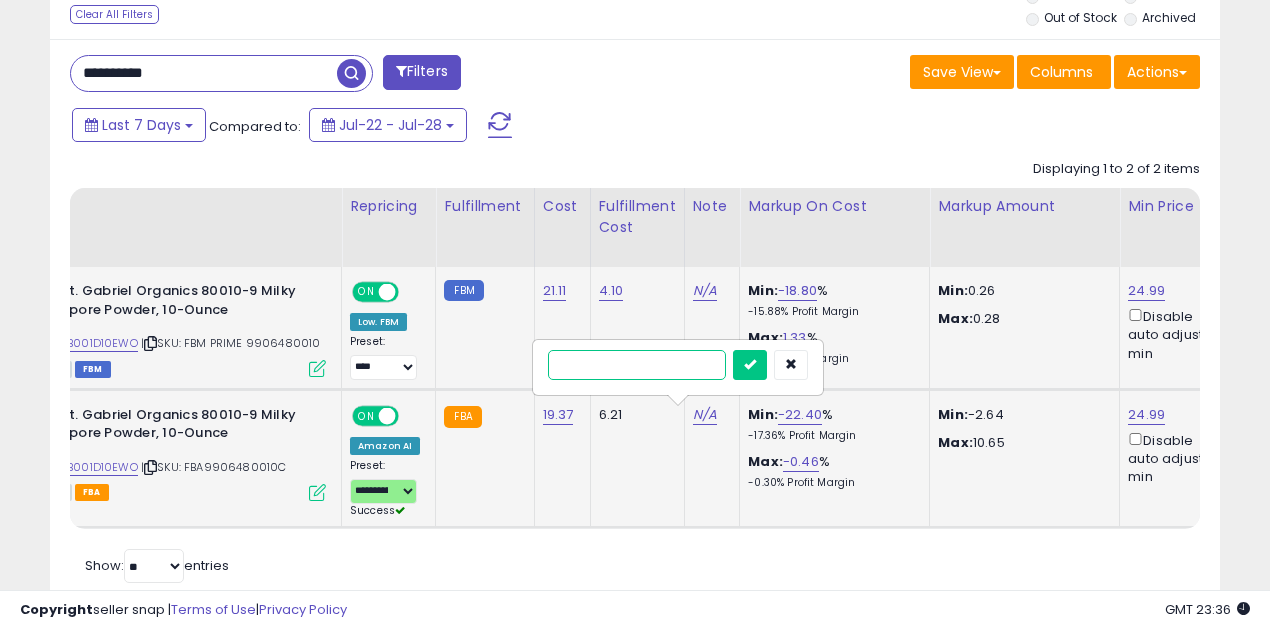 click at bounding box center (637, 365) 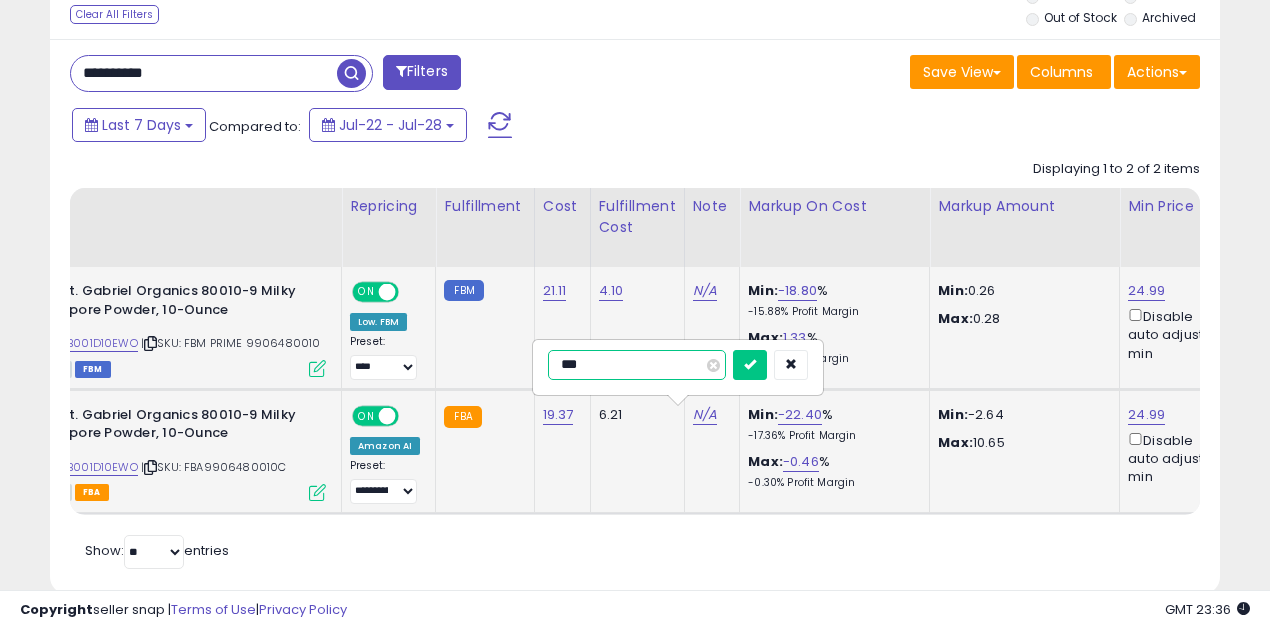 type on "****" 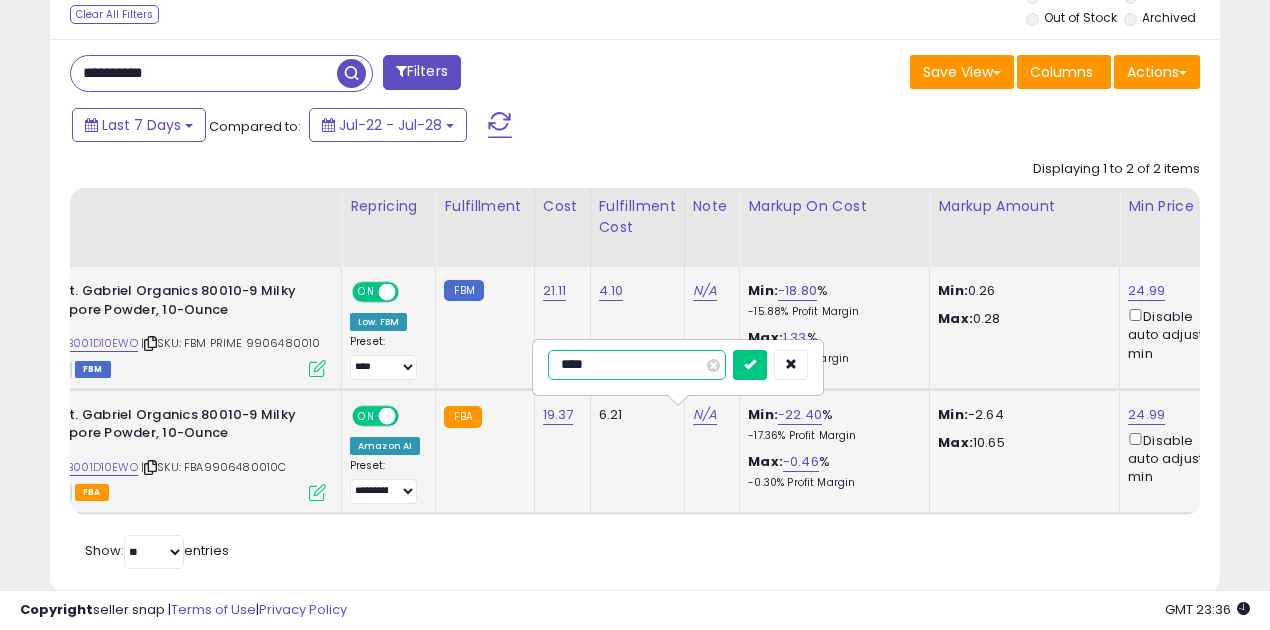 click at bounding box center (750, 365) 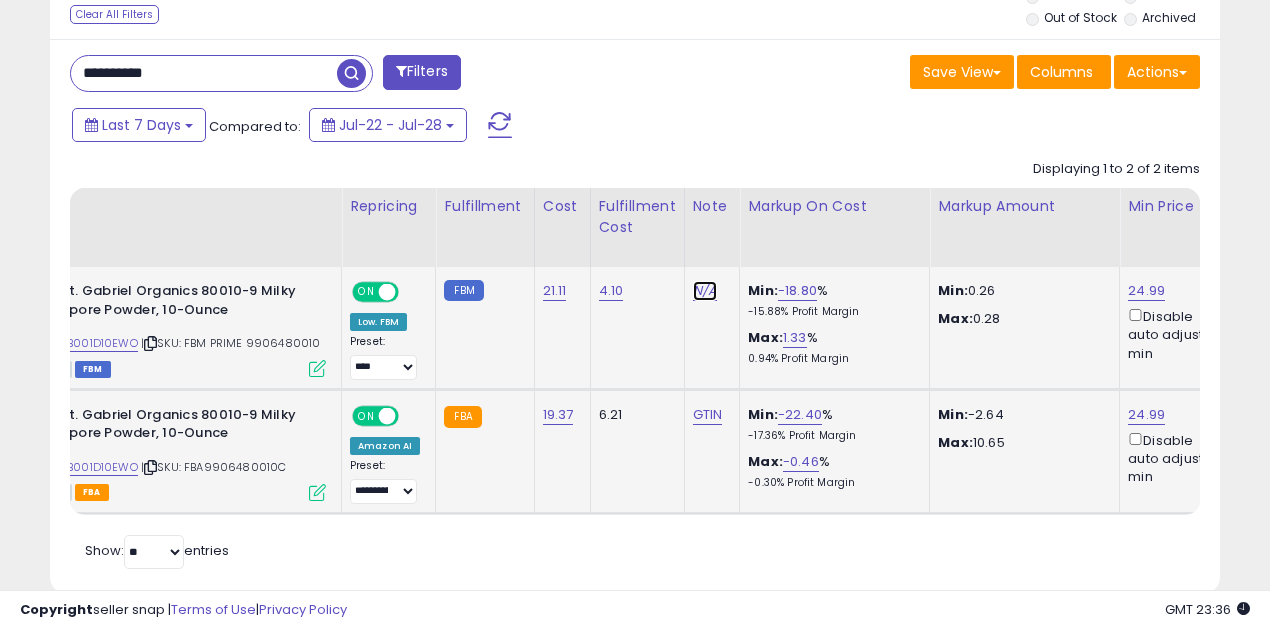 click on "N/A" at bounding box center [705, 291] 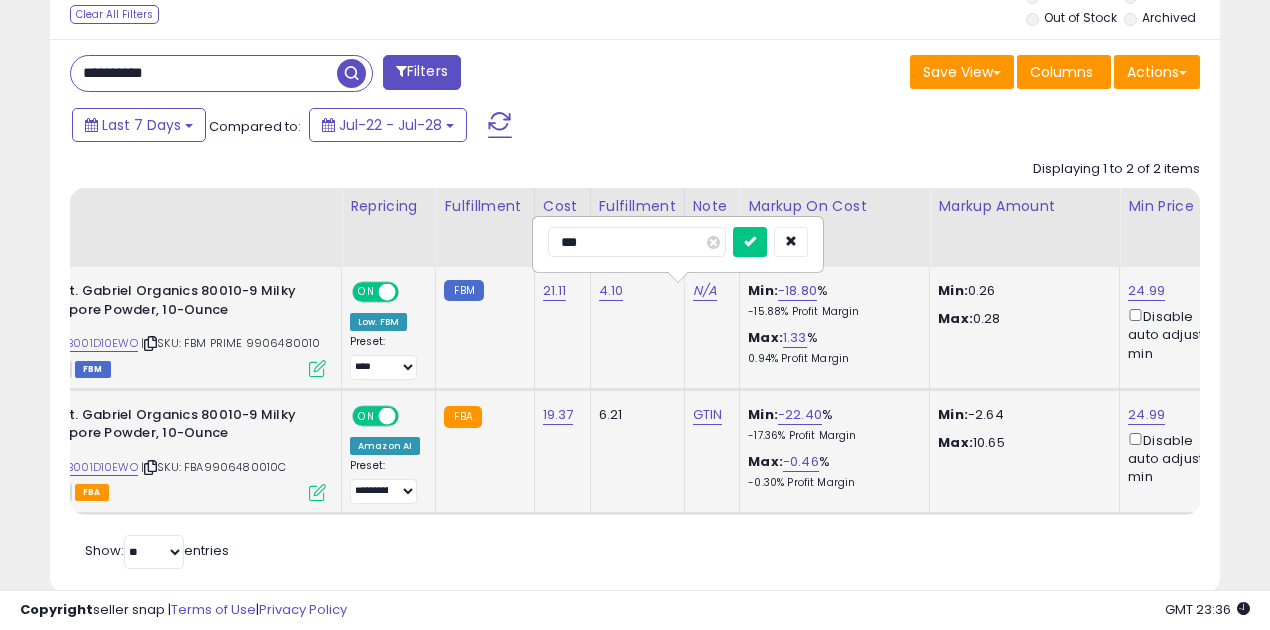 type on "****" 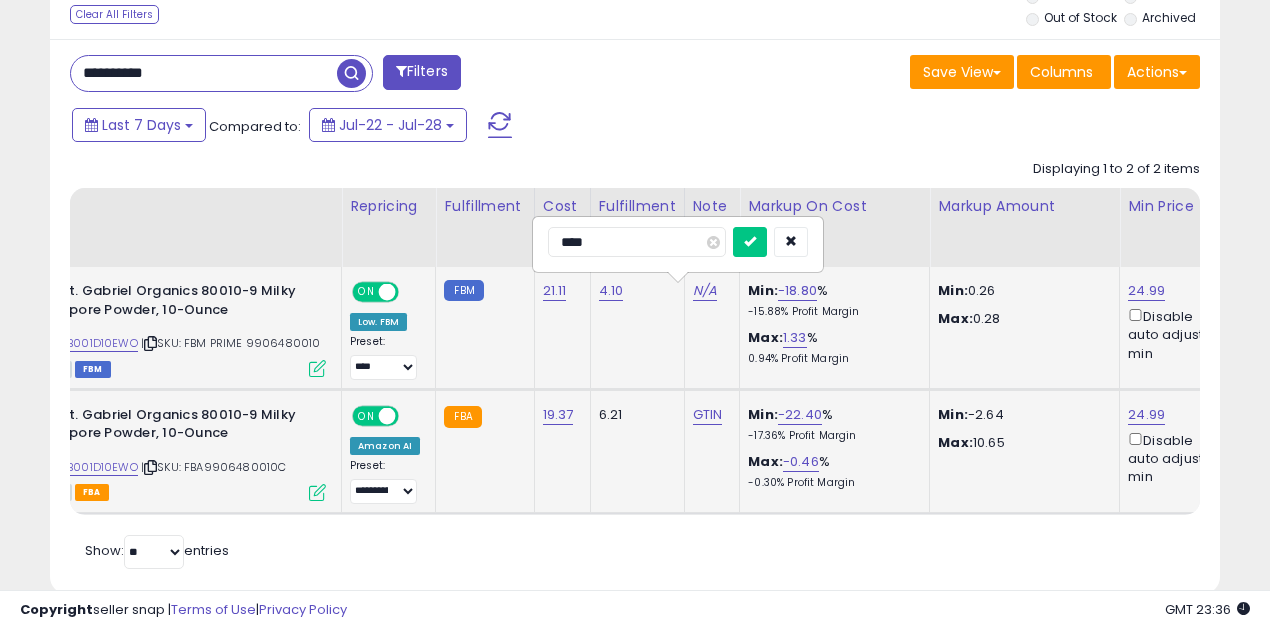 click at bounding box center (750, 242) 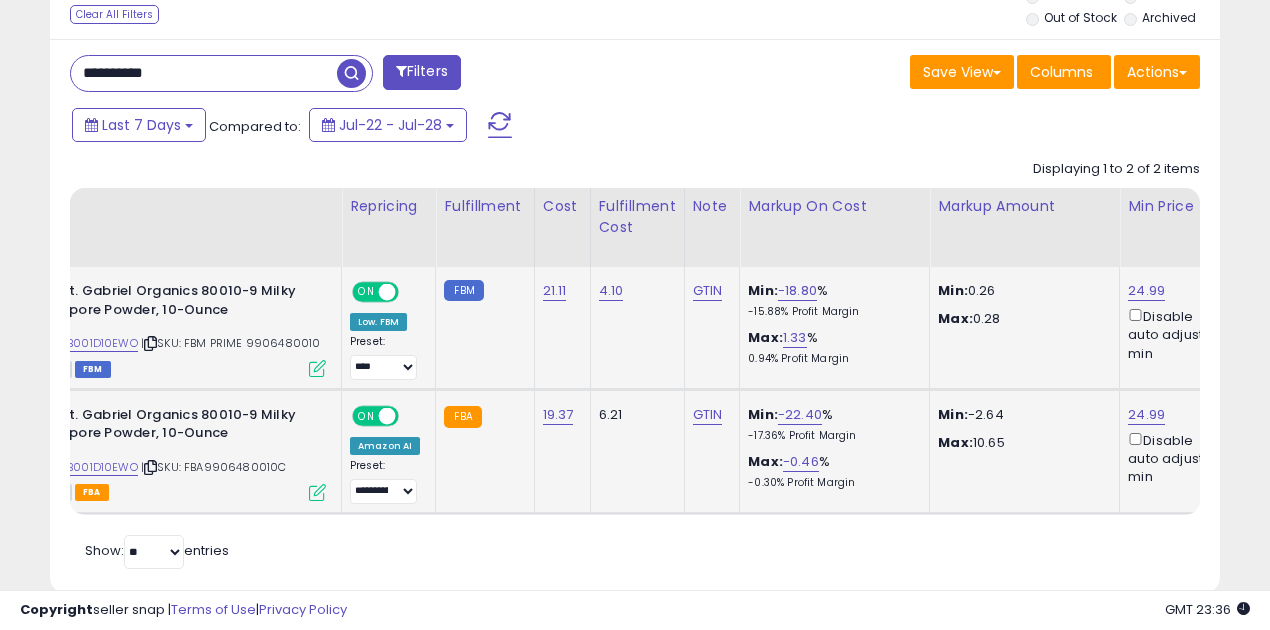 click on "**********" at bounding box center (204, 73) 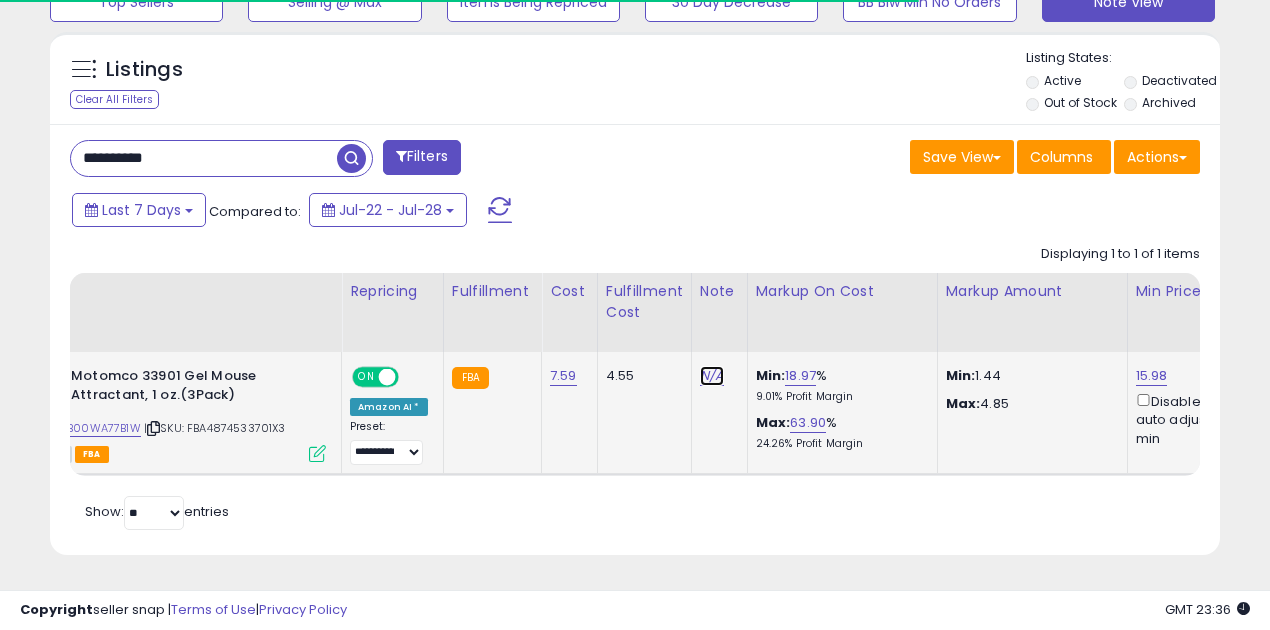 click on "N/A" at bounding box center [712, 376] 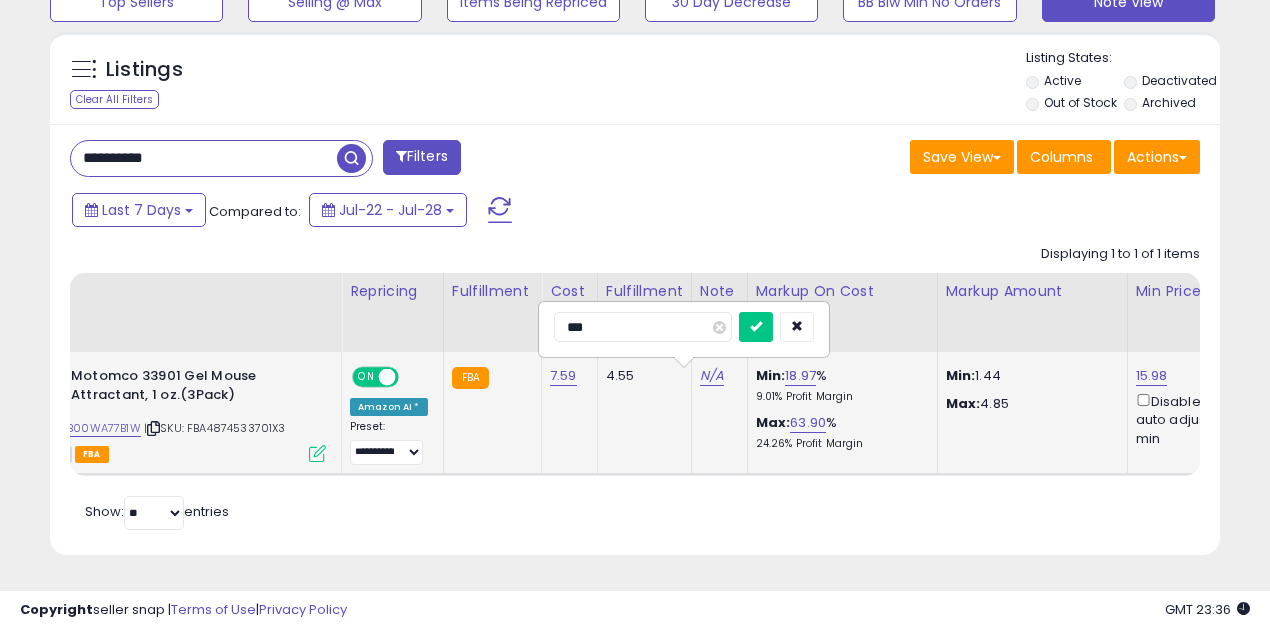 type on "****" 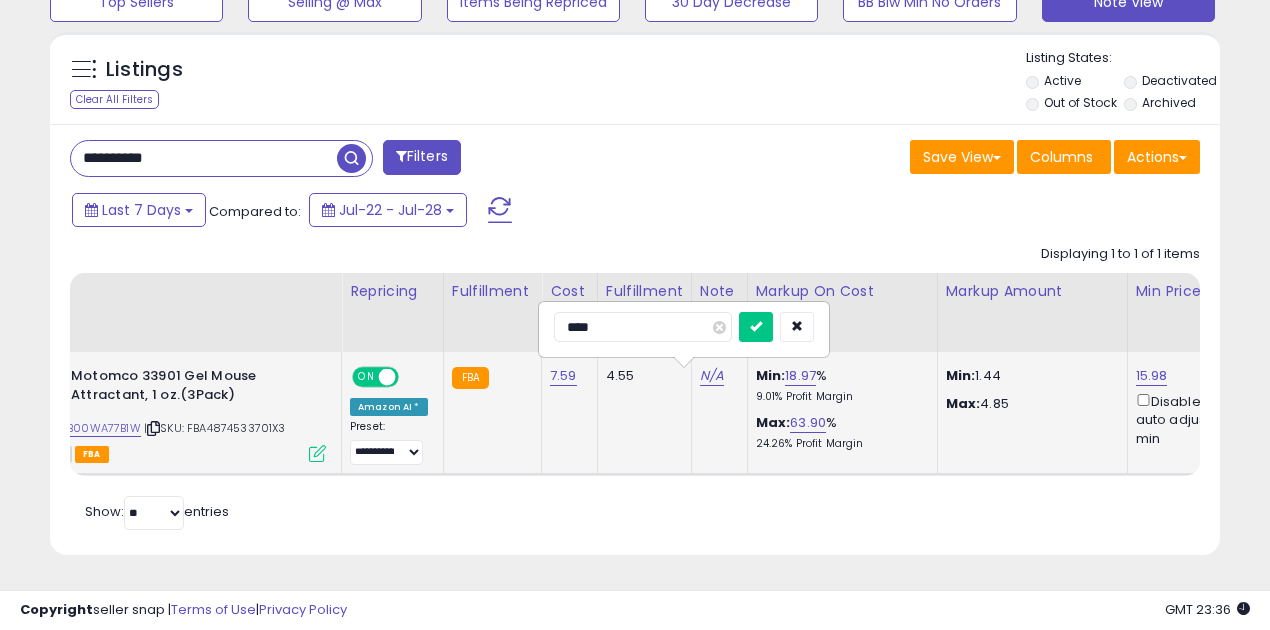 click at bounding box center [756, 327] 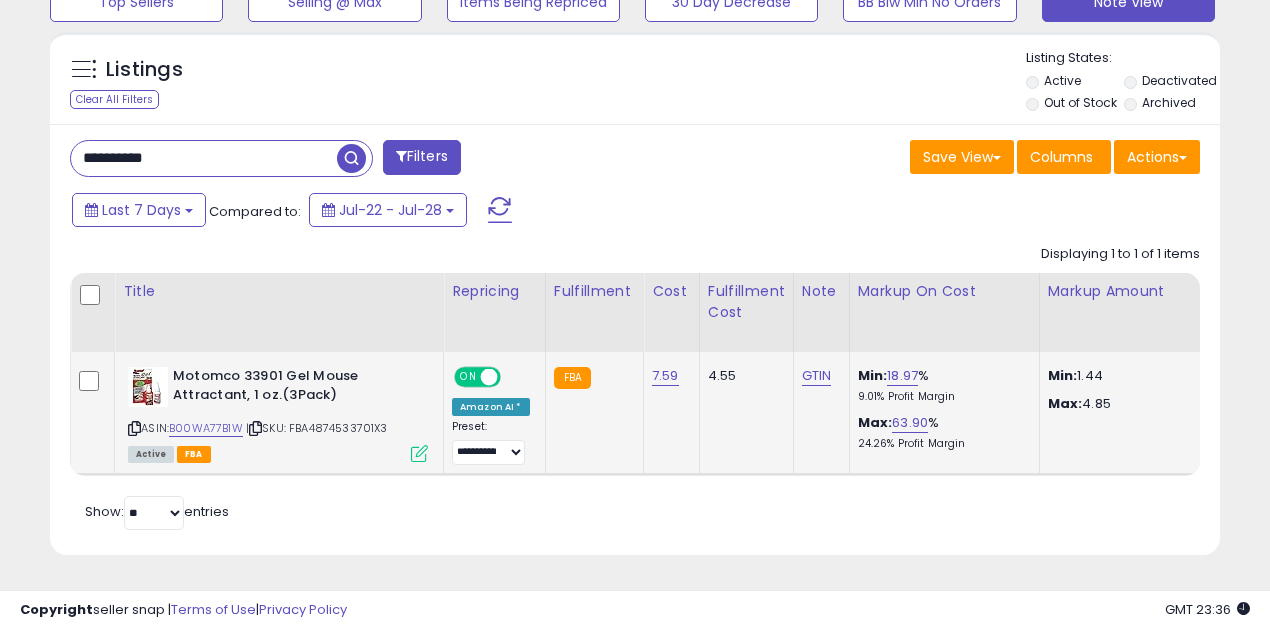 click at bounding box center (489, 377) 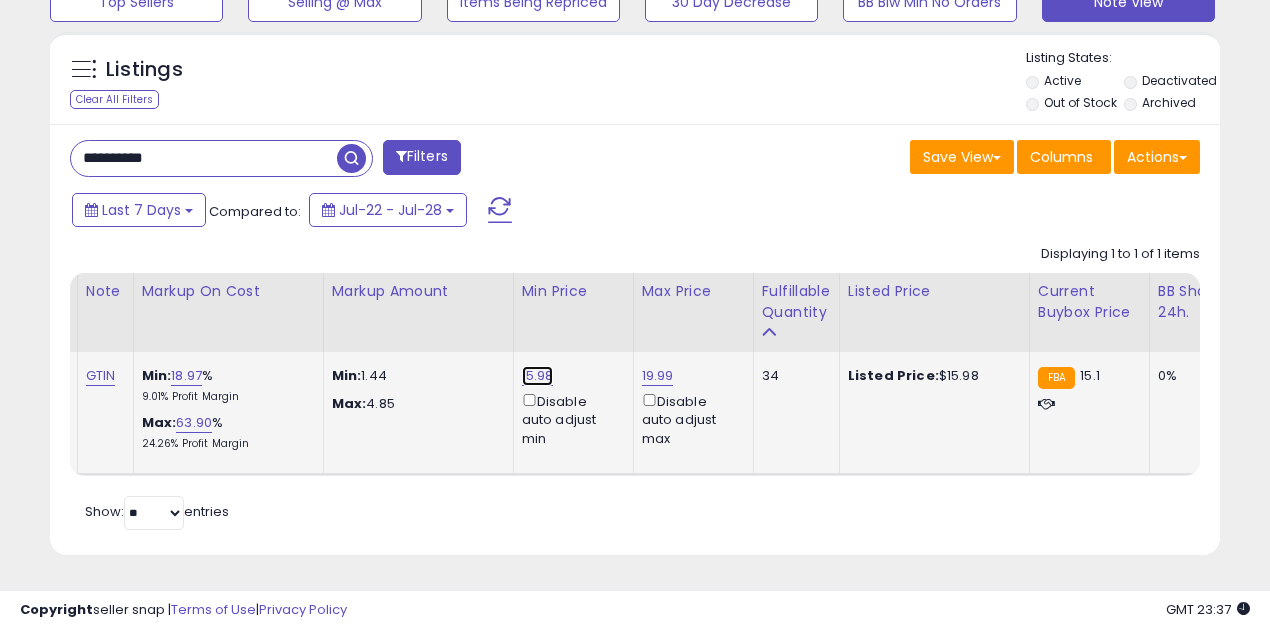click on "15.98" at bounding box center (538, 376) 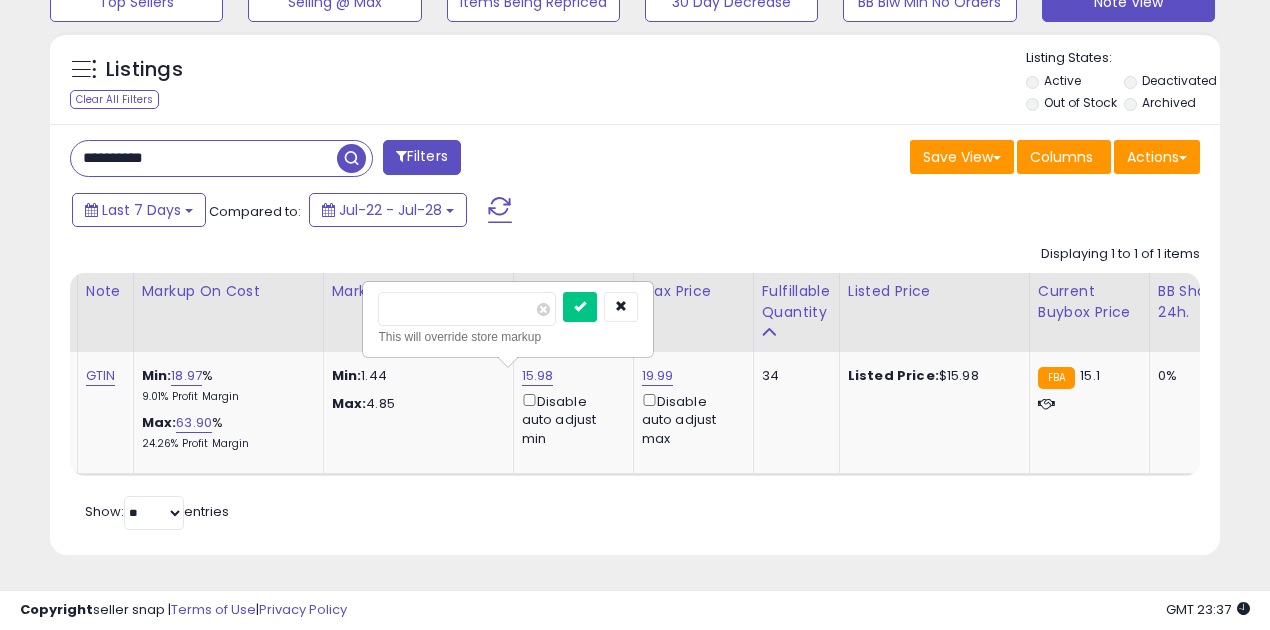 drag, startPoint x: 453, startPoint y: 302, endPoint x: 312, endPoint y: 302, distance: 141 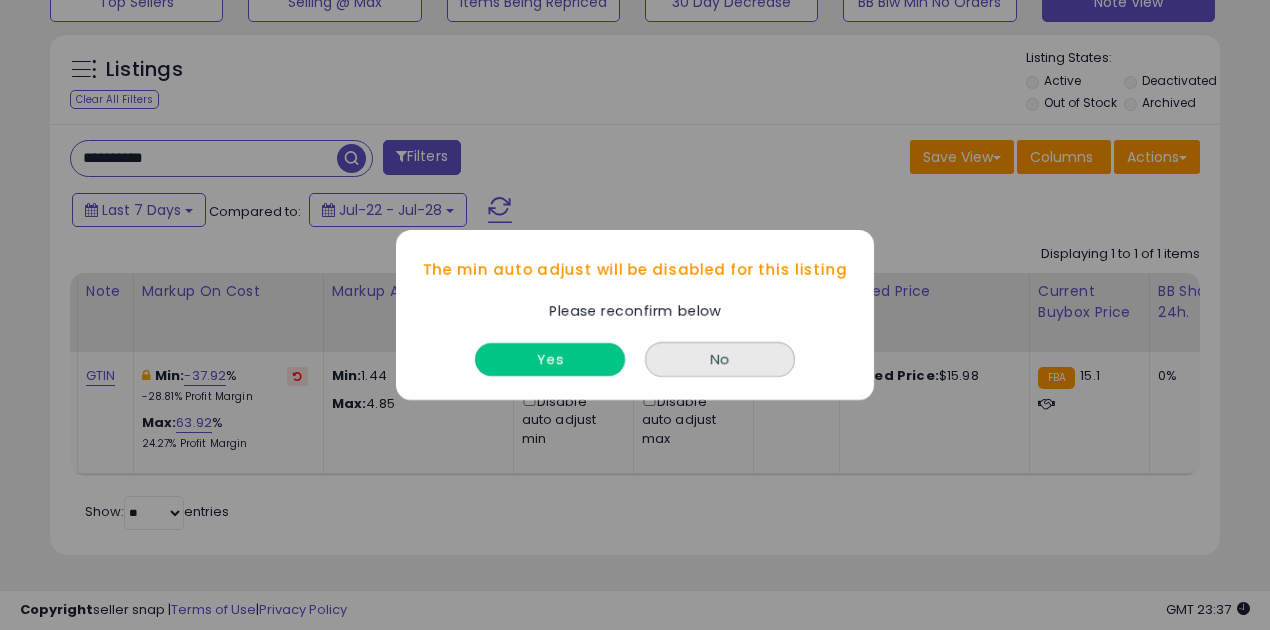 click on "Yes" at bounding box center [550, 359] 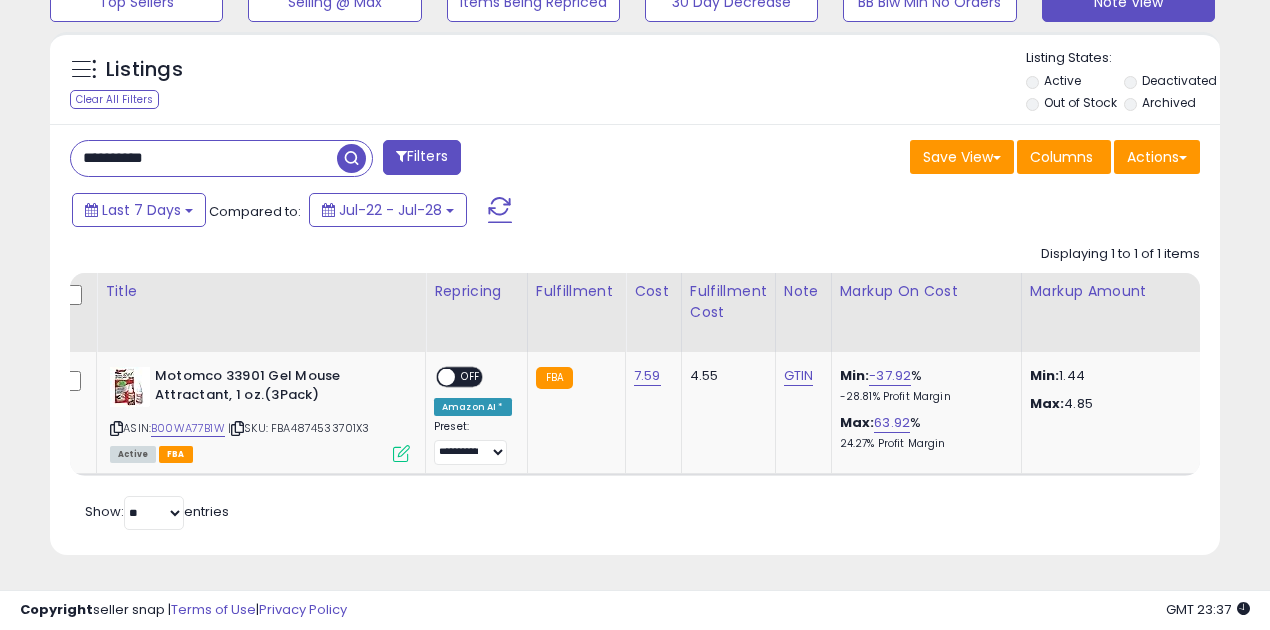 click on "**********" at bounding box center [204, 158] 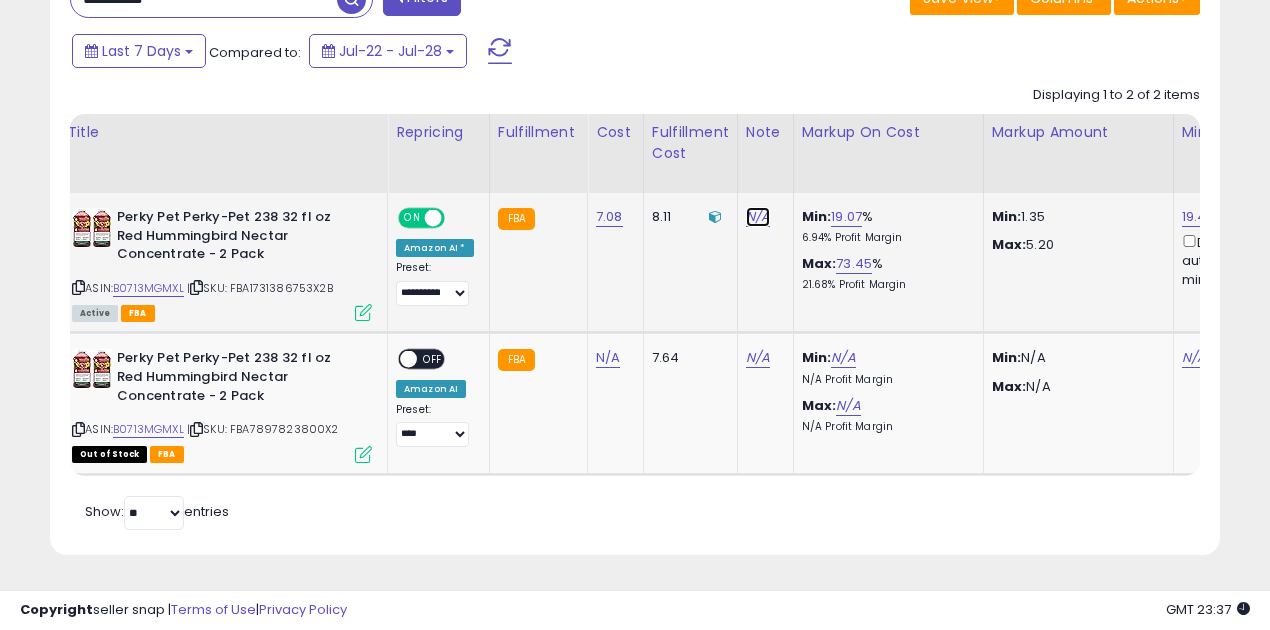 click on "N/A" at bounding box center (758, 217) 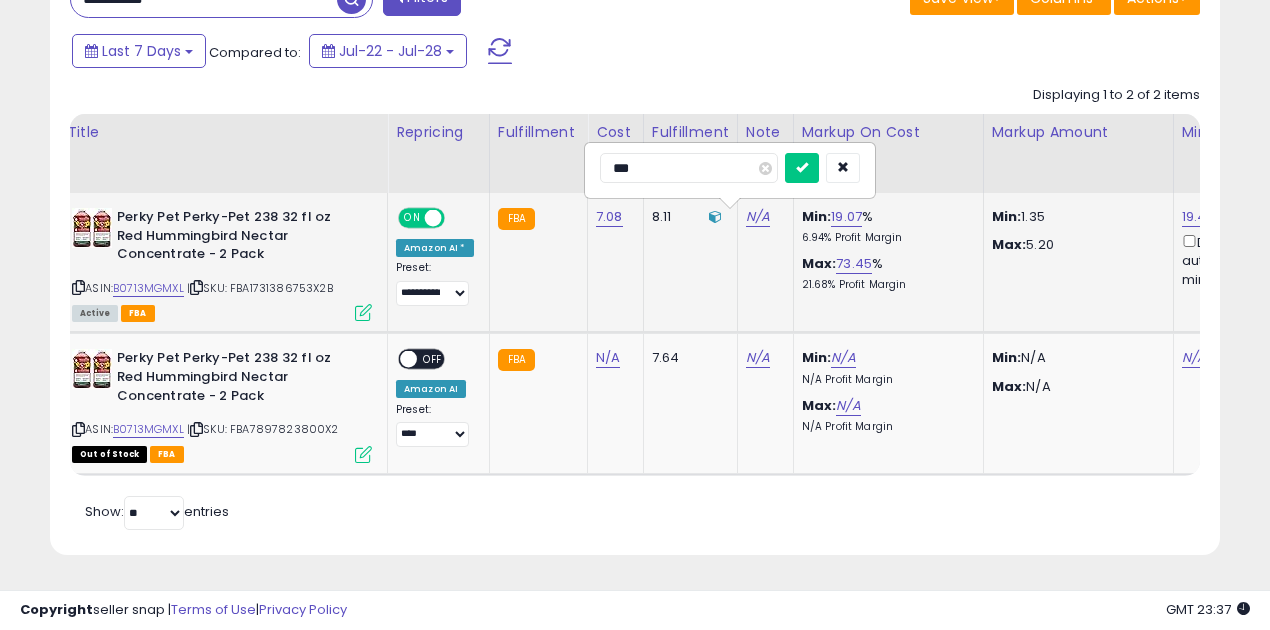 type on "****" 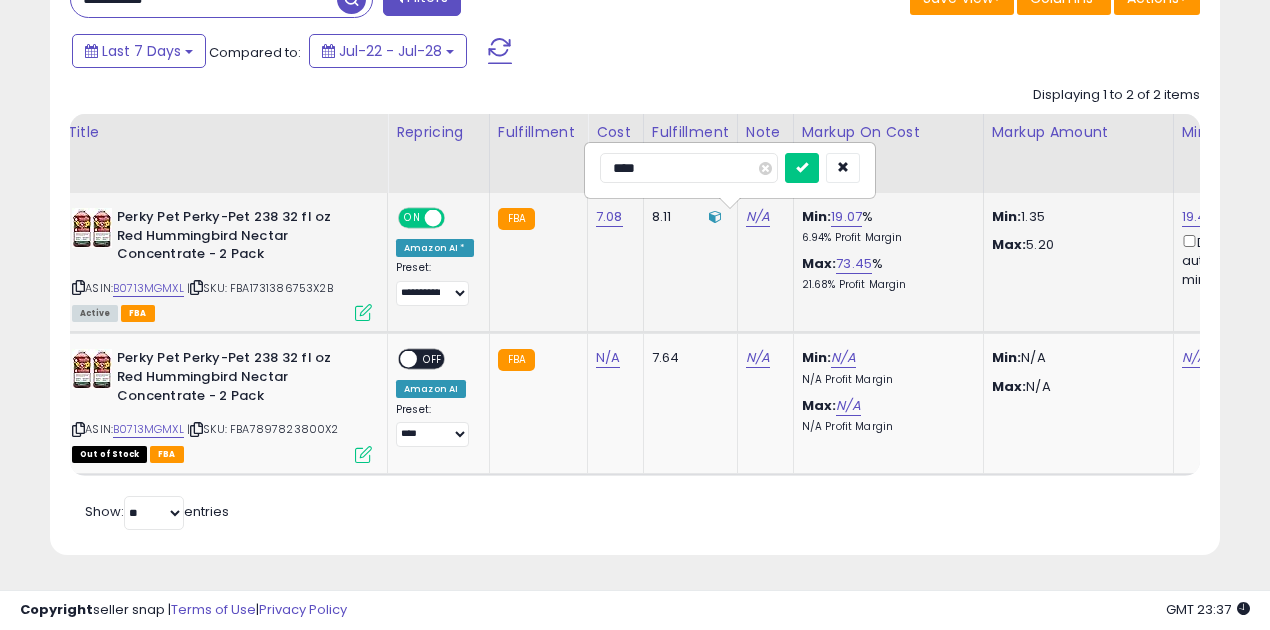 click at bounding box center [802, 168] 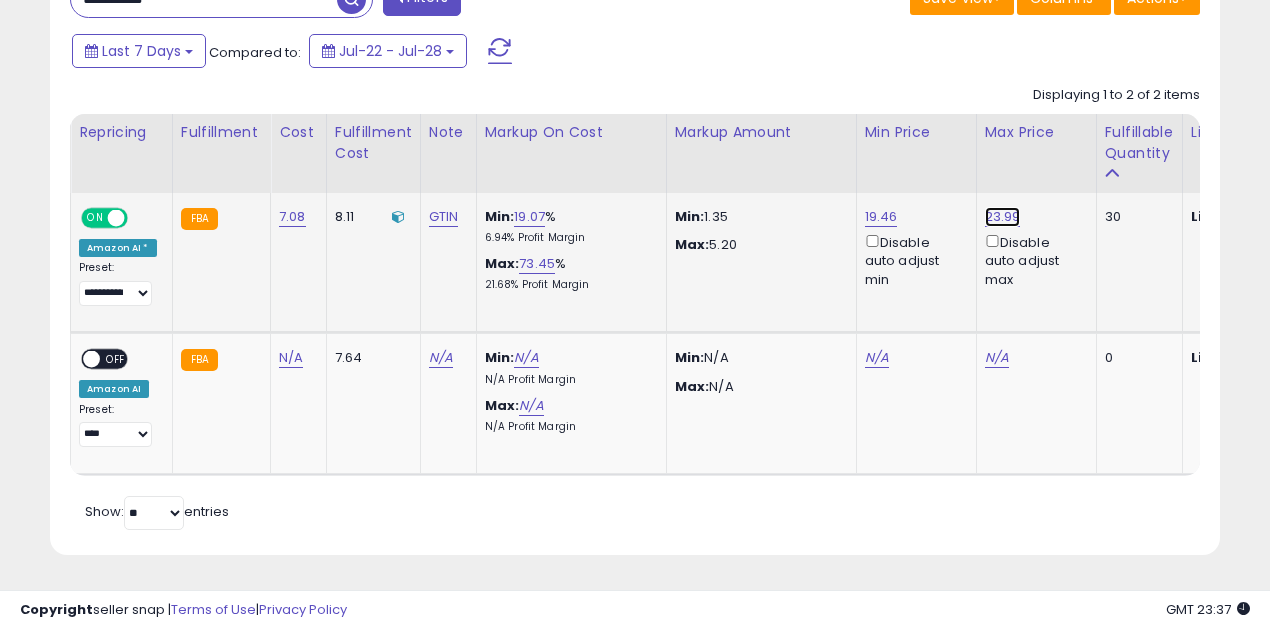 click on "23.99" at bounding box center [1003, 217] 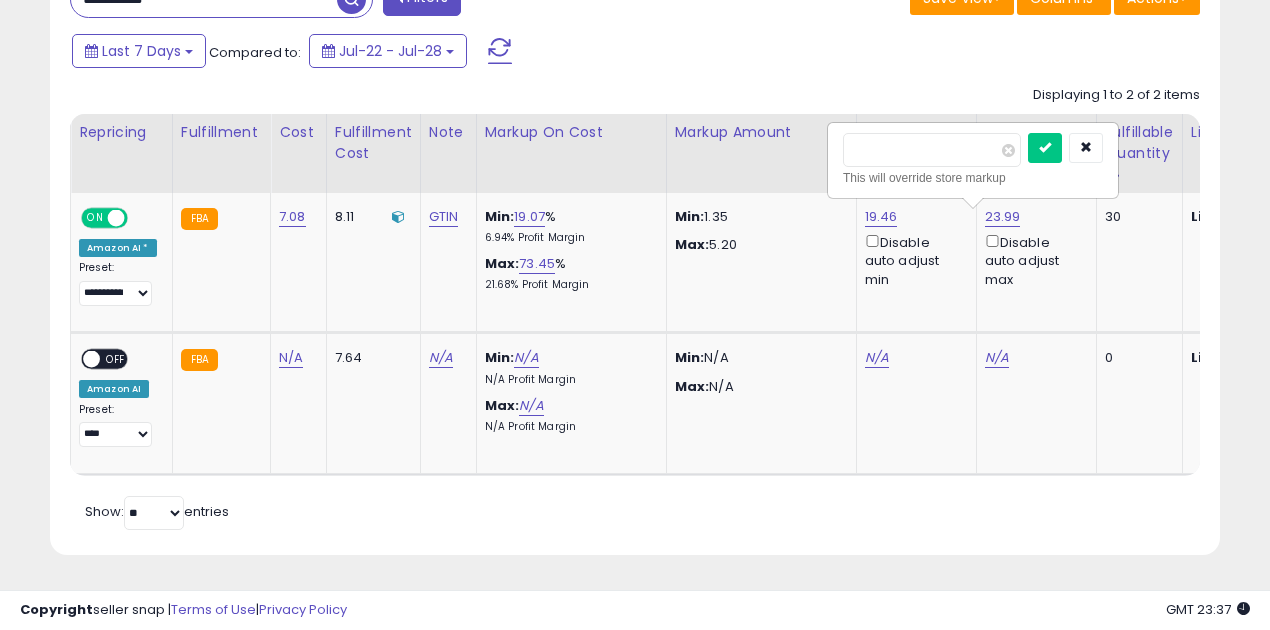 drag, startPoint x: 912, startPoint y: 139, endPoint x: 756, endPoint y: 136, distance: 156.02884 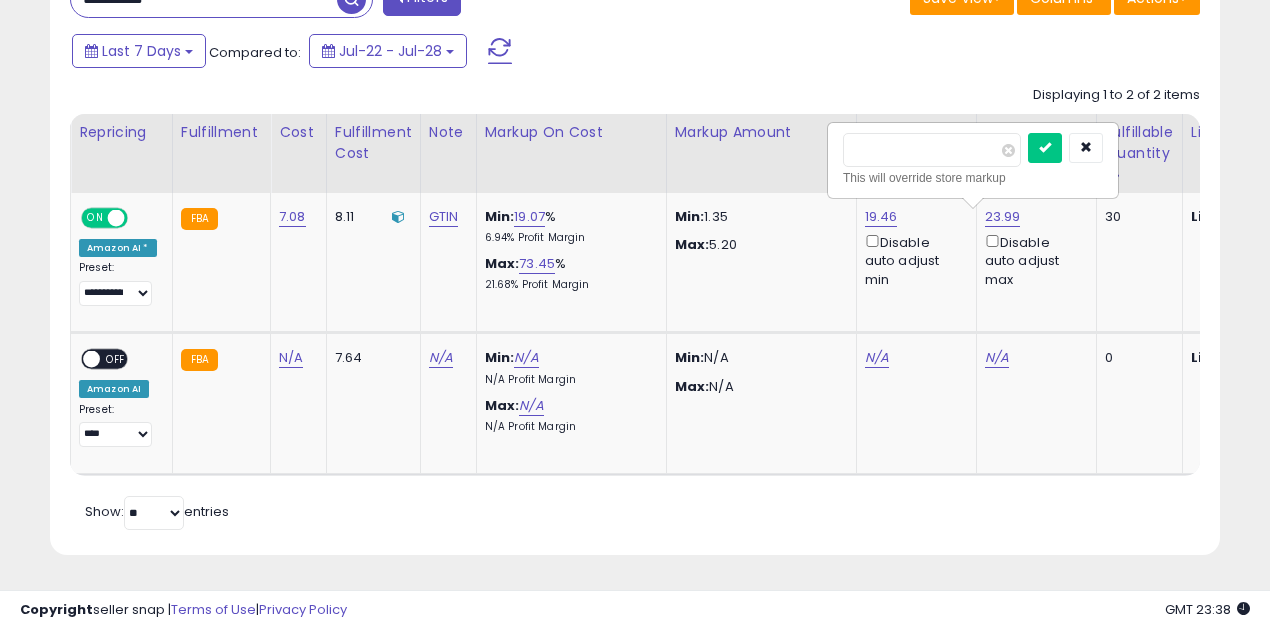 type on "*****" 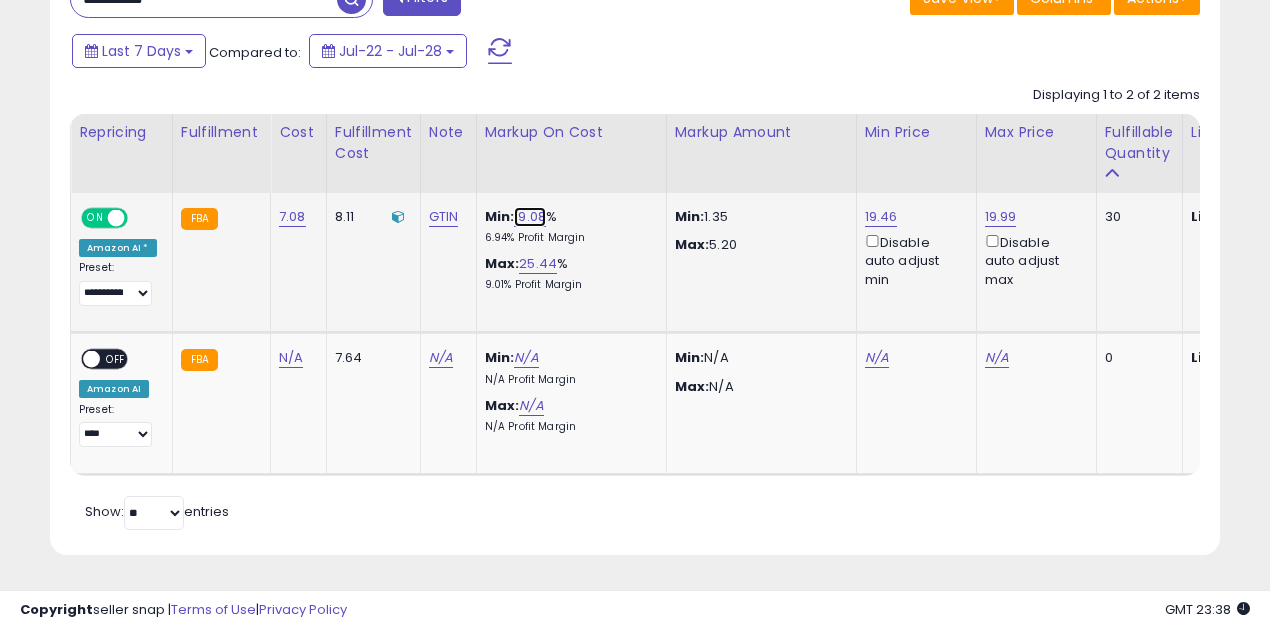 click on "19.08" at bounding box center [530, 217] 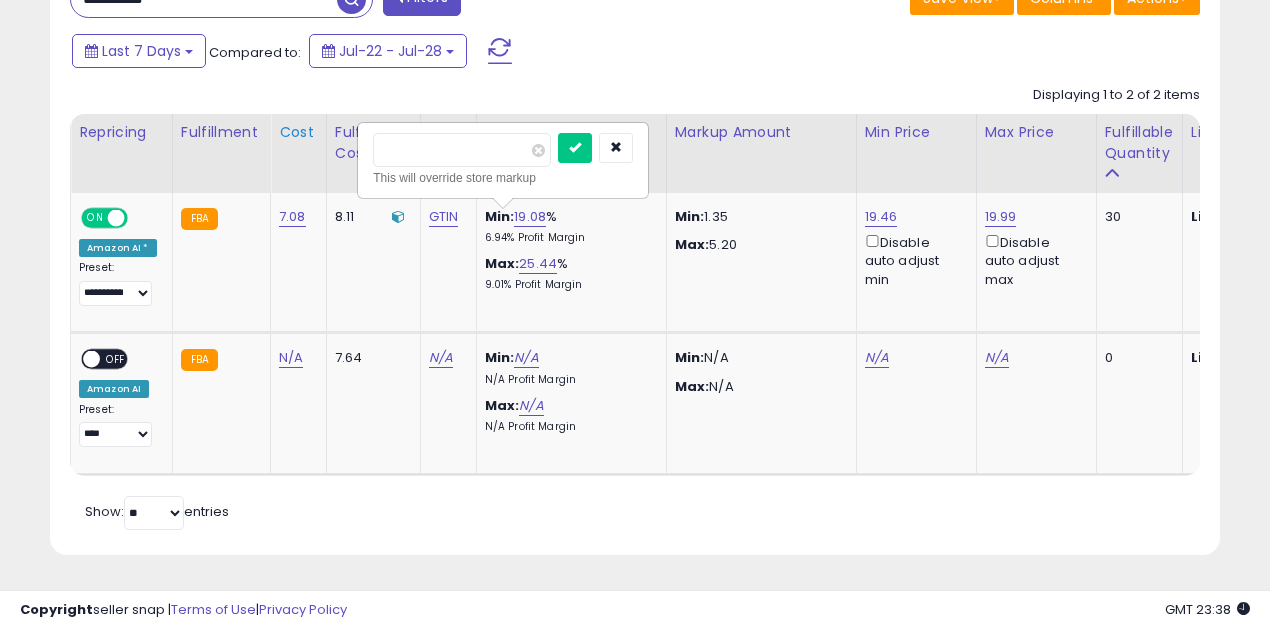 drag, startPoint x: 446, startPoint y: 138, endPoint x: 304, endPoint y: 123, distance: 142.79005 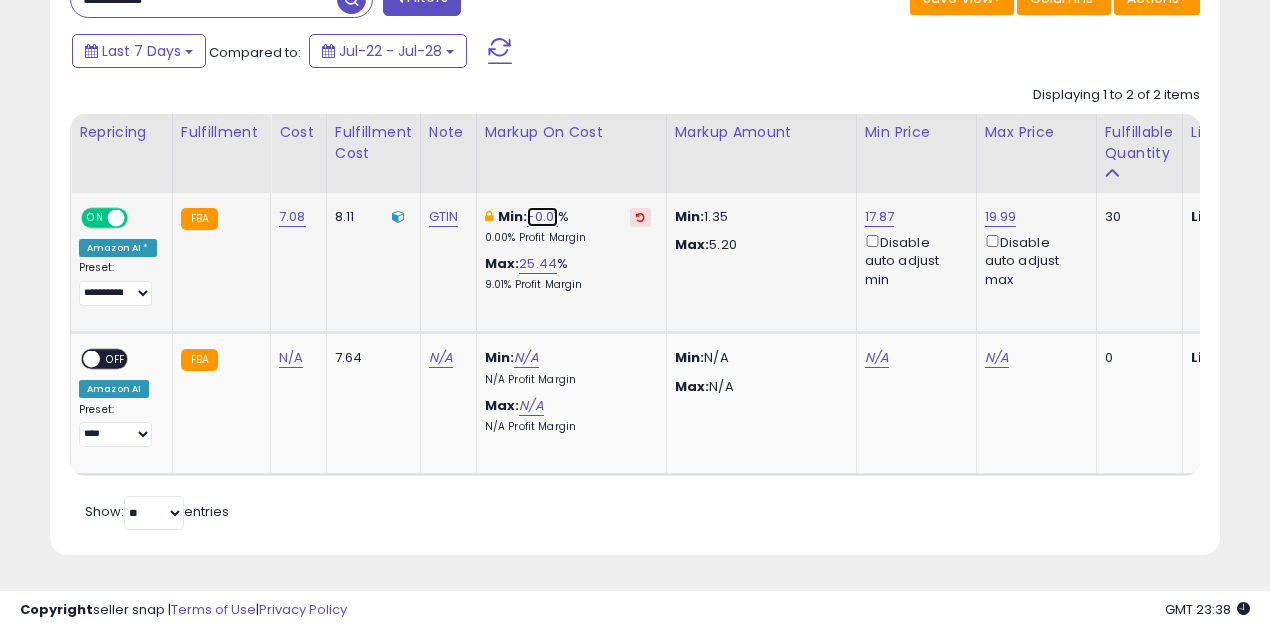 click on "-0.01" at bounding box center [542, 217] 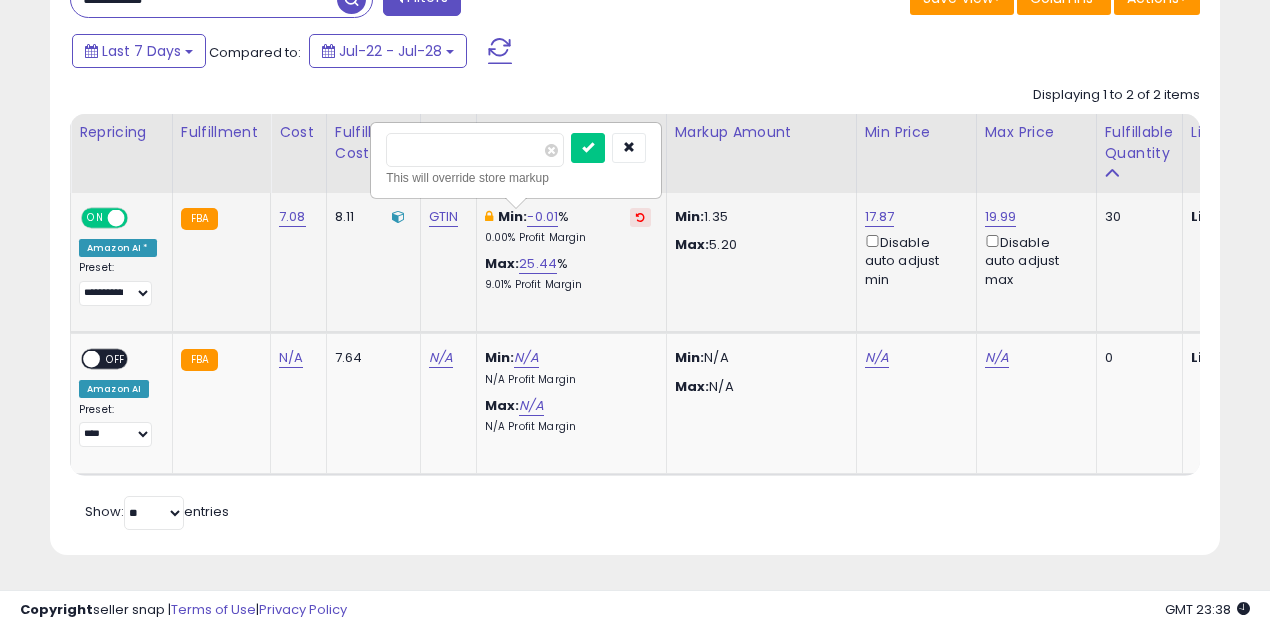 type on "*" 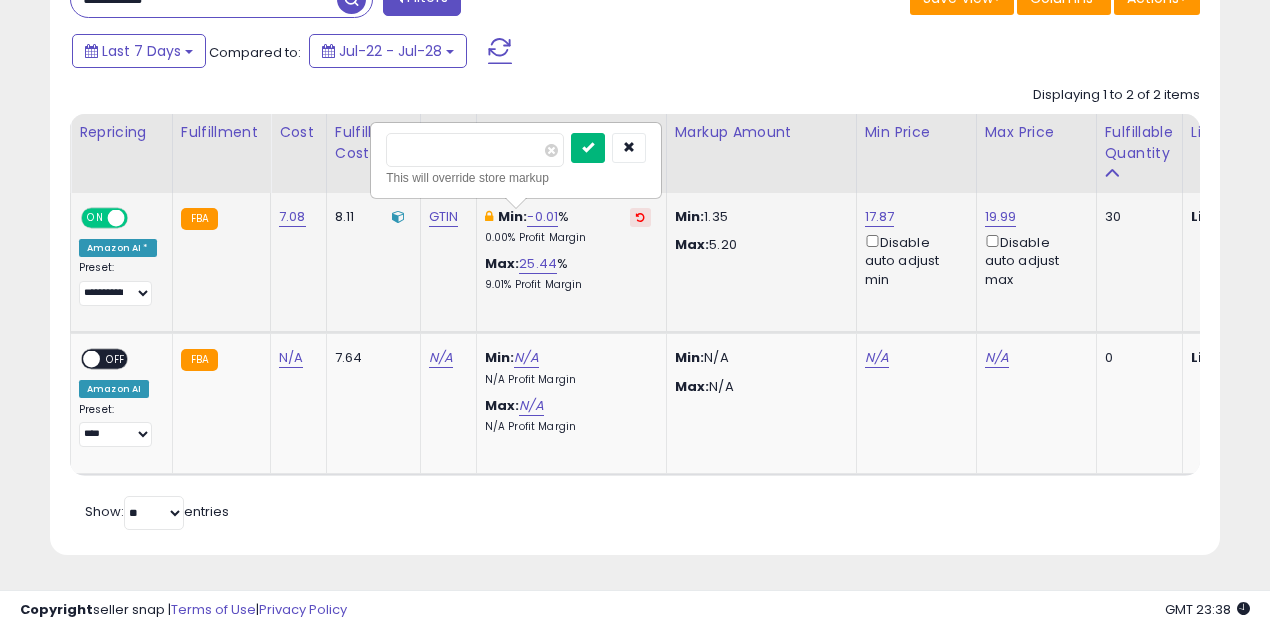click at bounding box center (588, 147) 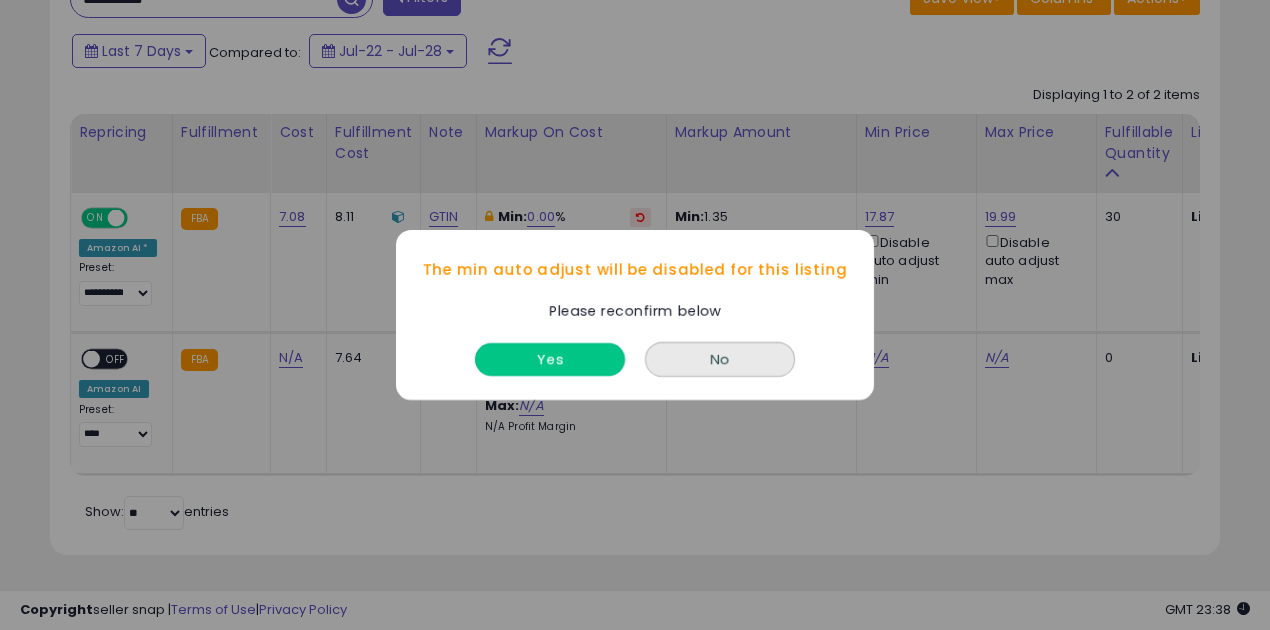click on "Yes" at bounding box center [550, 359] 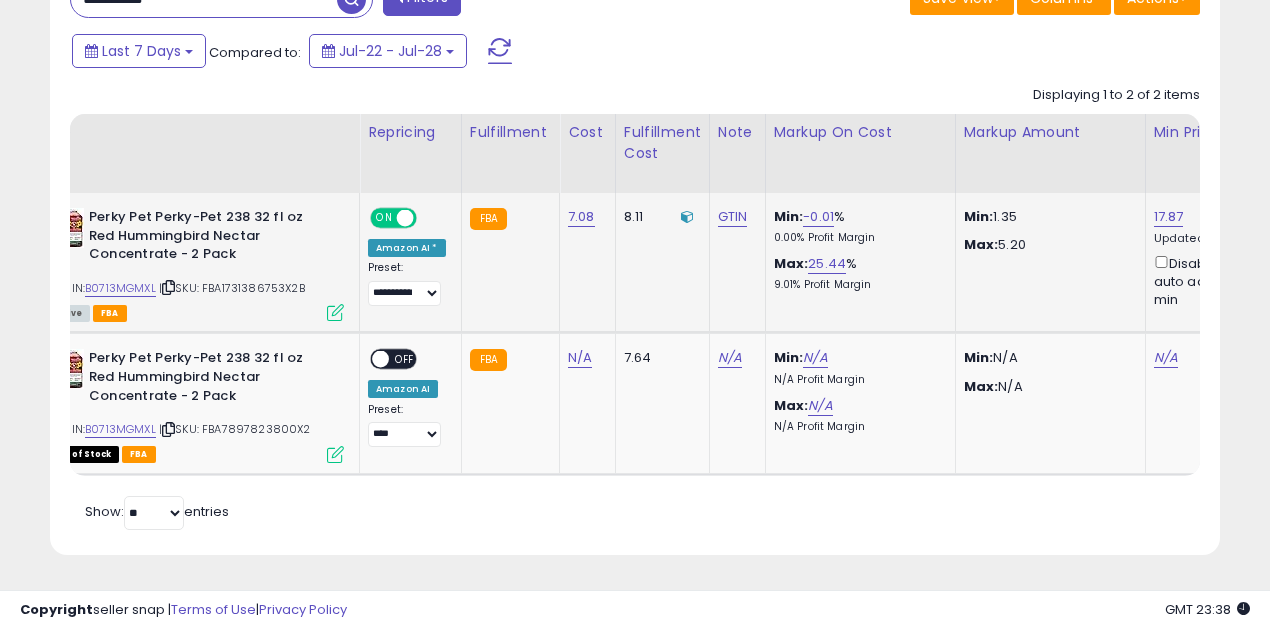 click at bounding box center [405, 218] 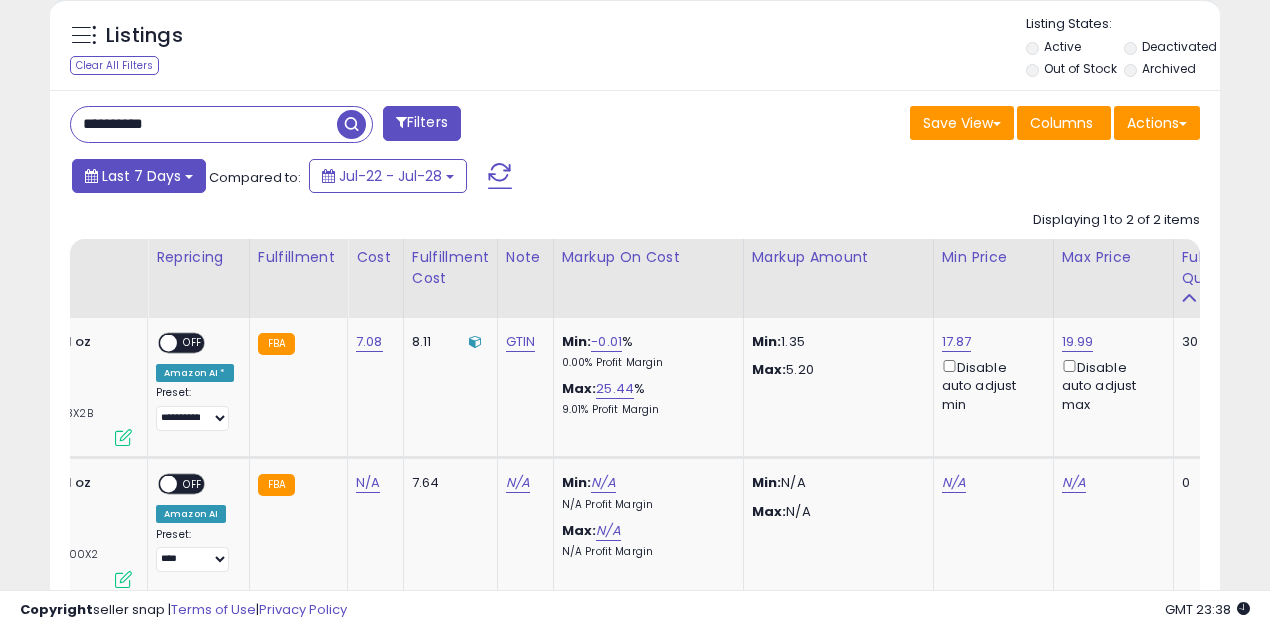 scroll, scrollTop: 731, scrollLeft: 0, axis: vertical 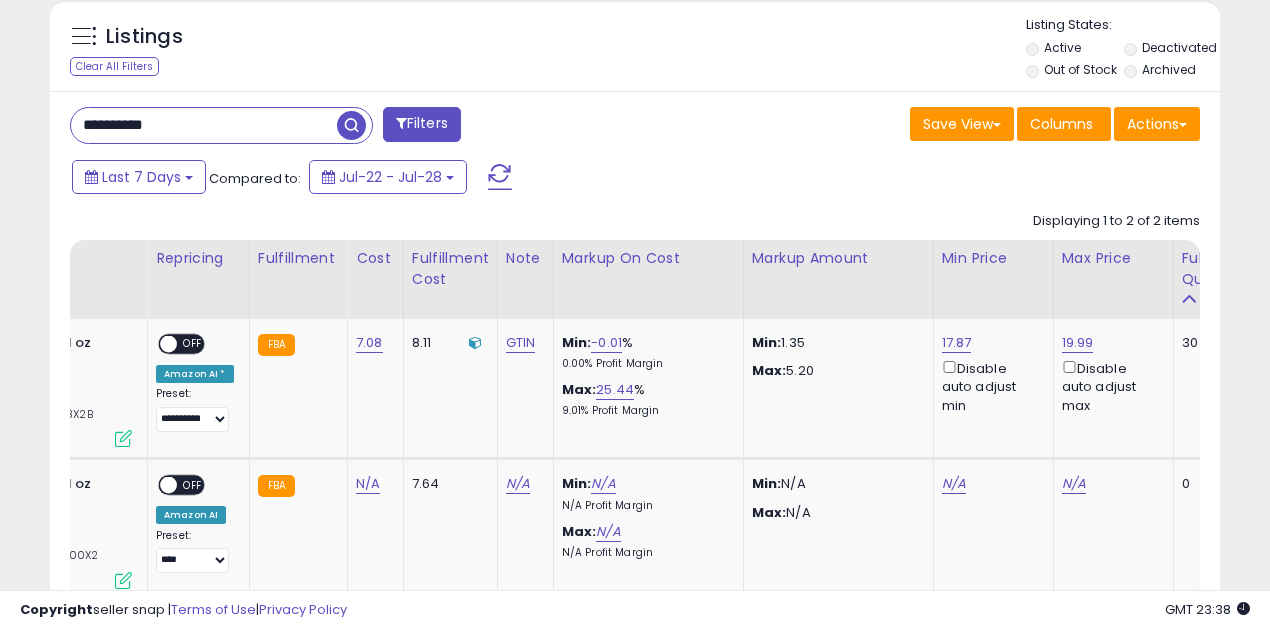 click on "**********" at bounding box center (204, 125) 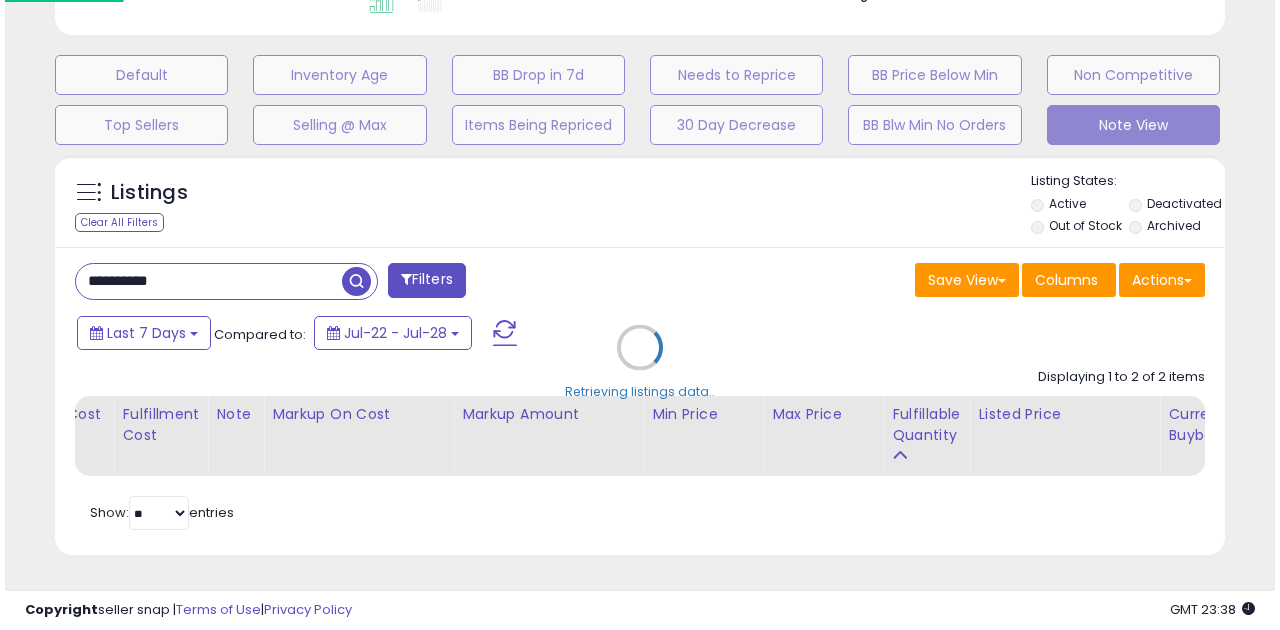 scroll, scrollTop: 583, scrollLeft: 0, axis: vertical 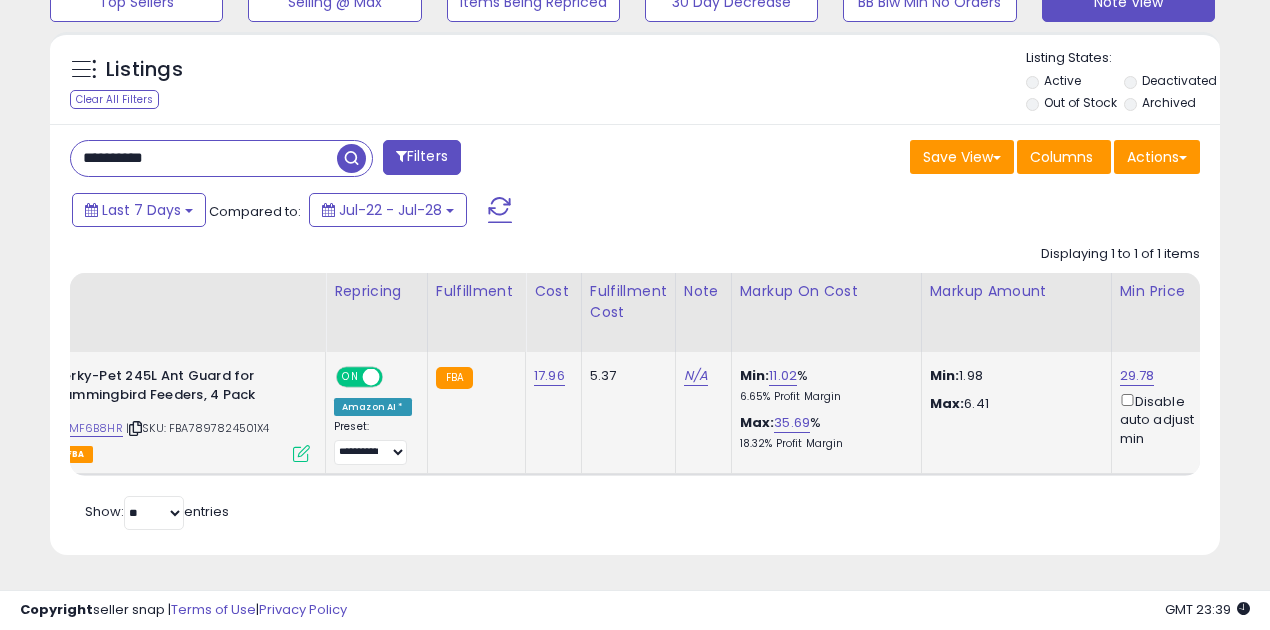 click at bounding box center (371, 377) 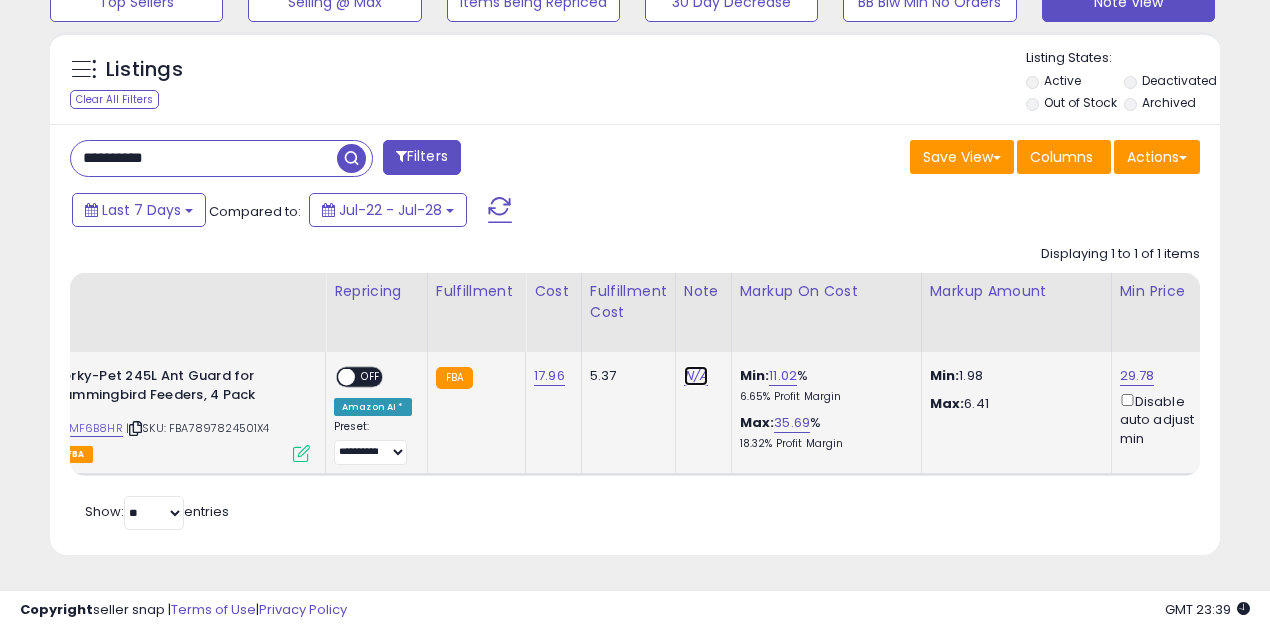 click on "N/A" at bounding box center (696, 376) 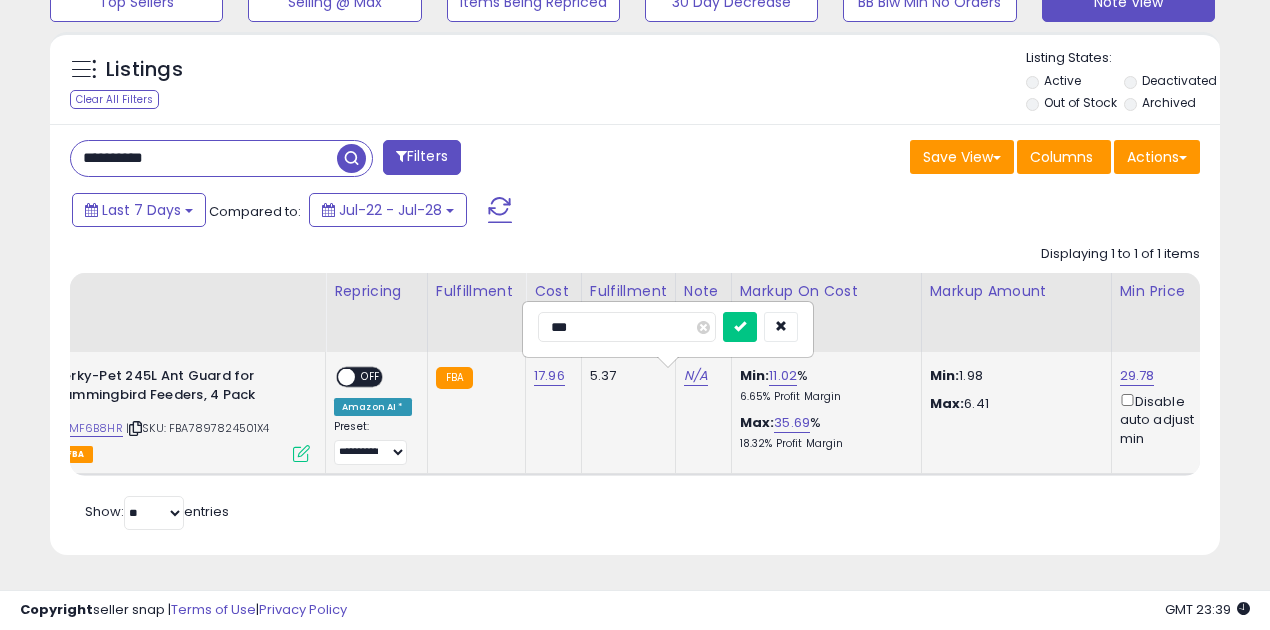 type on "****" 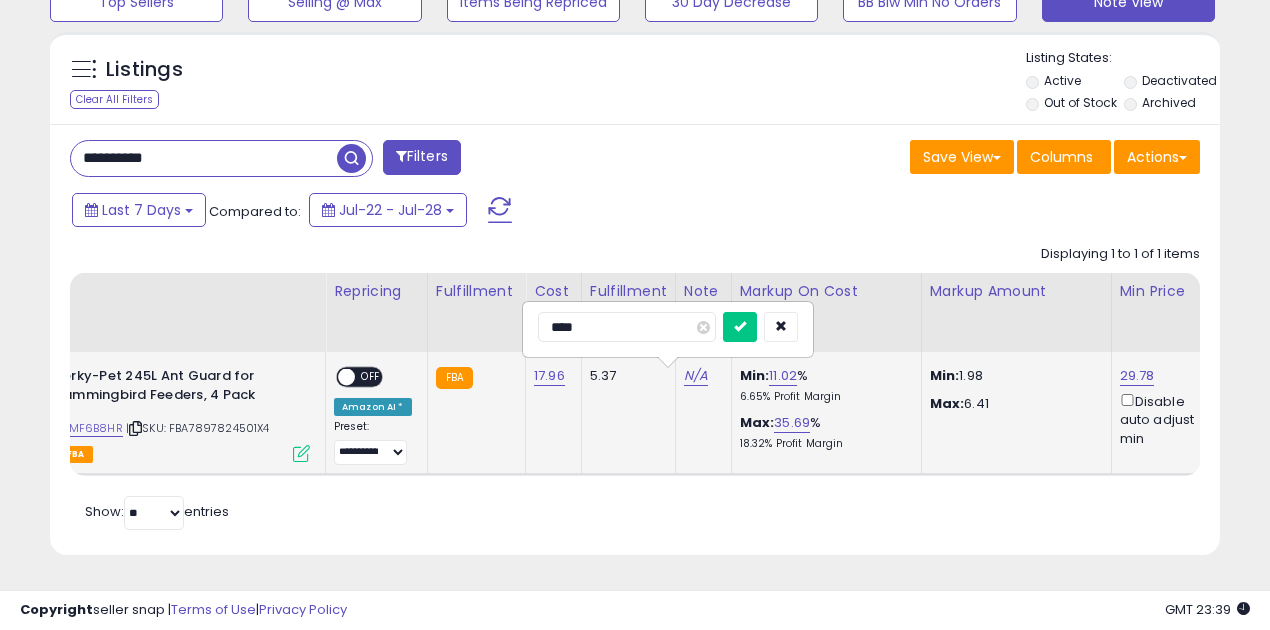 click at bounding box center [740, 327] 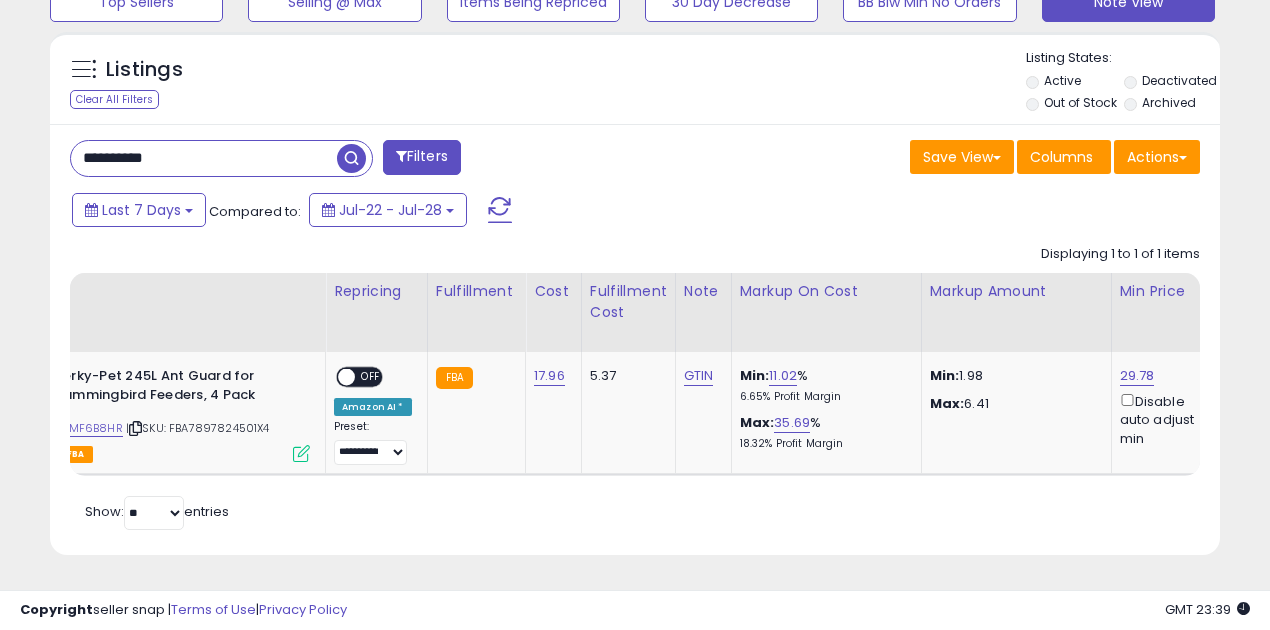scroll, scrollTop: 0, scrollLeft: 600, axis: horizontal 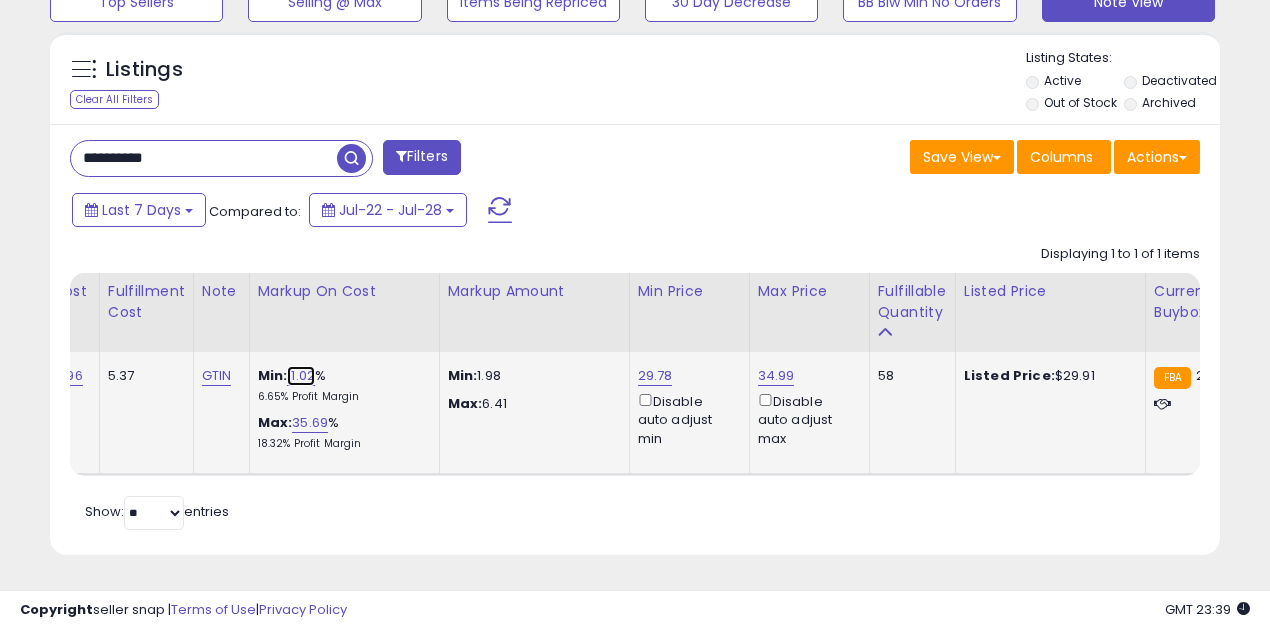 click on "11.02" at bounding box center (301, 376) 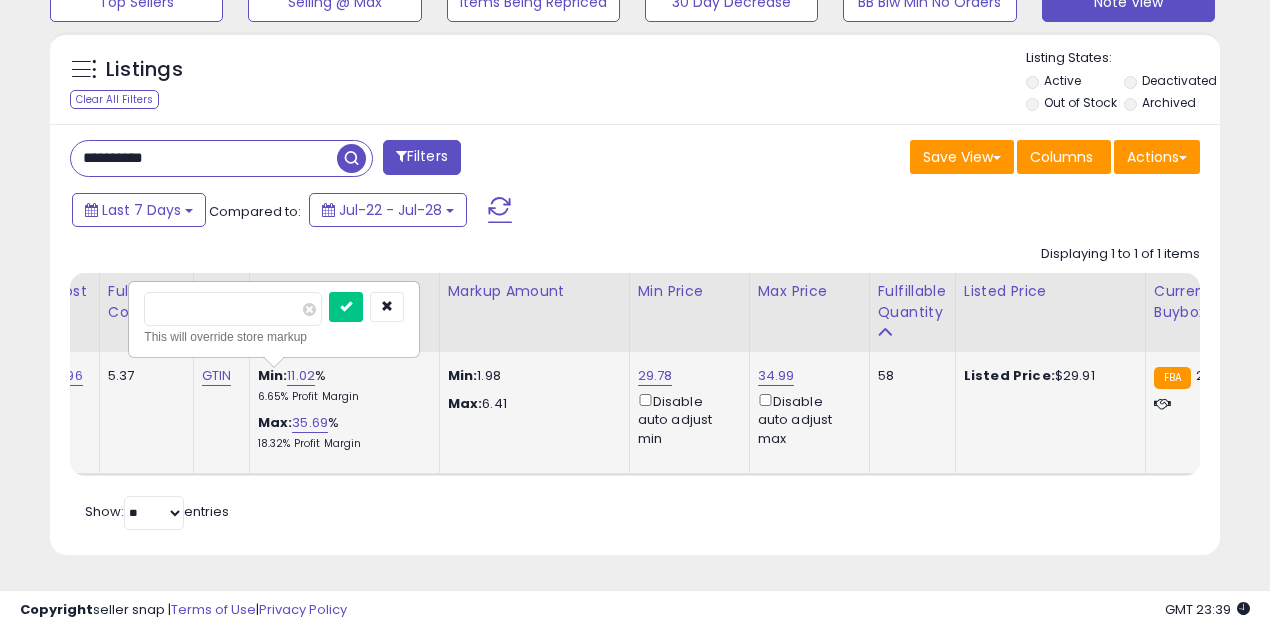 drag, startPoint x: 232, startPoint y: 304, endPoint x: 143, endPoint y: 307, distance: 89.050545 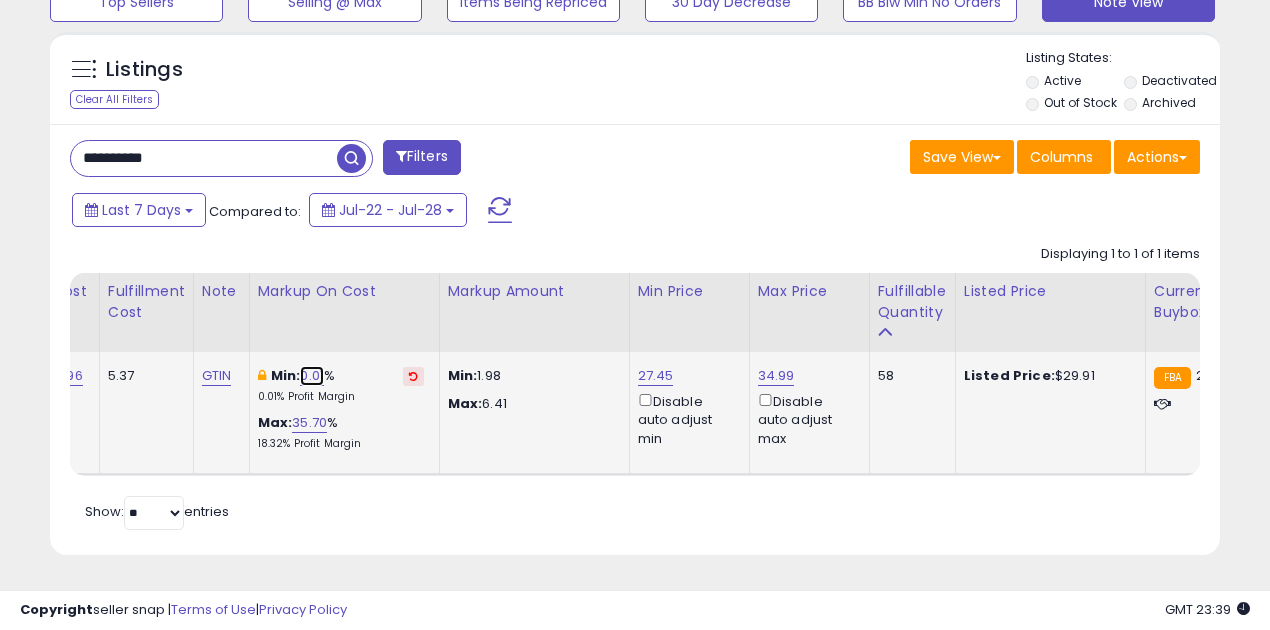 click on "0.01" at bounding box center (312, 376) 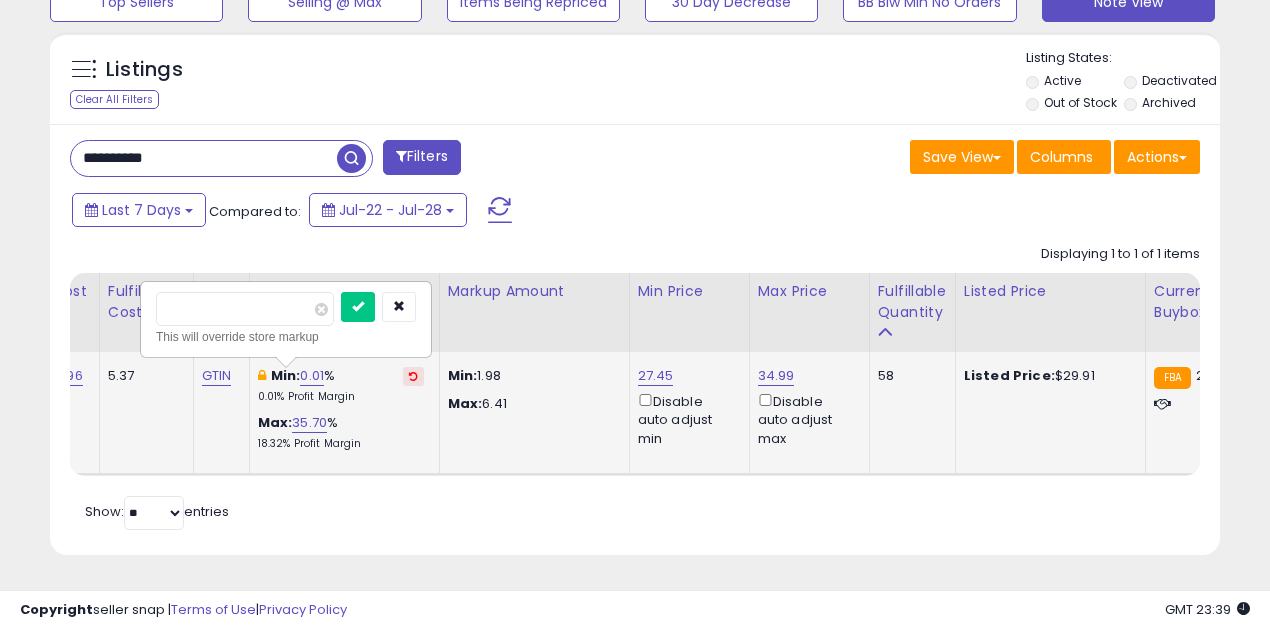 type on "*" 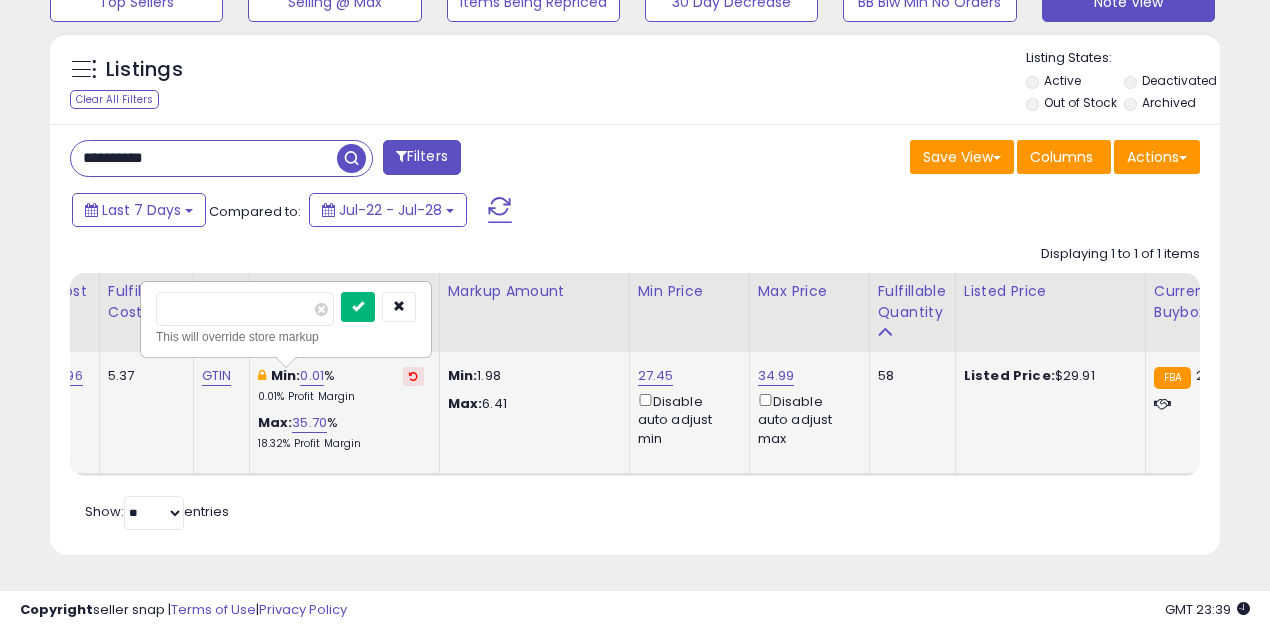 click at bounding box center [358, 306] 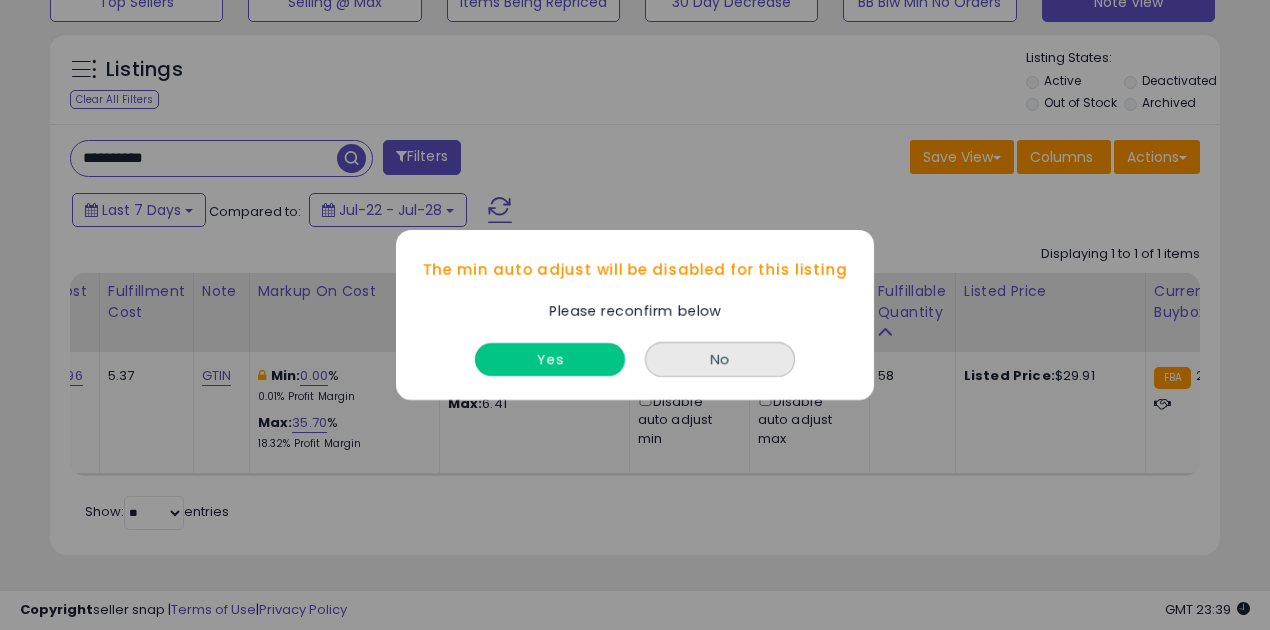 click on "Yes" at bounding box center (550, 359) 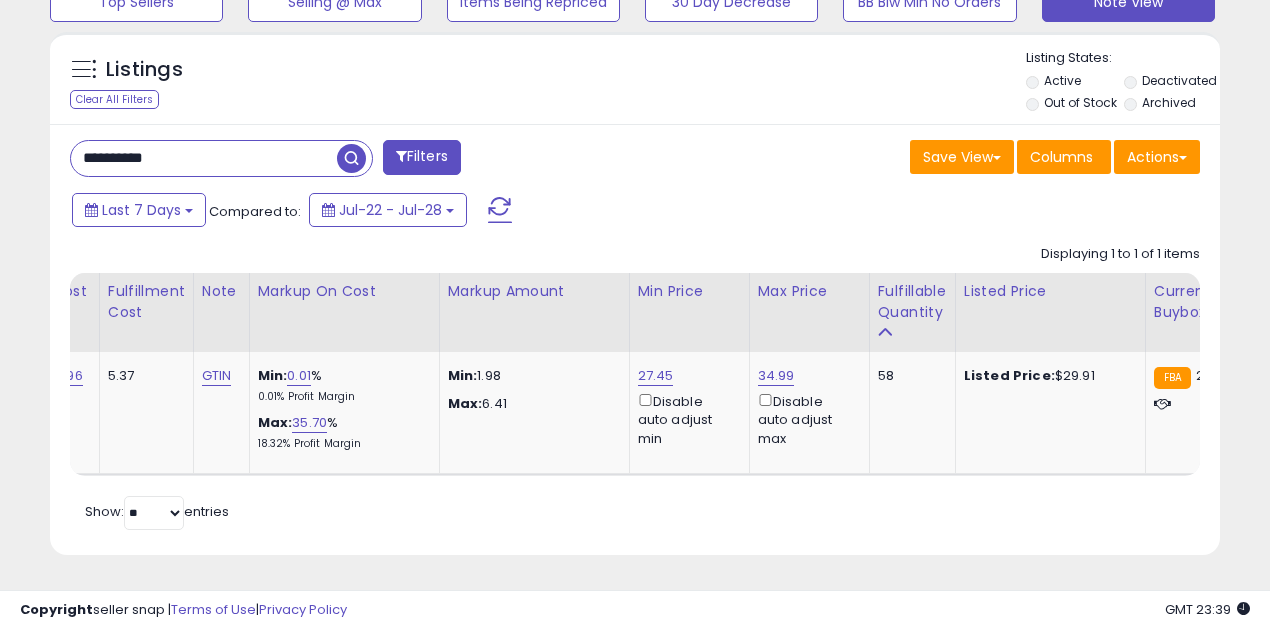 scroll, scrollTop: 0, scrollLeft: 0, axis: both 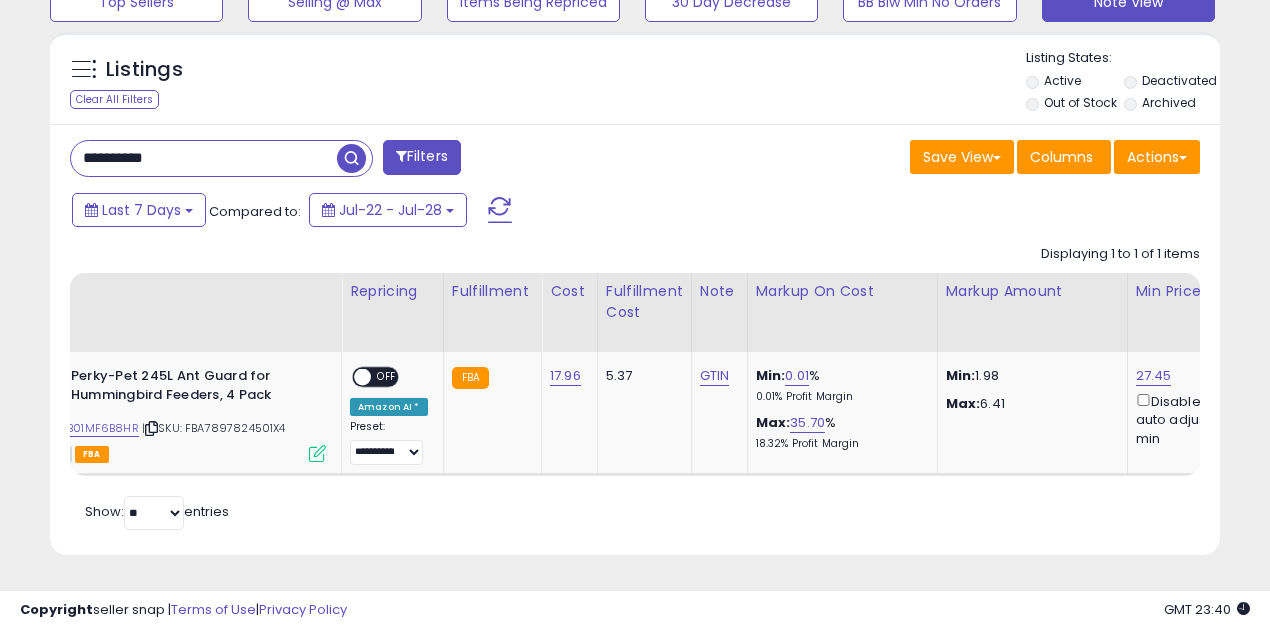 click on "**********" at bounding box center (204, 158) 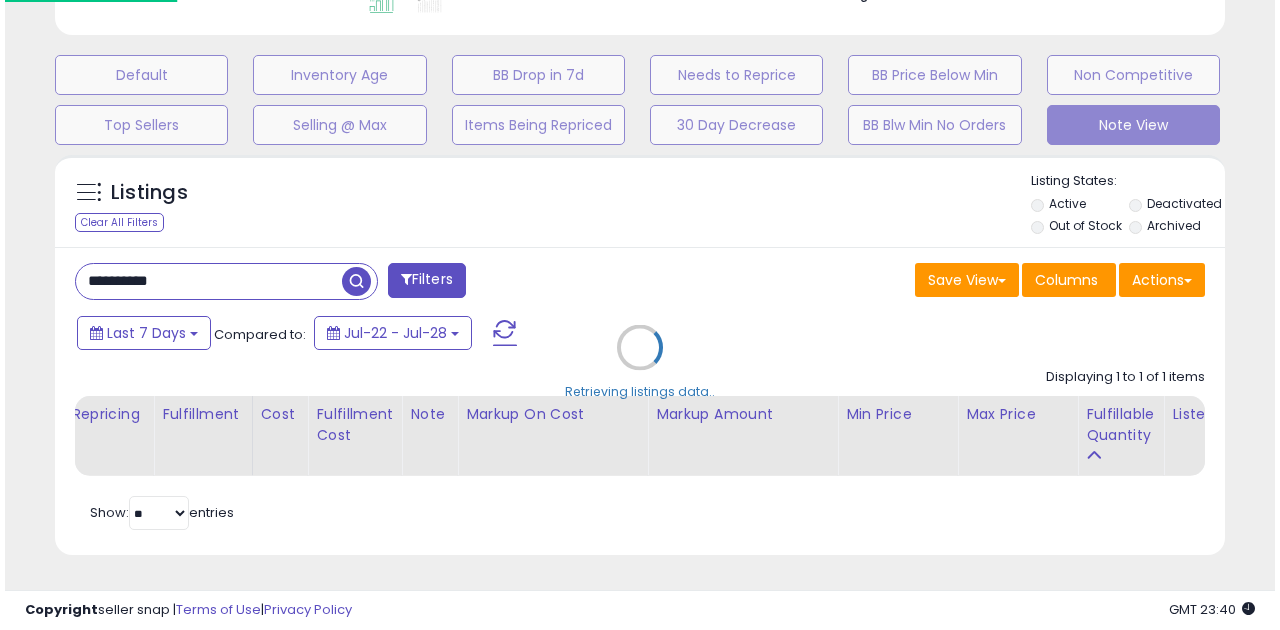 scroll, scrollTop: 583, scrollLeft: 0, axis: vertical 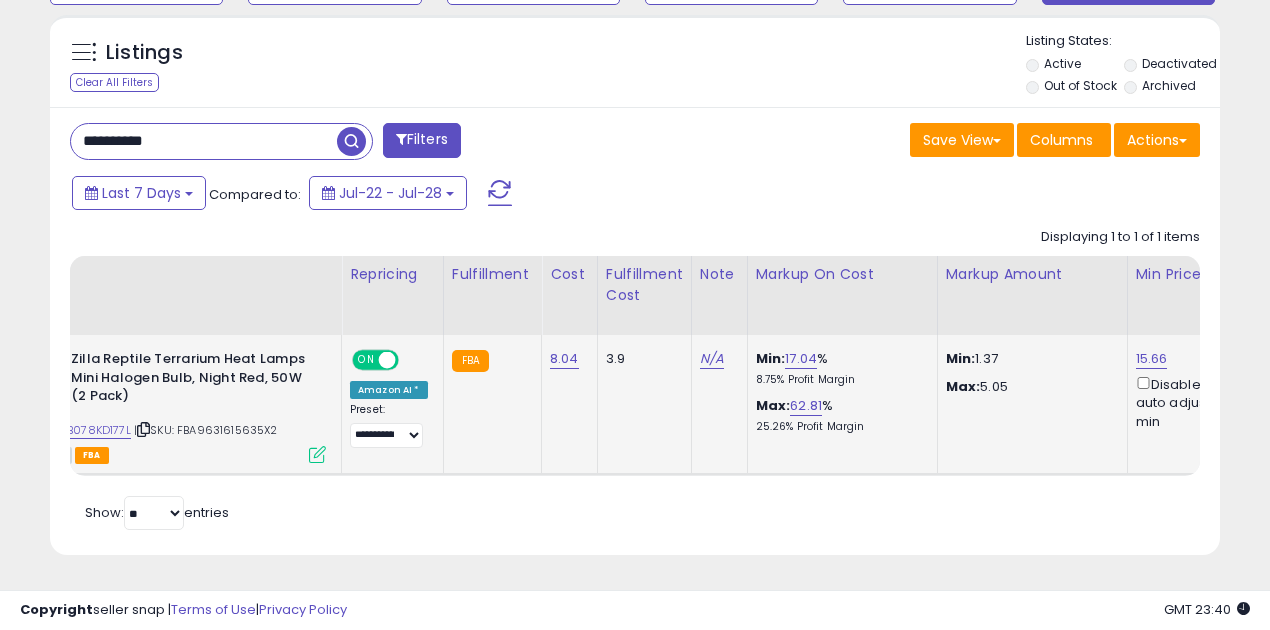 click on "**********" 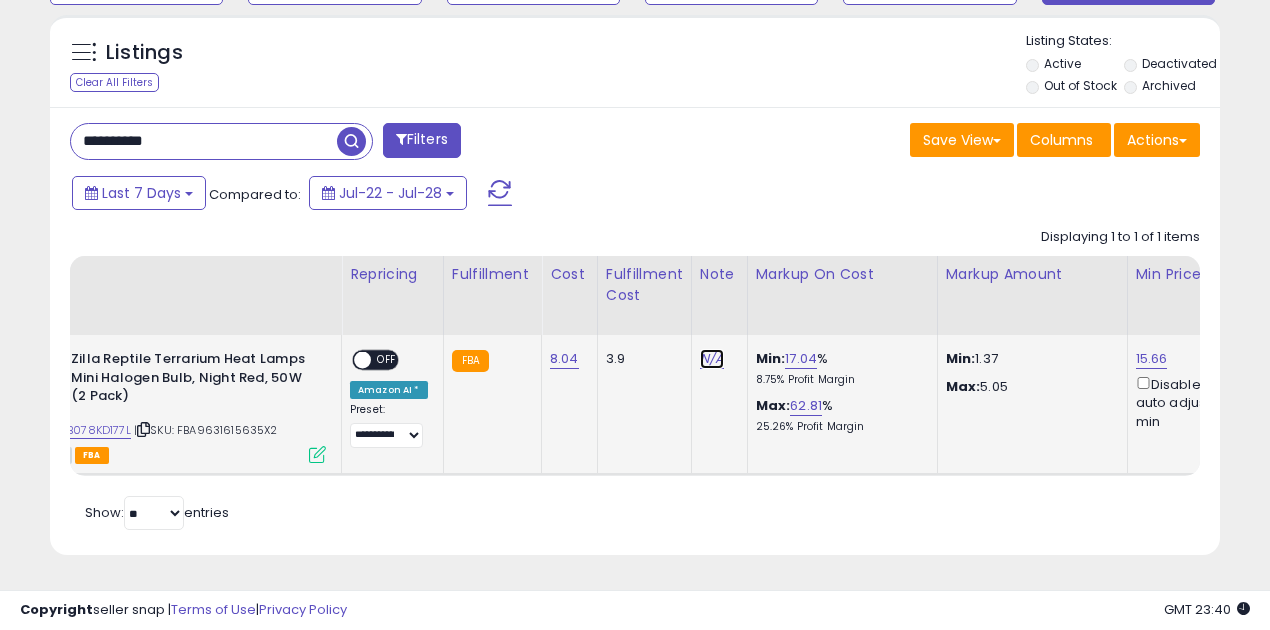 click on "N/A" at bounding box center (712, 359) 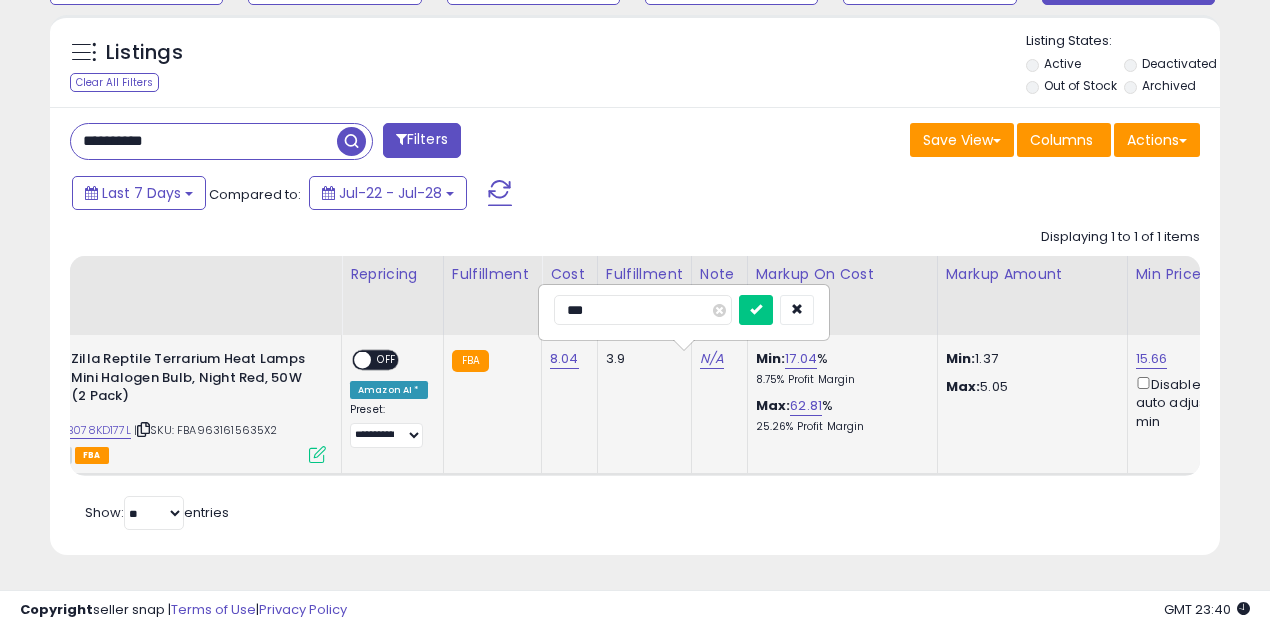 type on "****" 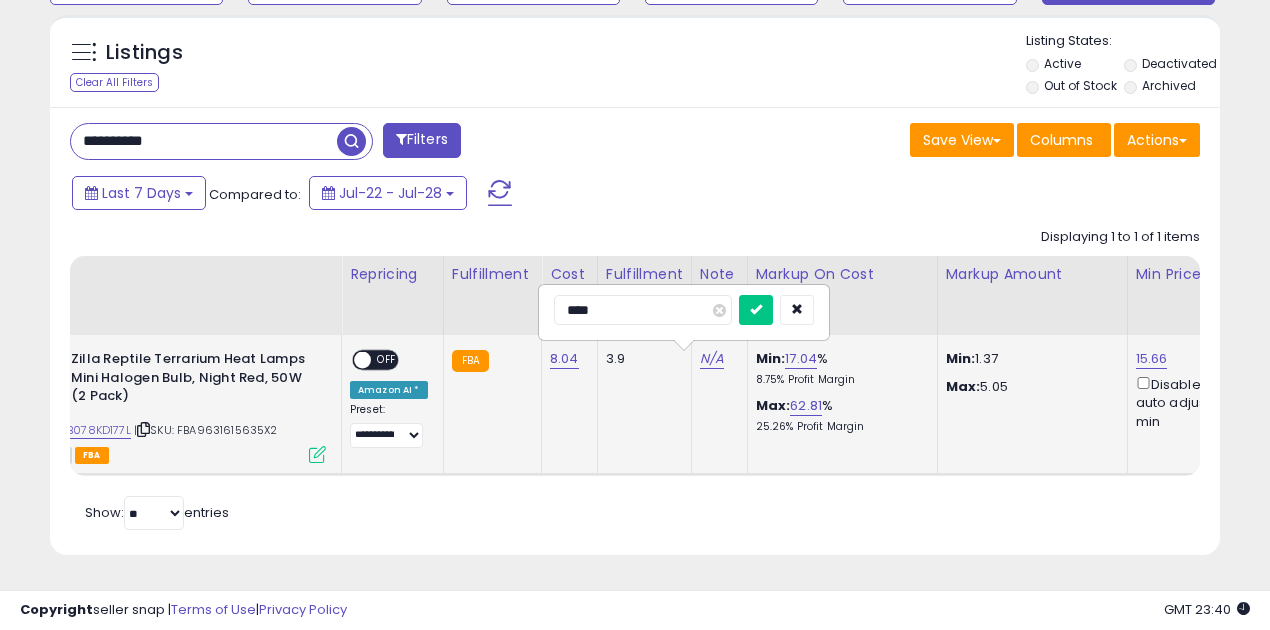 click at bounding box center (756, 310) 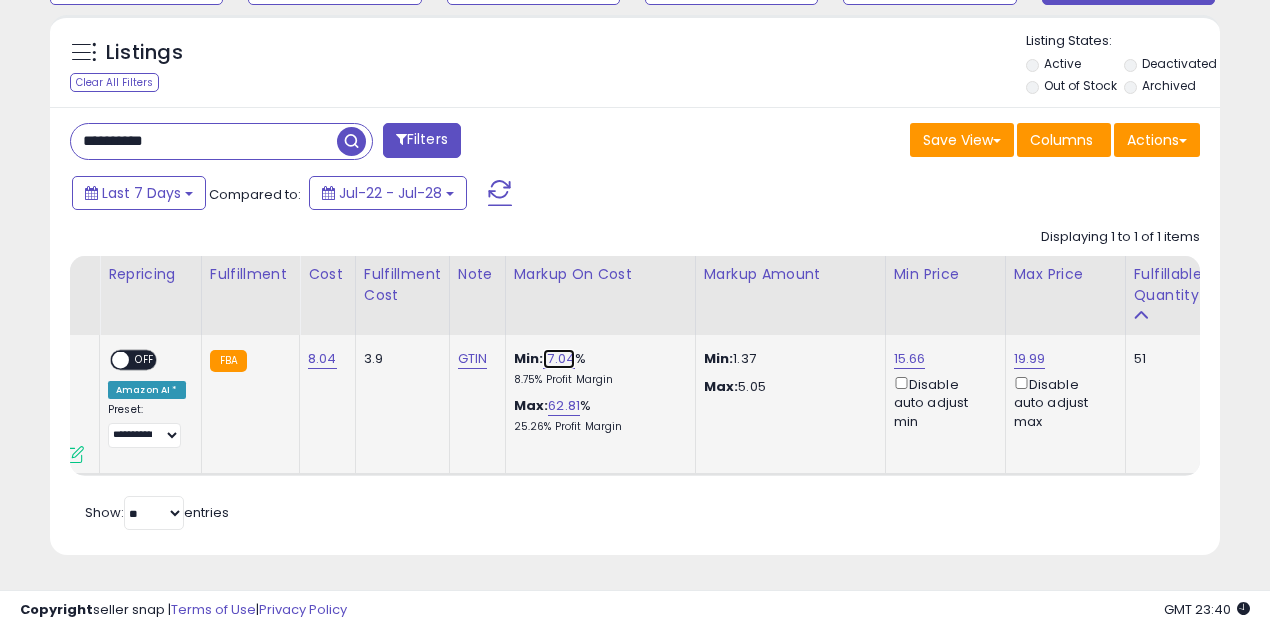 click on "17.04" at bounding box center [559, 359] 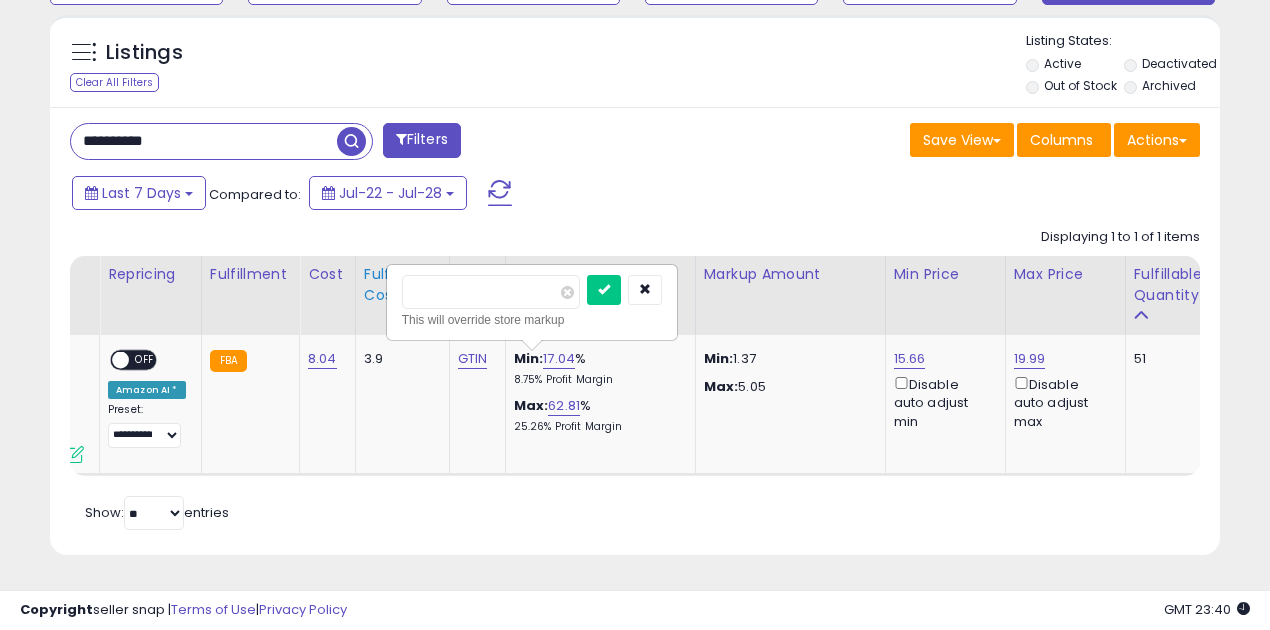 drag, startPoint x: 486, startPoint y: 284, endPoint x: 383, endPoint y: 283, distance: 103.00485 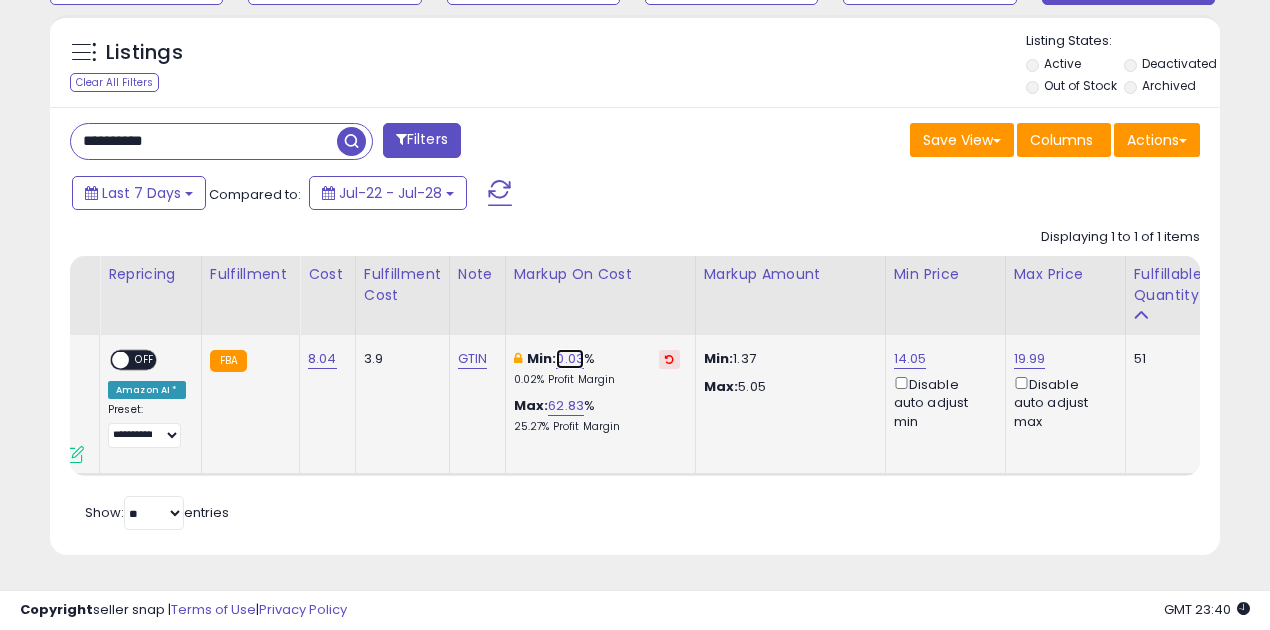 click on "0.03" at bounding box center [570, 359] 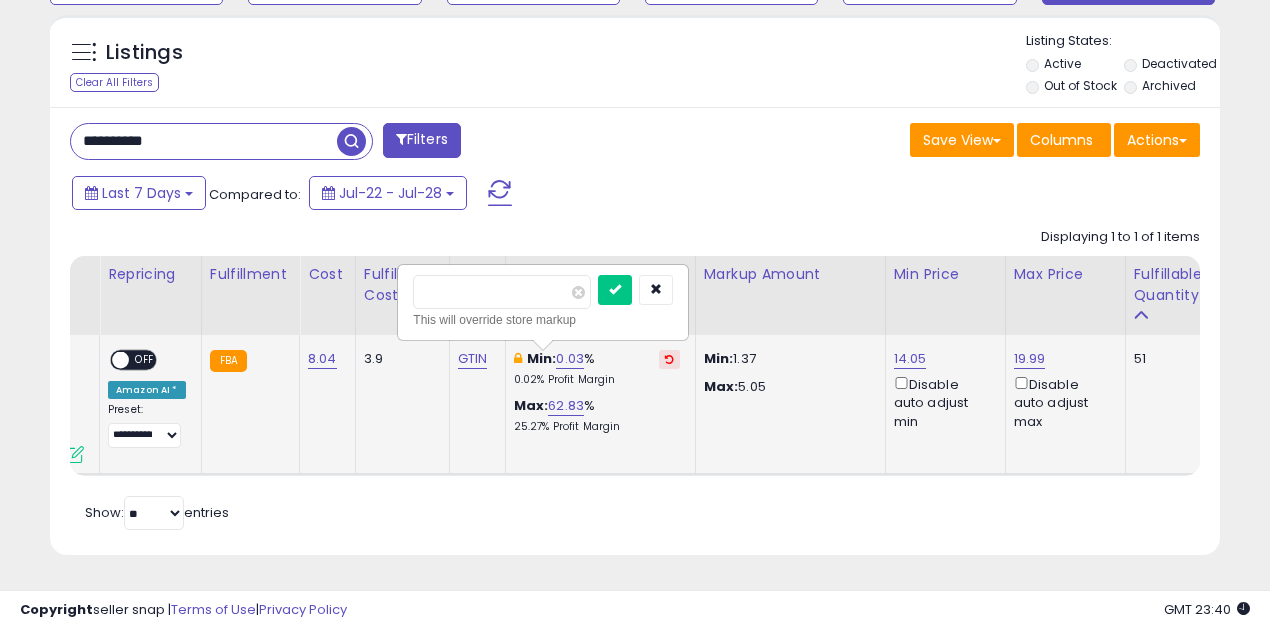 click on "****" at bounding box center (502, 292) 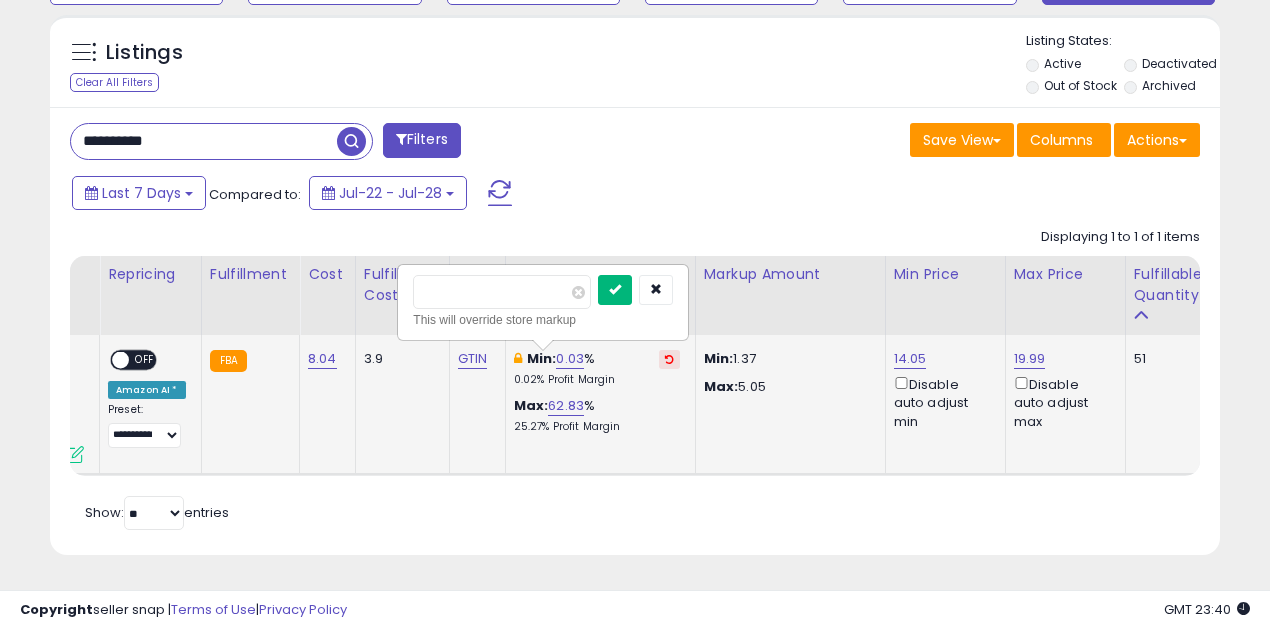click at bounding box center (615, 290) 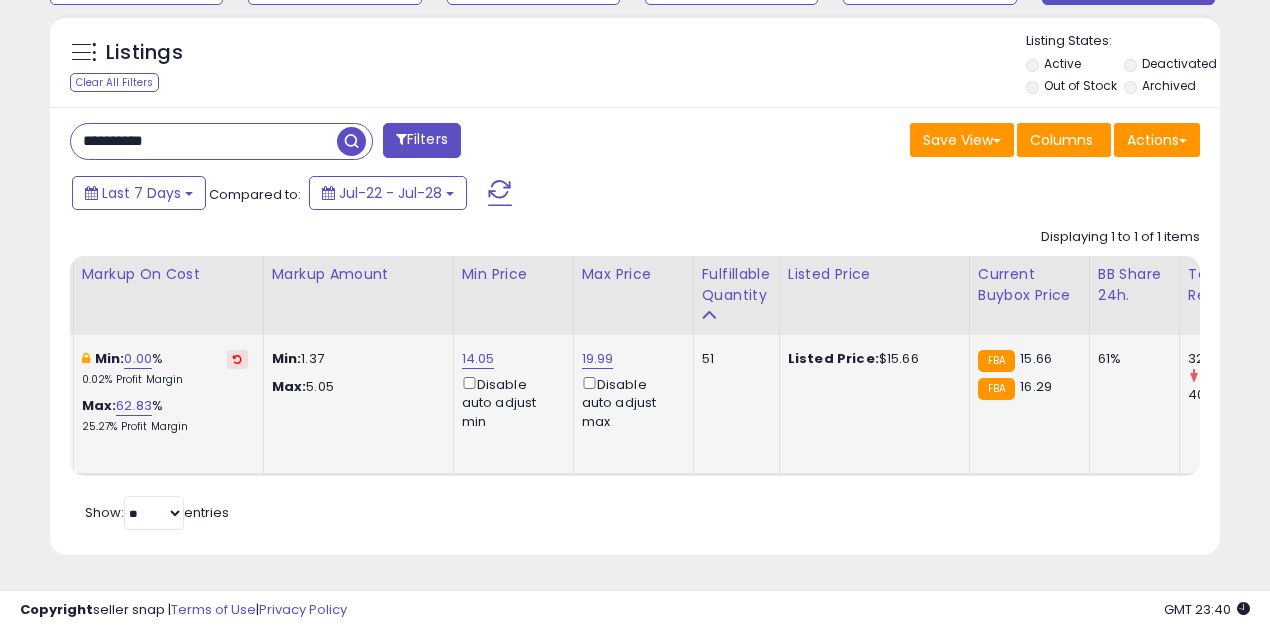 click on "**********" at bounding box center [204, 141] 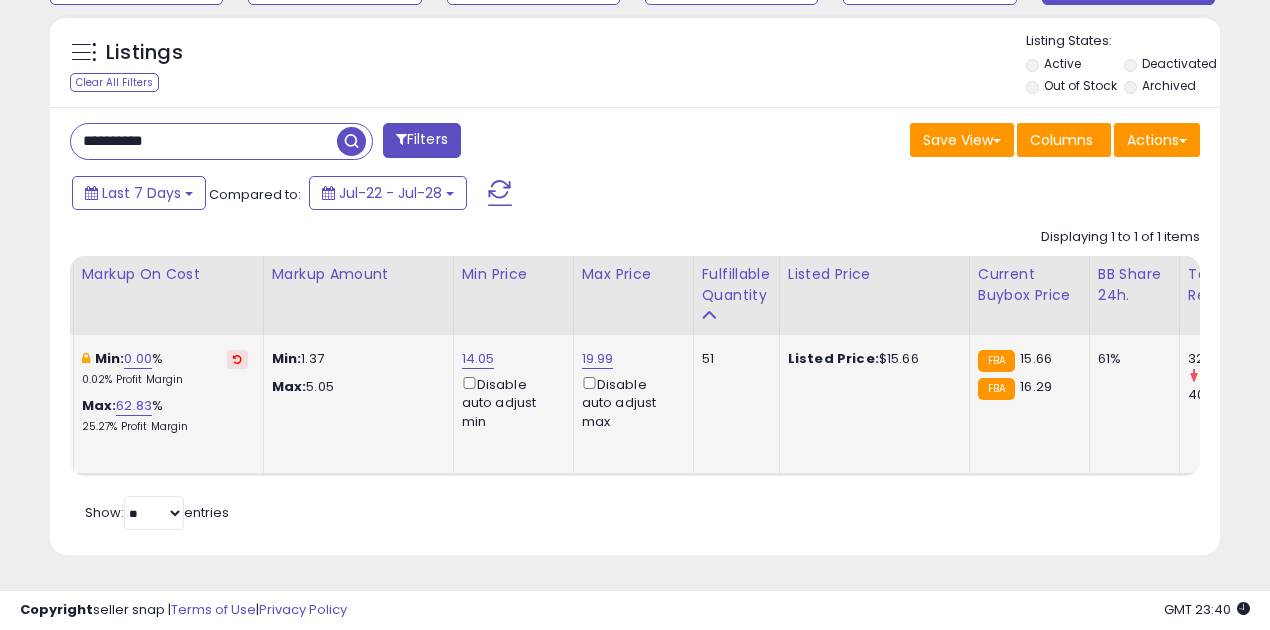 paste 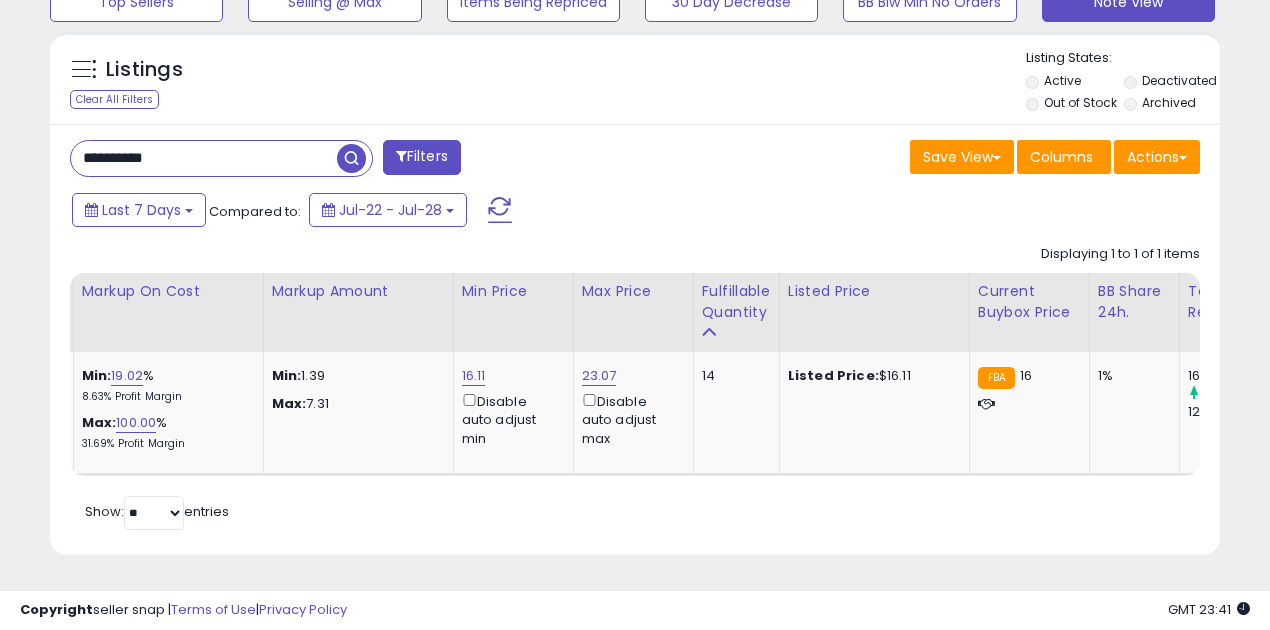 scroll, scrollTop: 999590, scrollLeft: 999323, axis: both 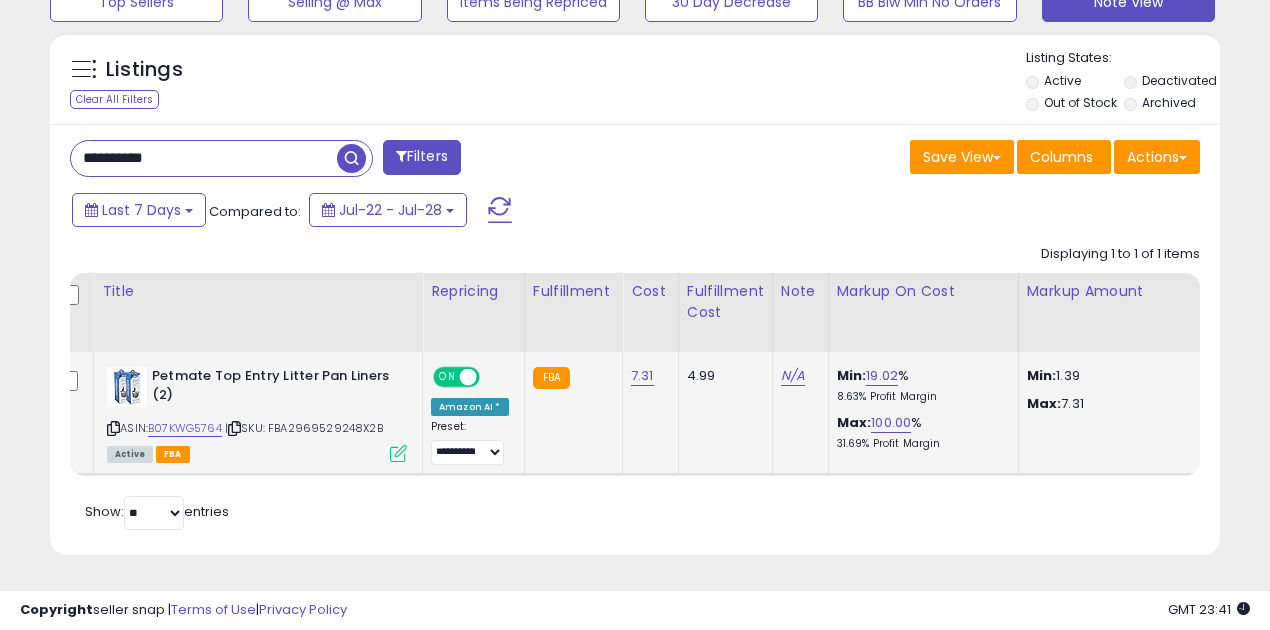 click at bounding box center (468, 377) 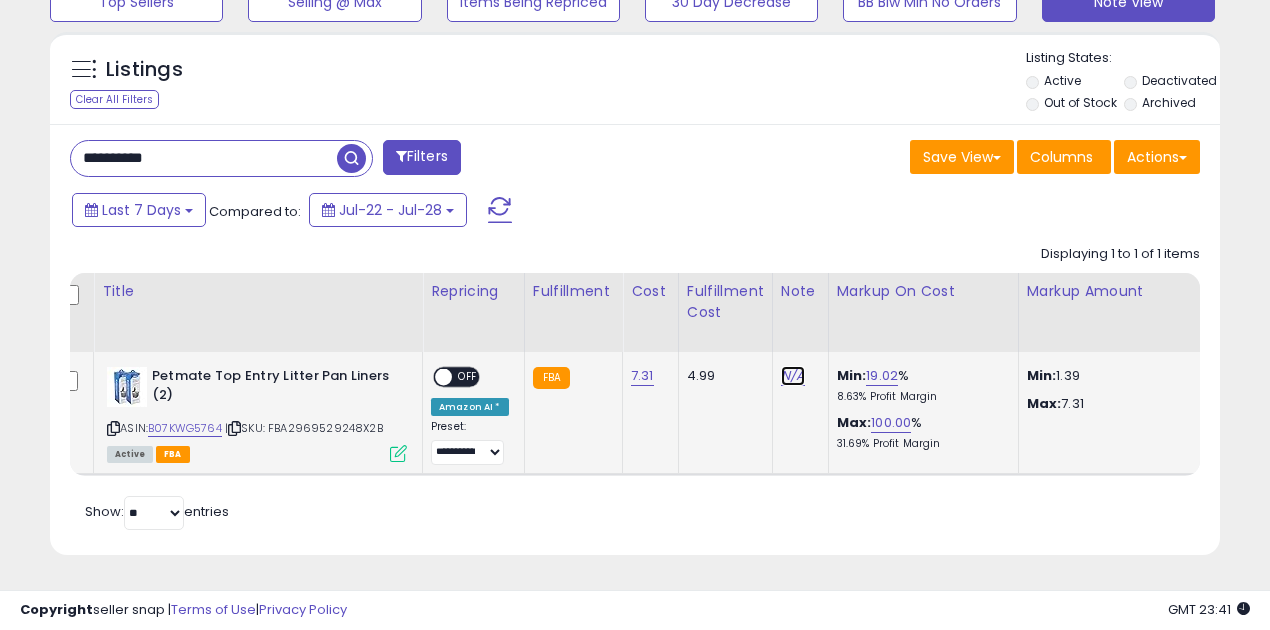 click on "N/A" at bounding box center (793, 376) 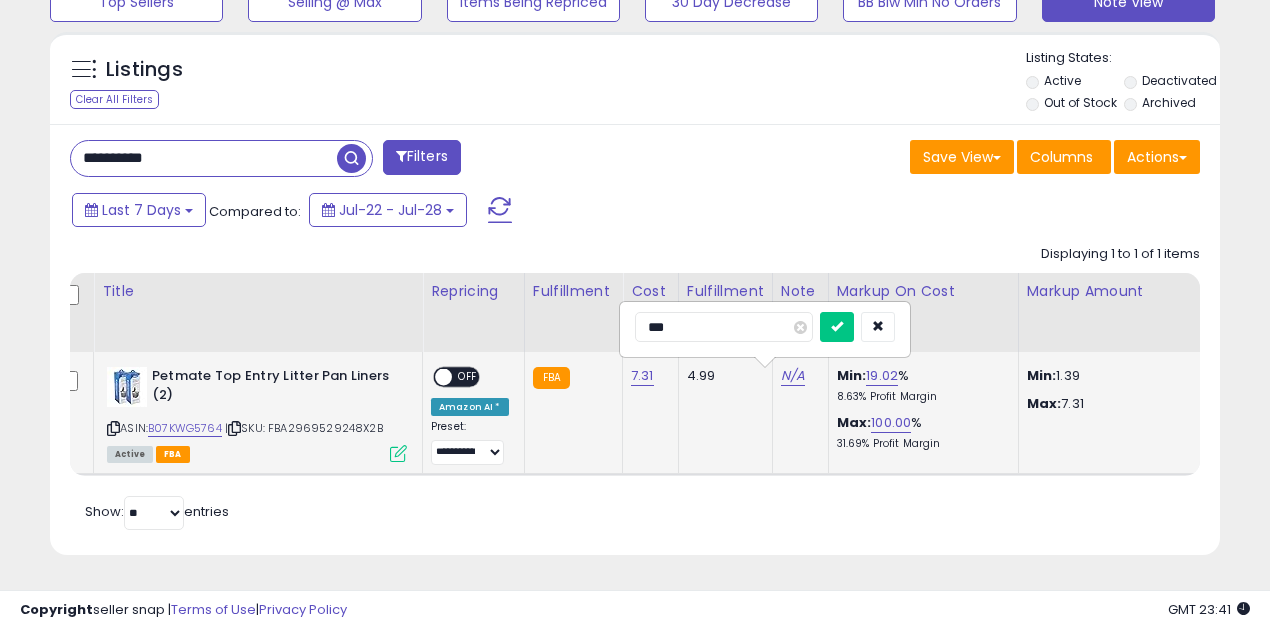 type on "****" 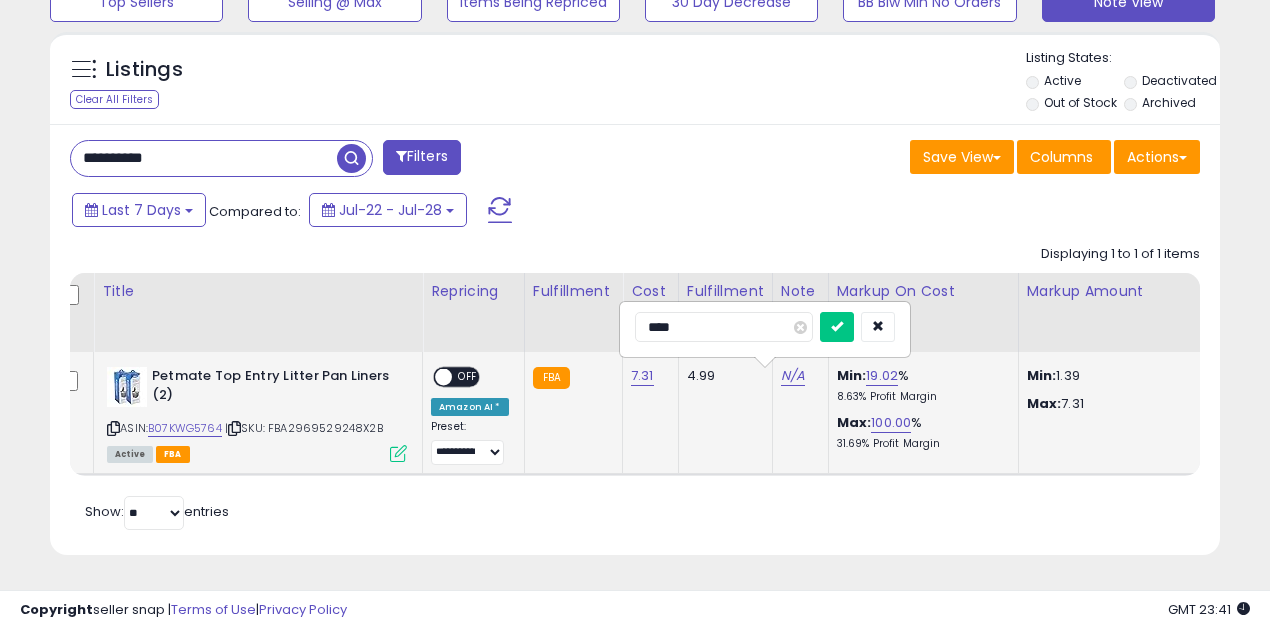 click at bounding box center (837, 327) 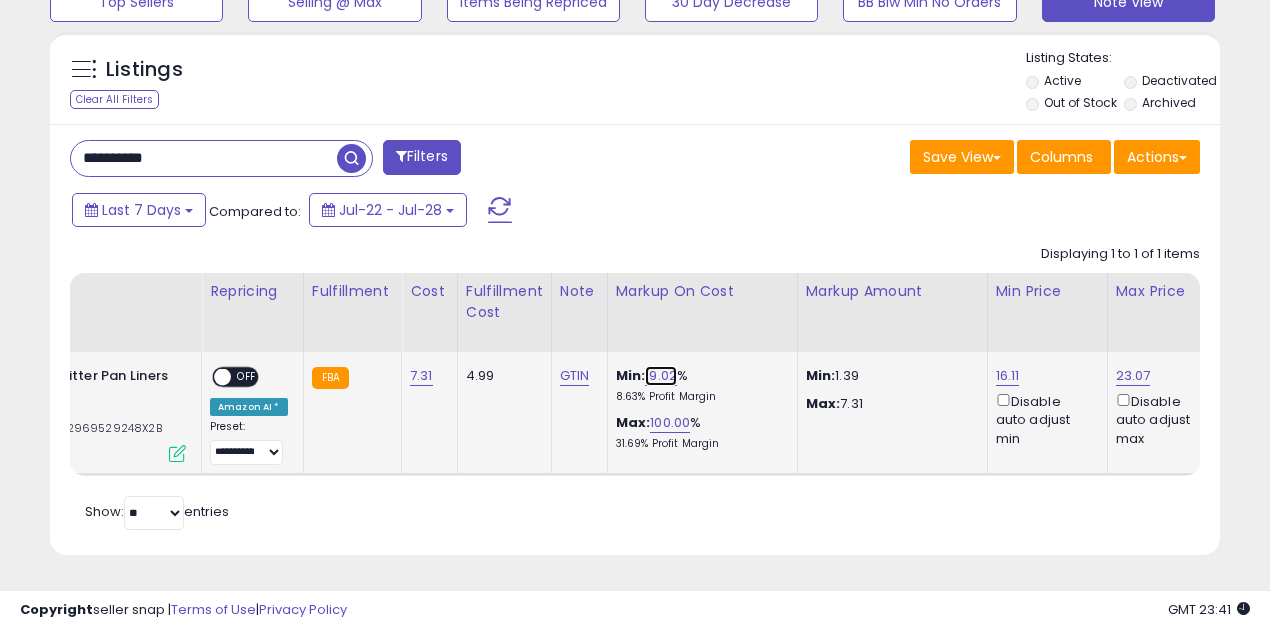 click on "19.02" at bounding box center (661, 376) 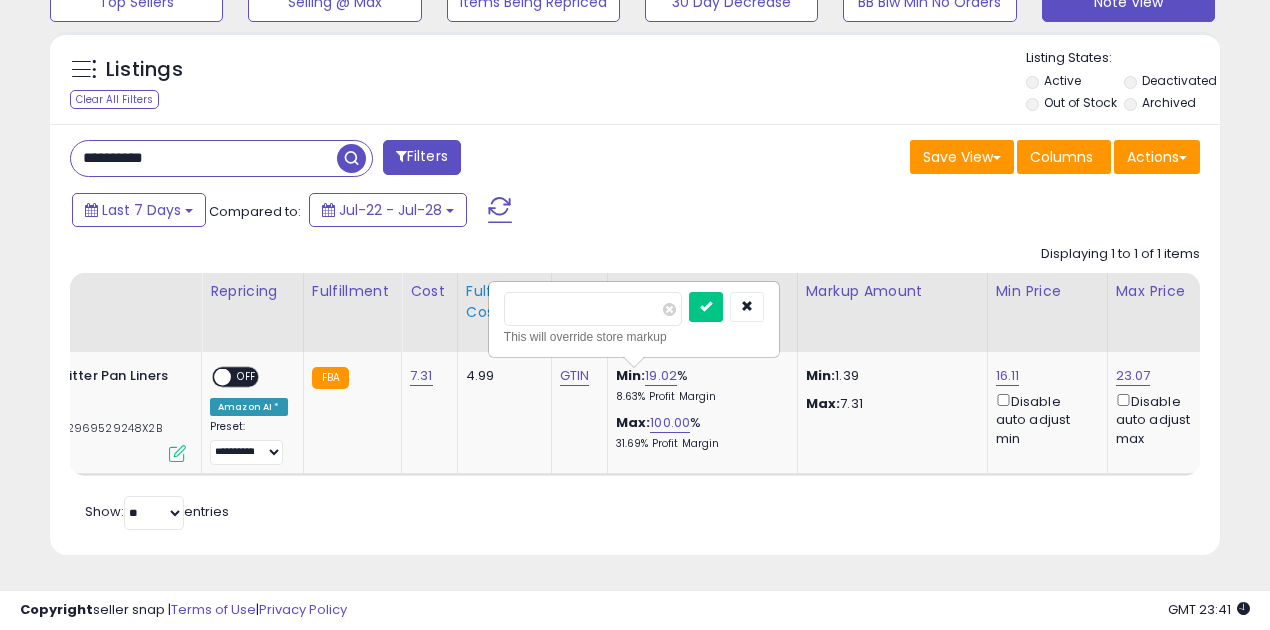 drag, startPoint x: 566, startPoint y: 300, endPoint x: 468, endPoint y: 290, distance: 98.50888 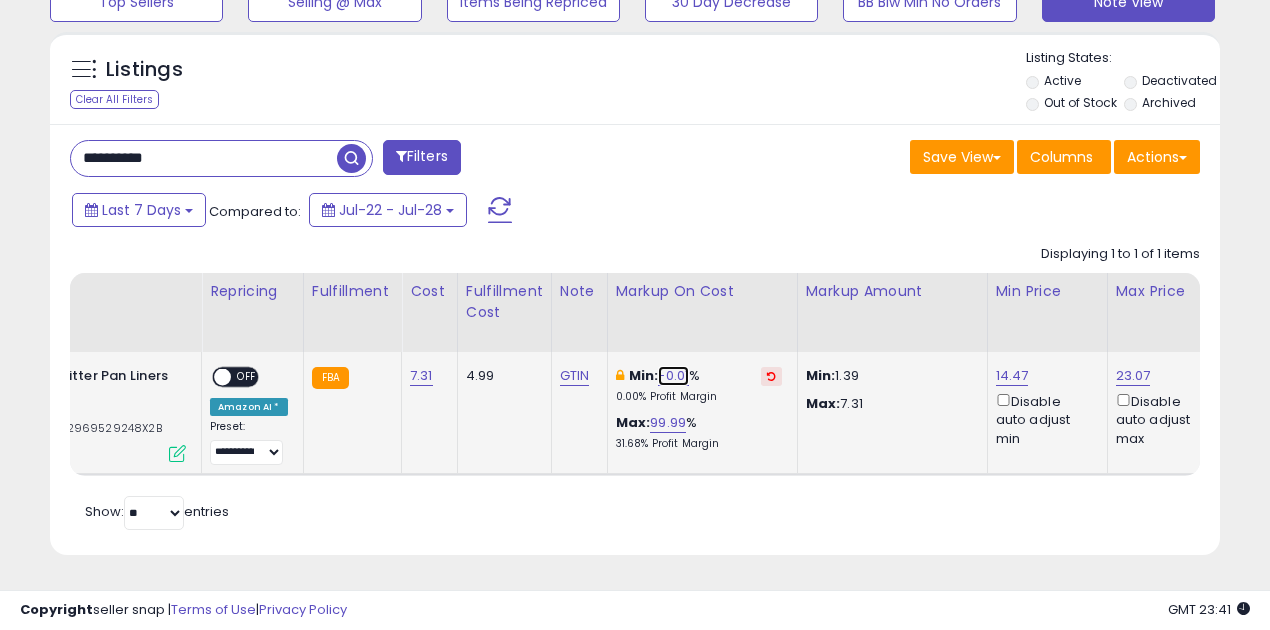 click on "-0.01" at bounding box center (673, 376) 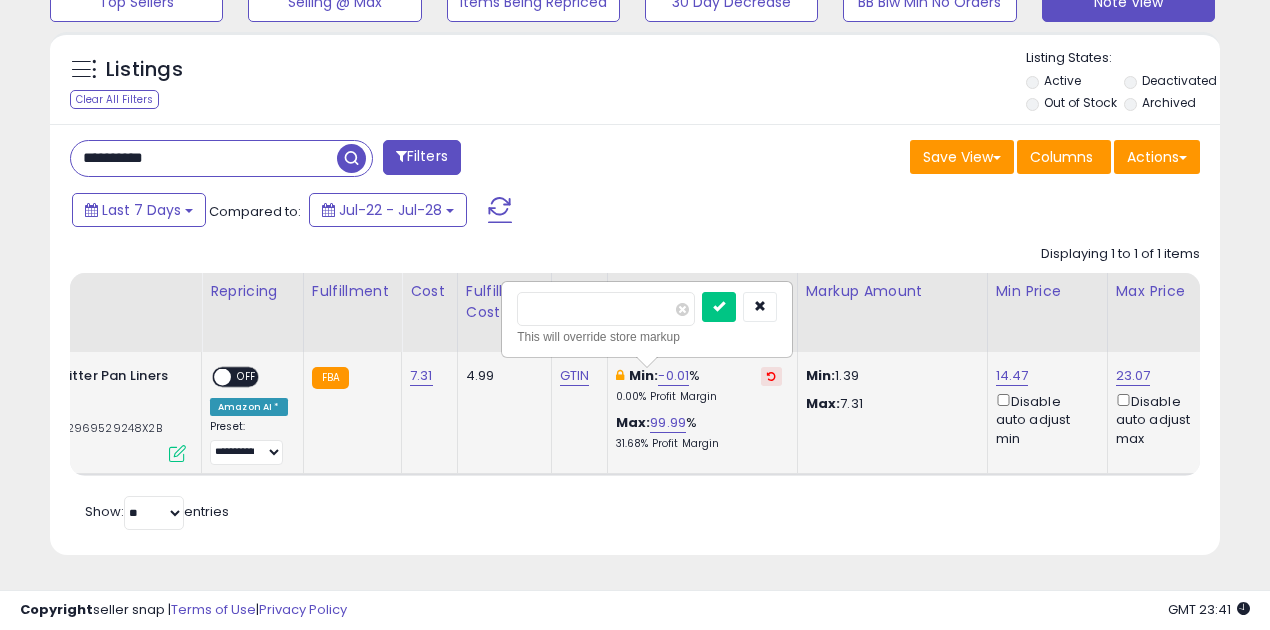 type on "*" 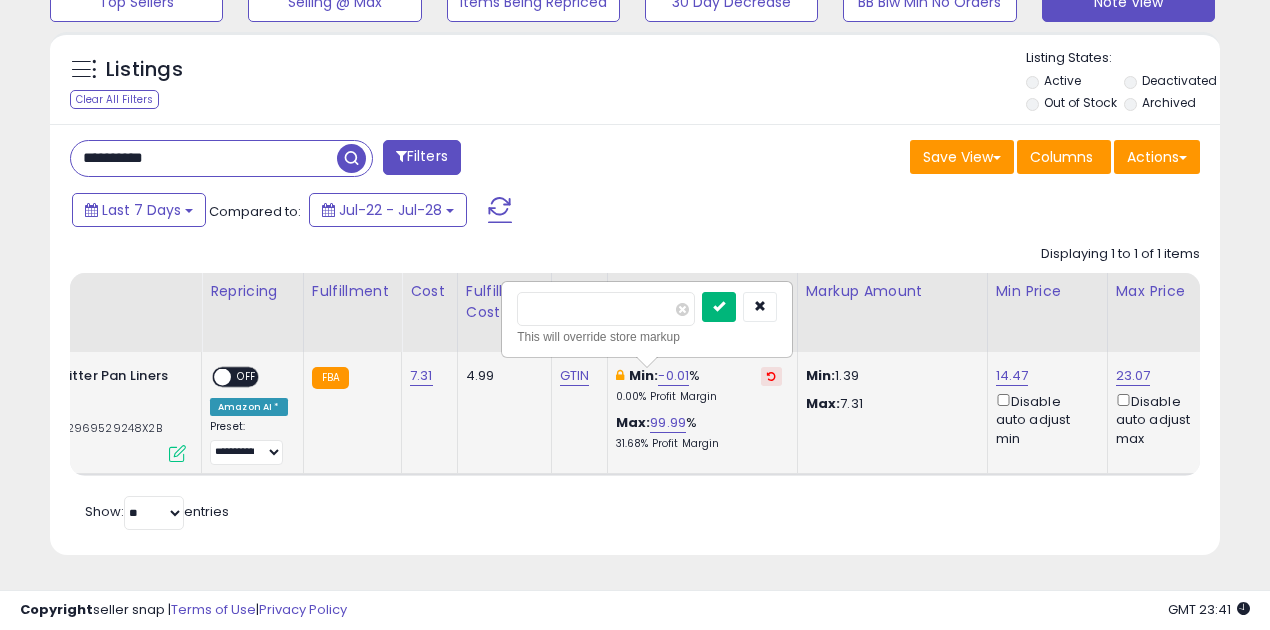 click at bounding box center (719, 307) 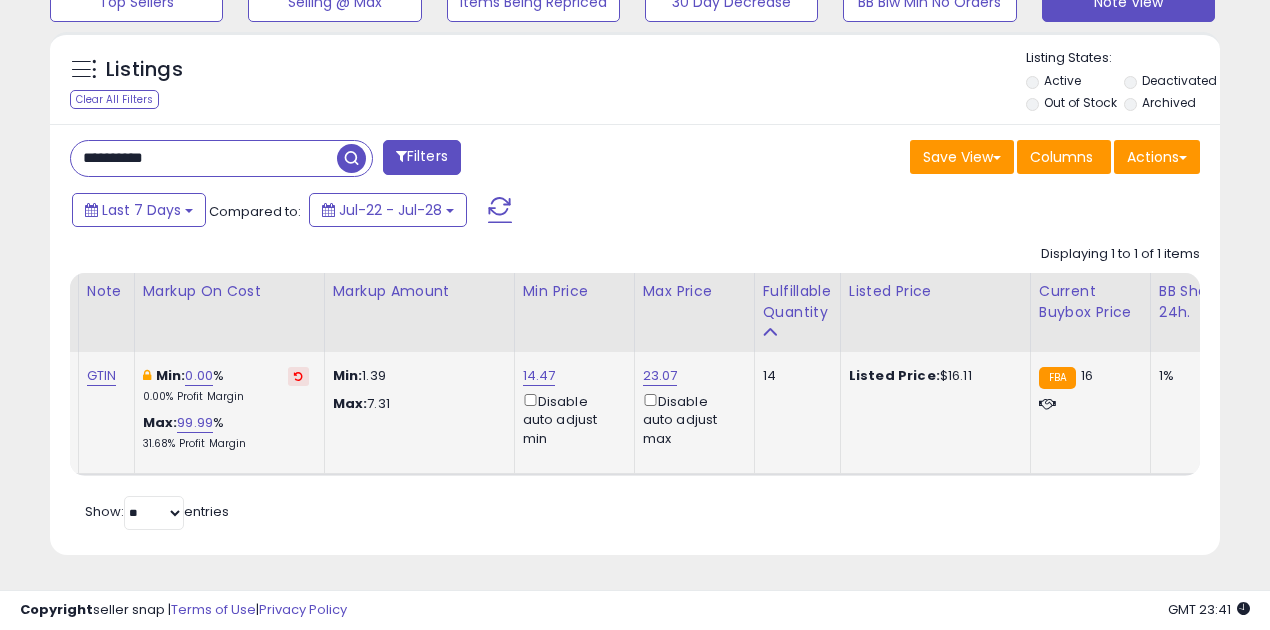 scroll, scrollTop: 0, scrollLeft: 589, axis: horizontal 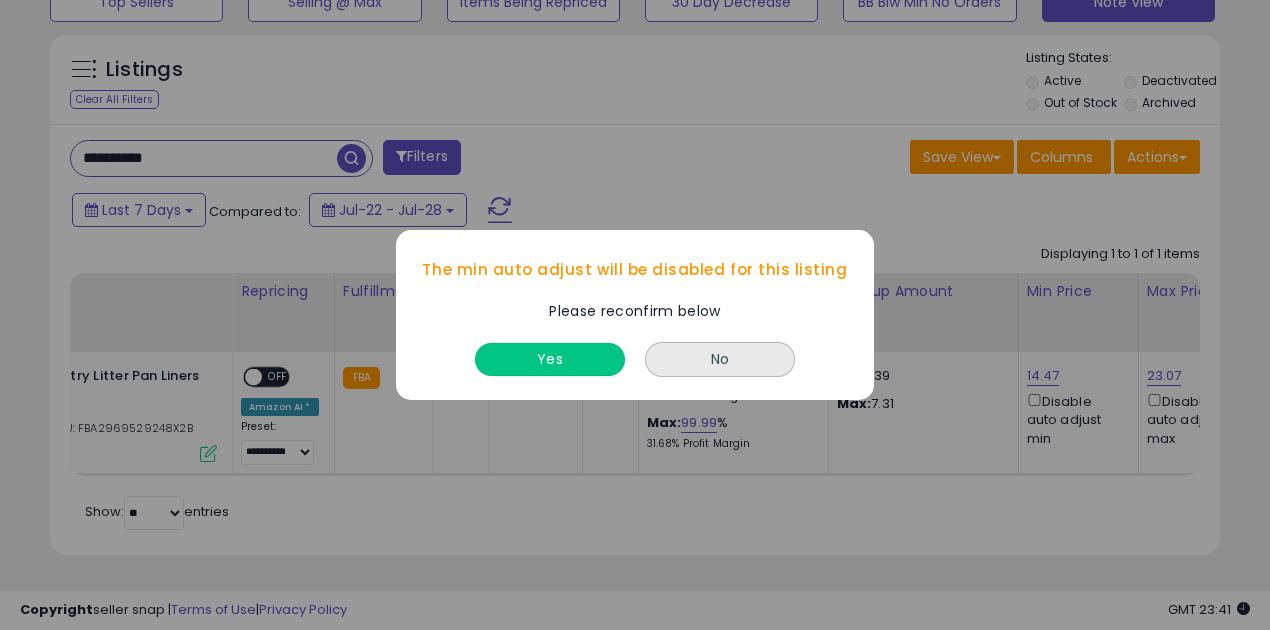 click on "Yes" at bounding box center (550, 359) 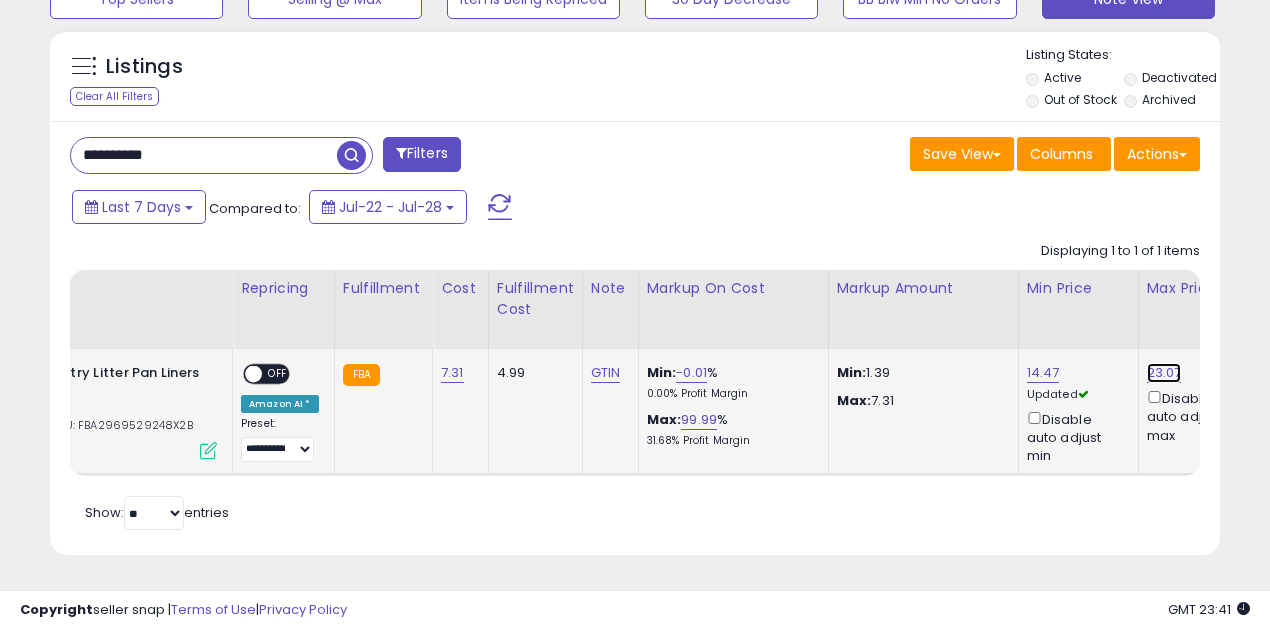 click on "23.07" at bounding box center (1164, 373) 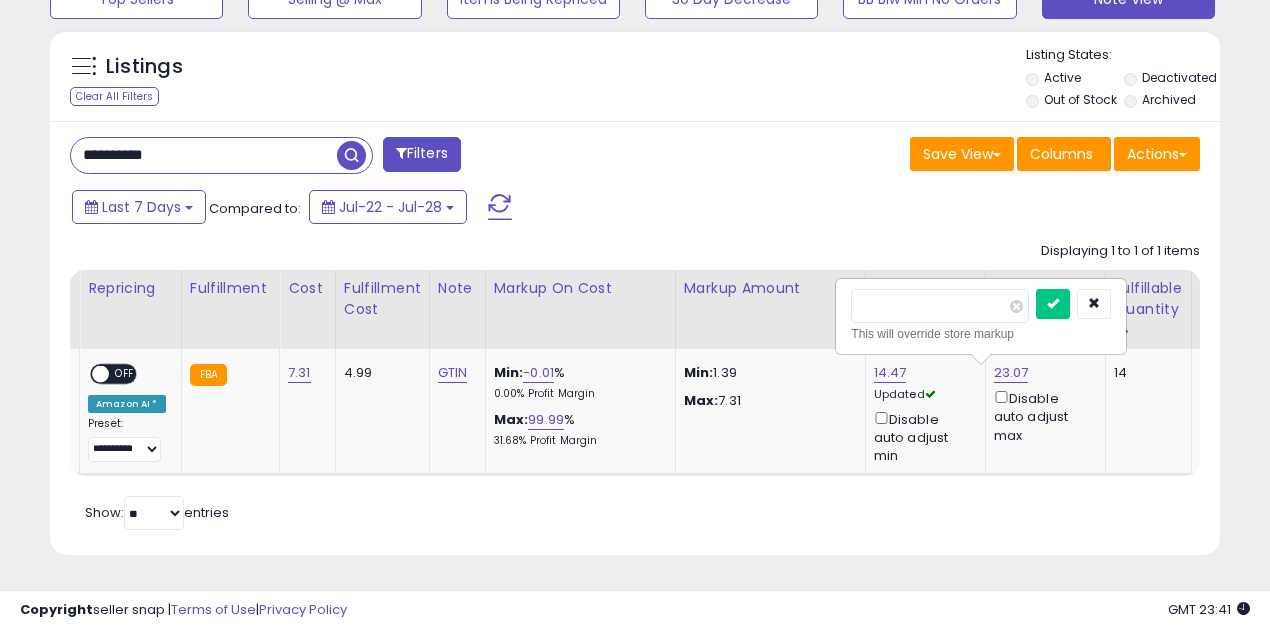 drag, startPoint x: 890, startPoint y: 288, endPoint x: 789, endPoint y: 286, distance: 101.0198 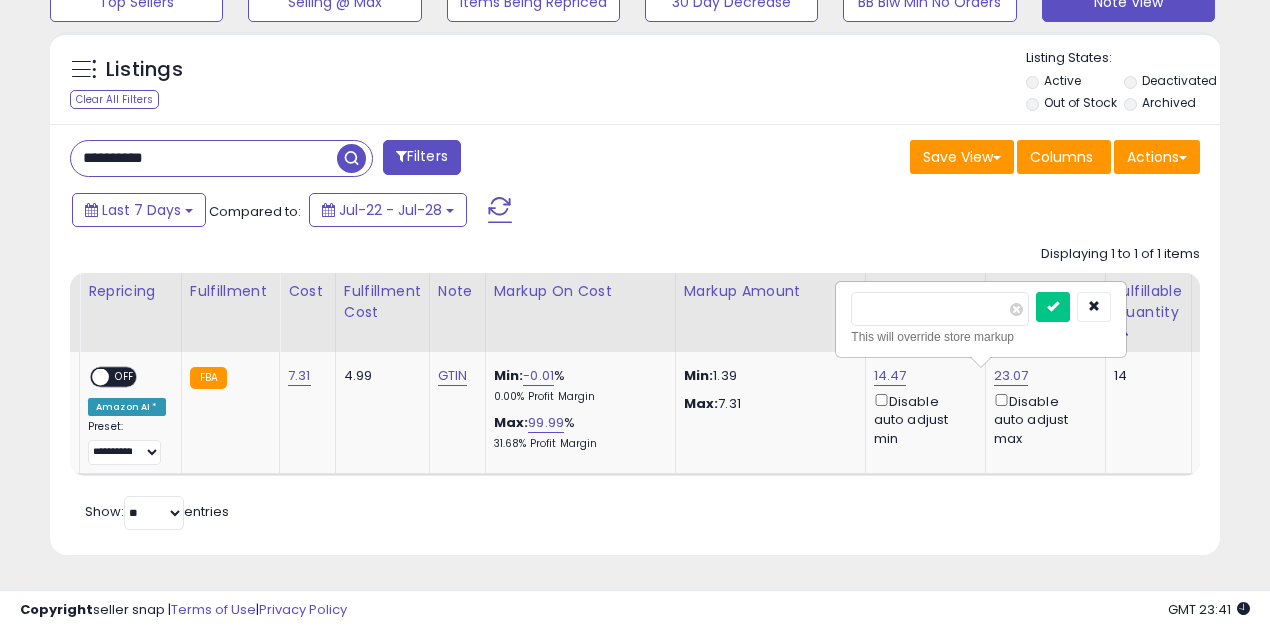 type on "*****" 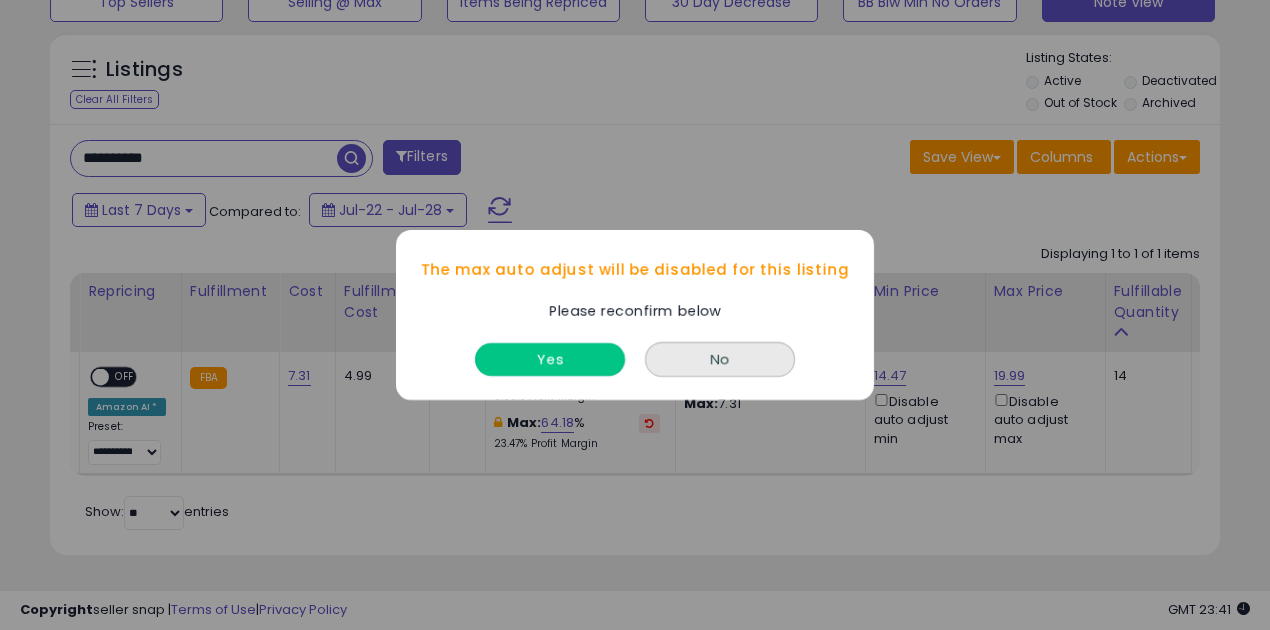 click on "Yes" at bounding box center [550, 359] 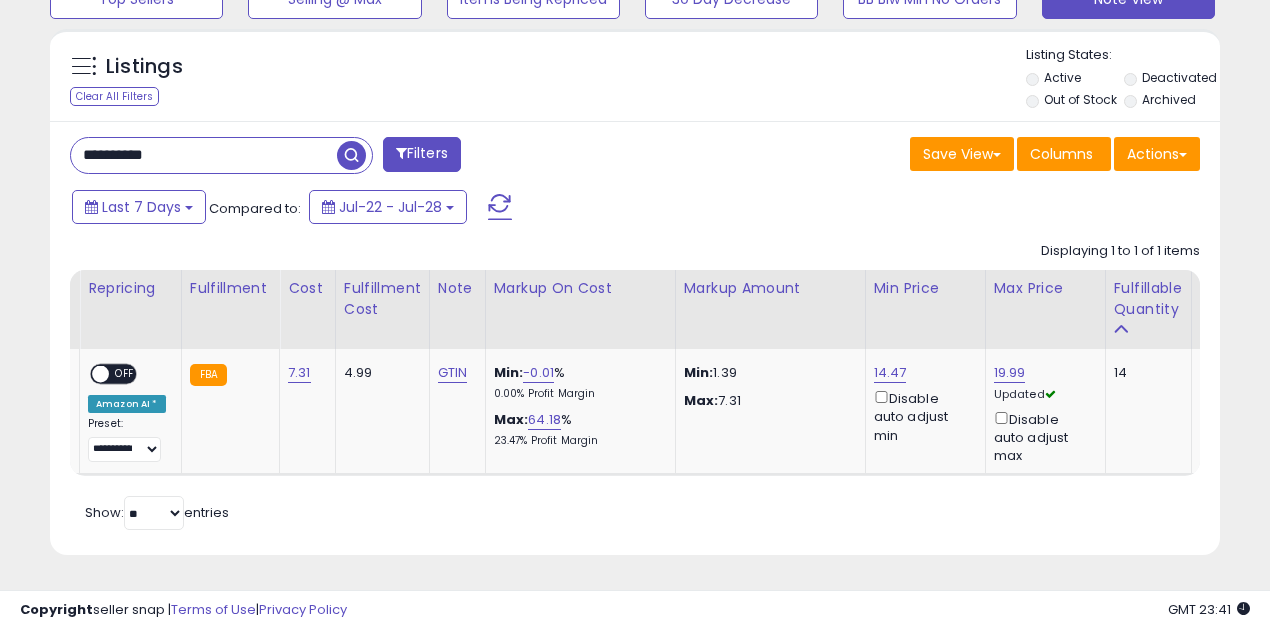 click on "**********" at bounding box center [204, 155] 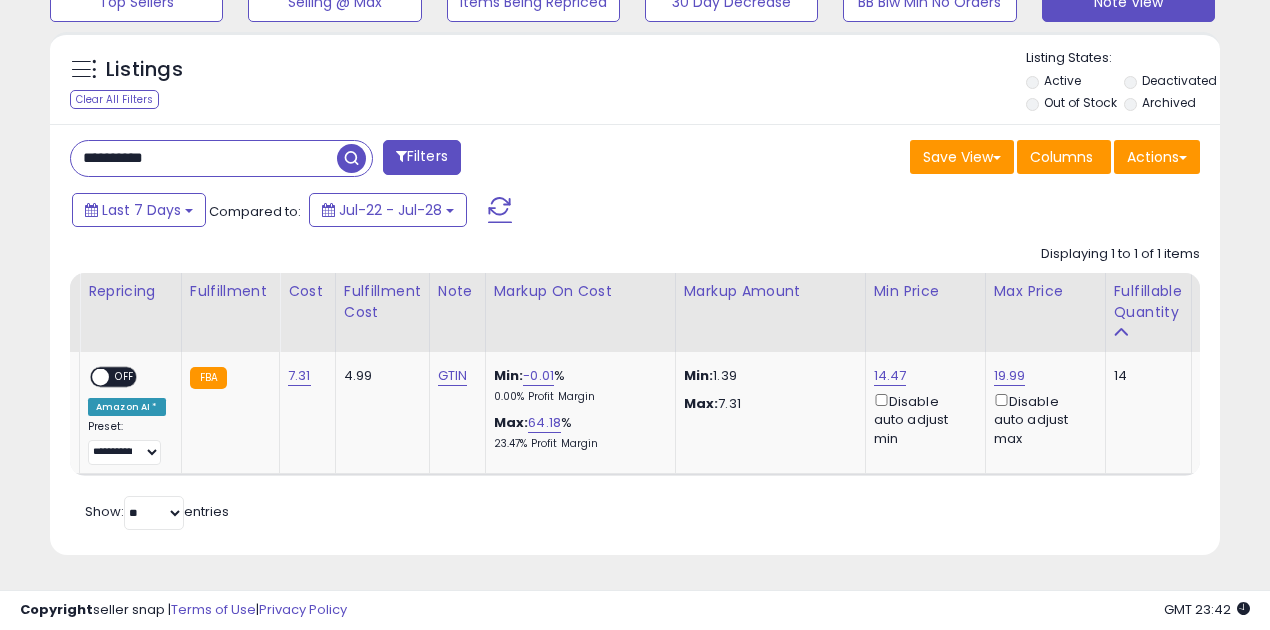 paste 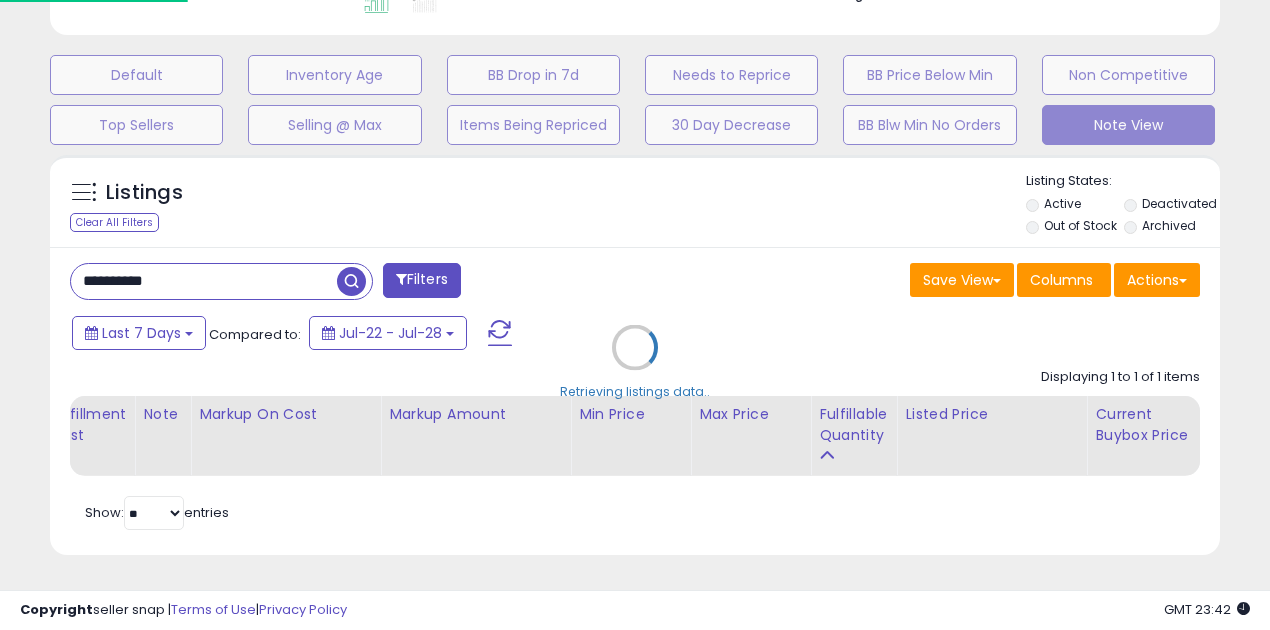 scroll, scrollTop: 999590, scrollLeft: 999317, axis: both 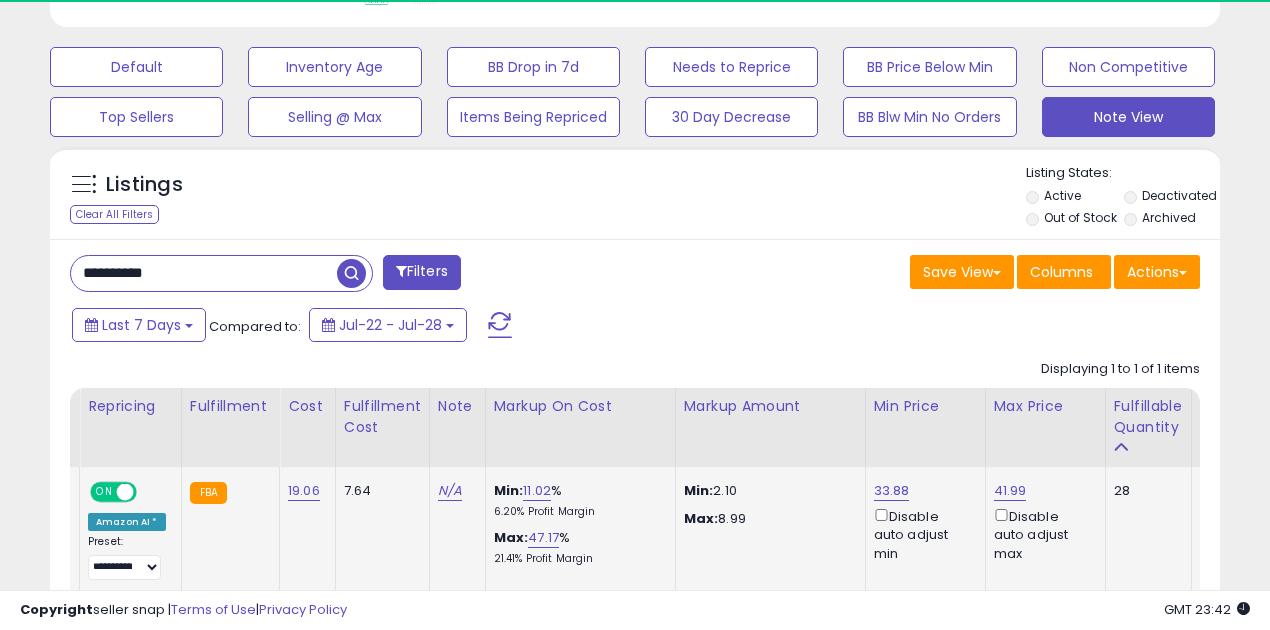 click at bounding box center (125, 492) 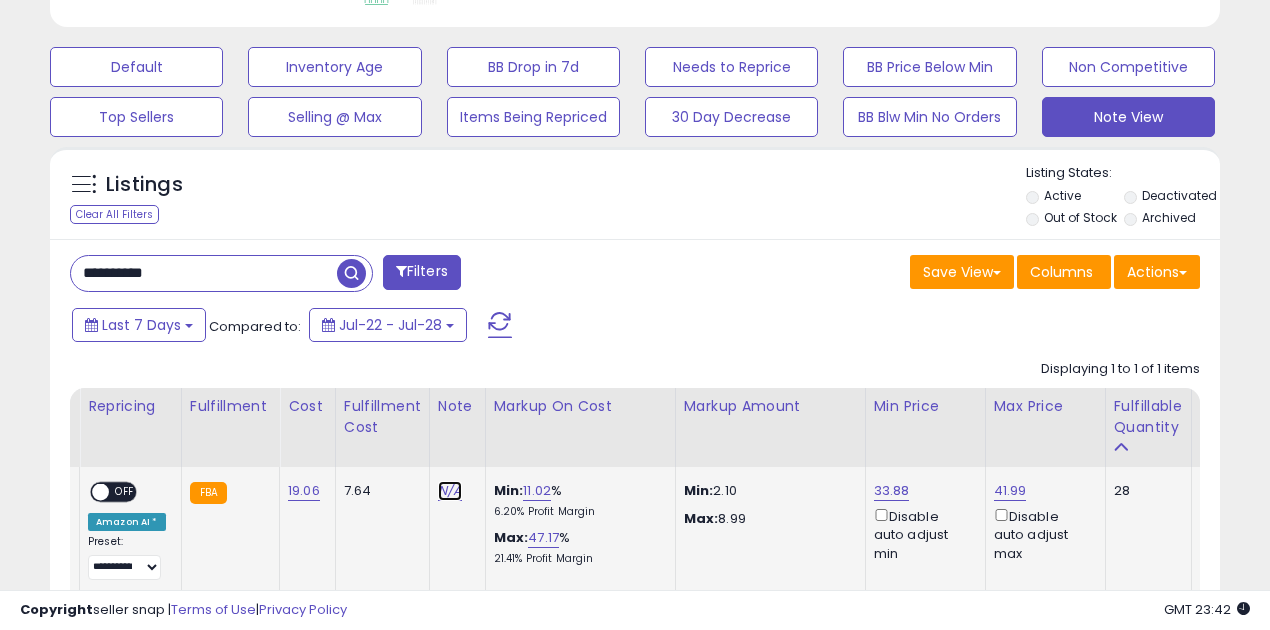 click on "N/A" at bounding box center (450, 491) 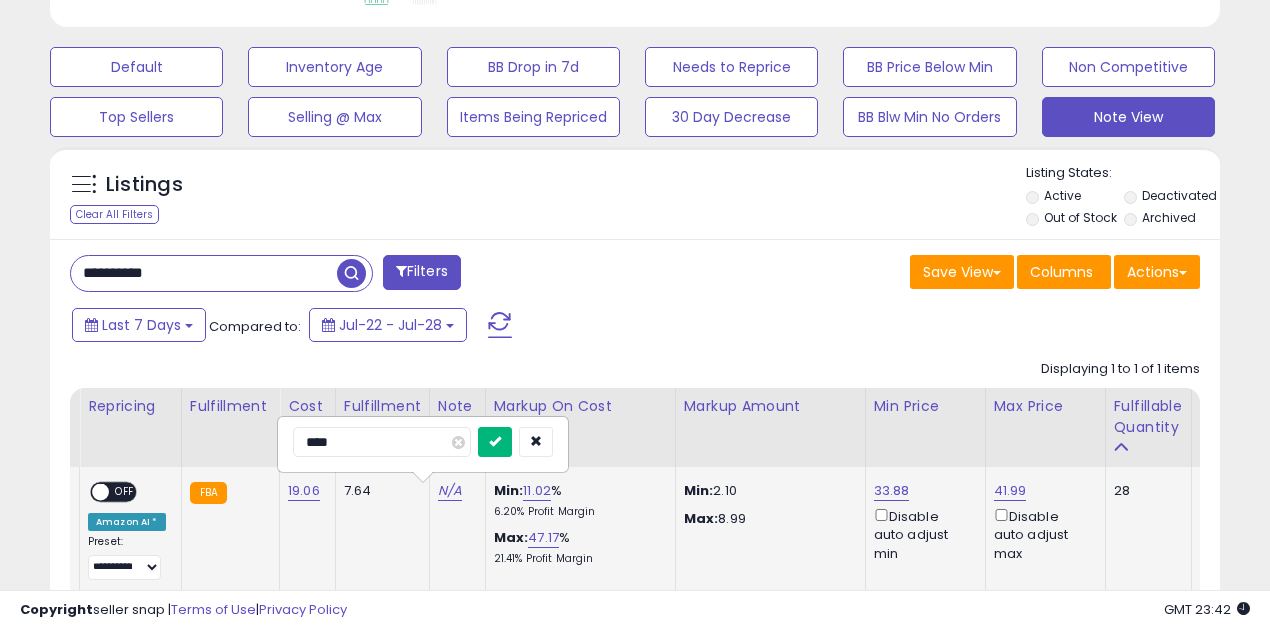 type on "****" 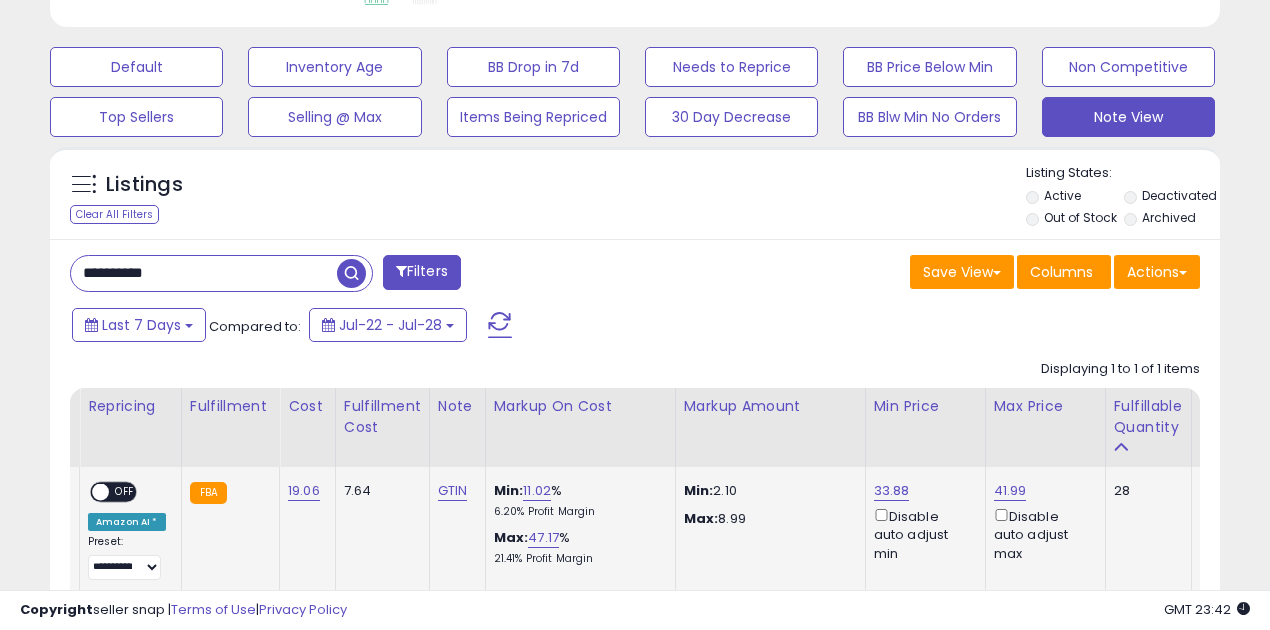 click on "Min:" at bounding box center [509, 490] 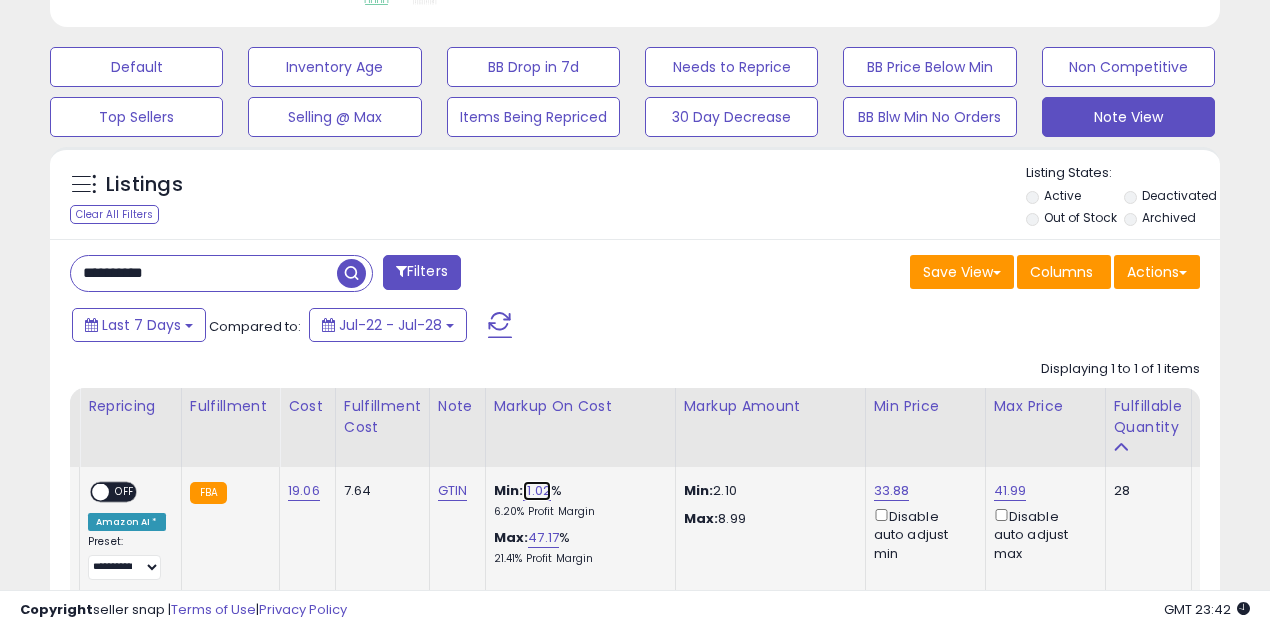 click on "11.02" at bounding box center (537, 491) 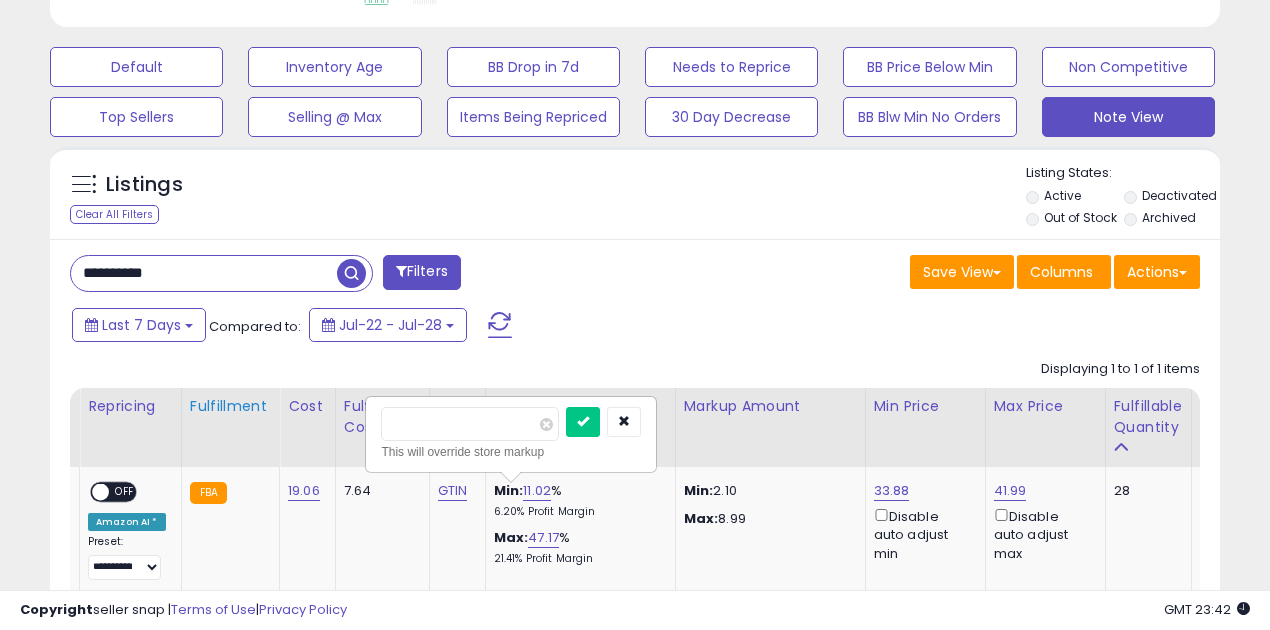 drag, startPoint x: 460, startPoint y: 420, endPoint x: 204, endPoint y: 402, distance: 256.63202 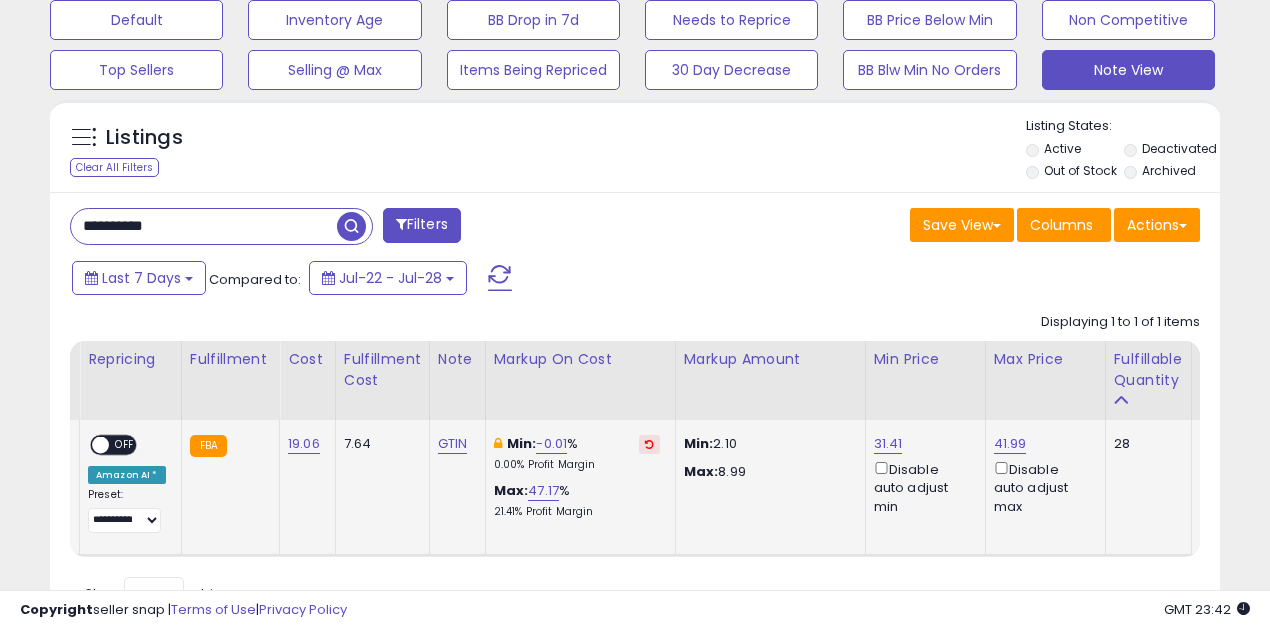 scroll, scrollTop: 716, scrollLeft: 0, axis: vertical 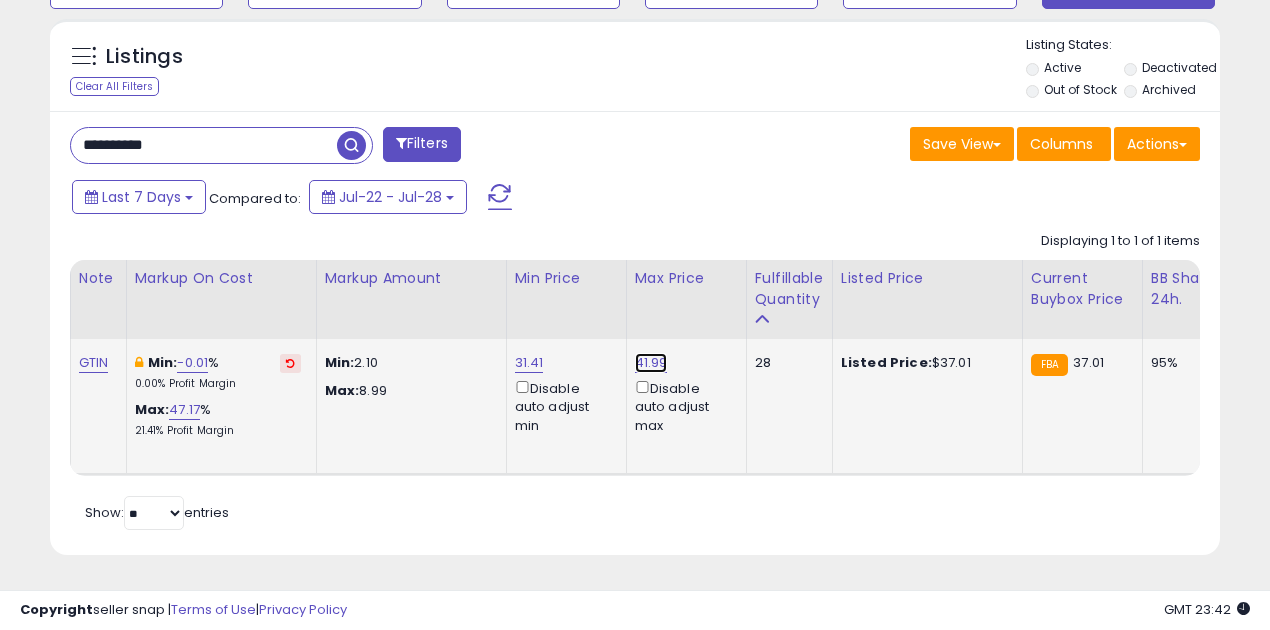 click on "41.99" at bounding box center (651, 363) 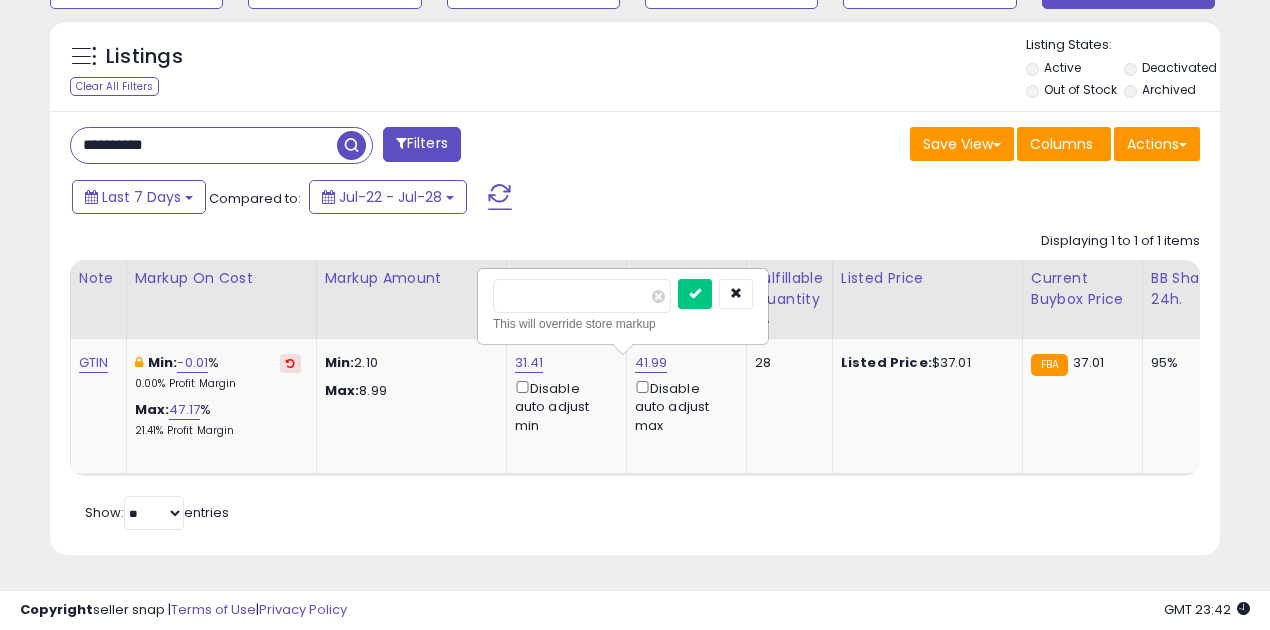 drag, startPoint x: 564, startPoint y: 294, endPoint x: 464, endPoint y: 280, distance: 100.97524 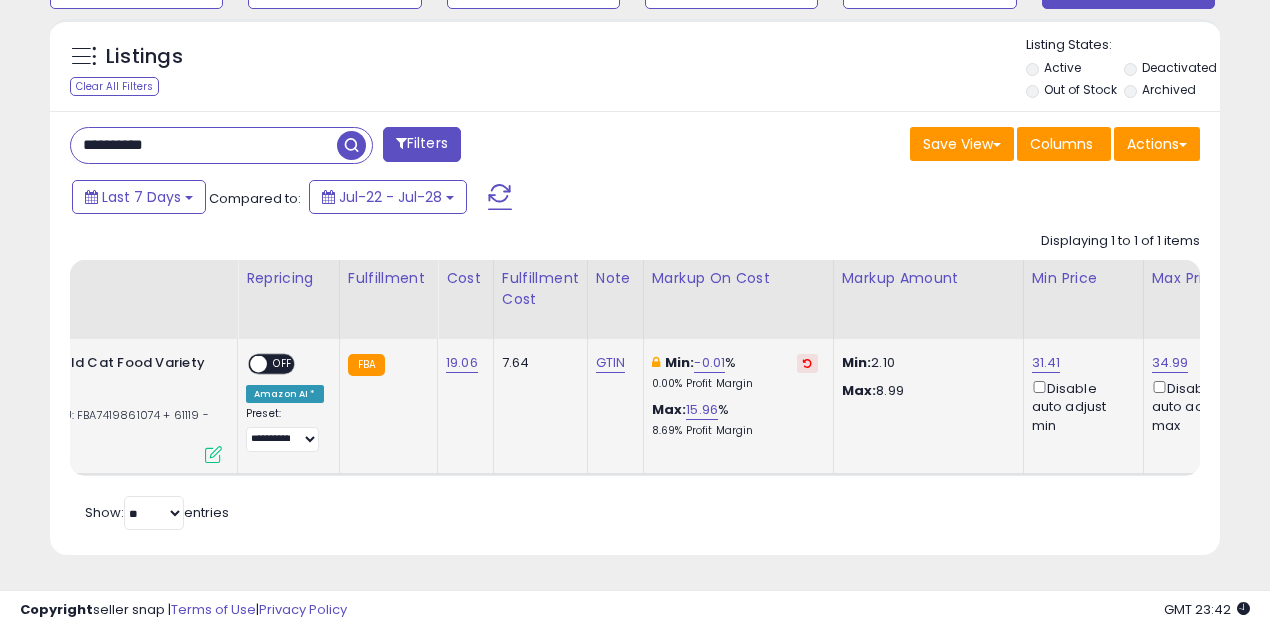 click on "OFF" at bounding box center [283, 364] 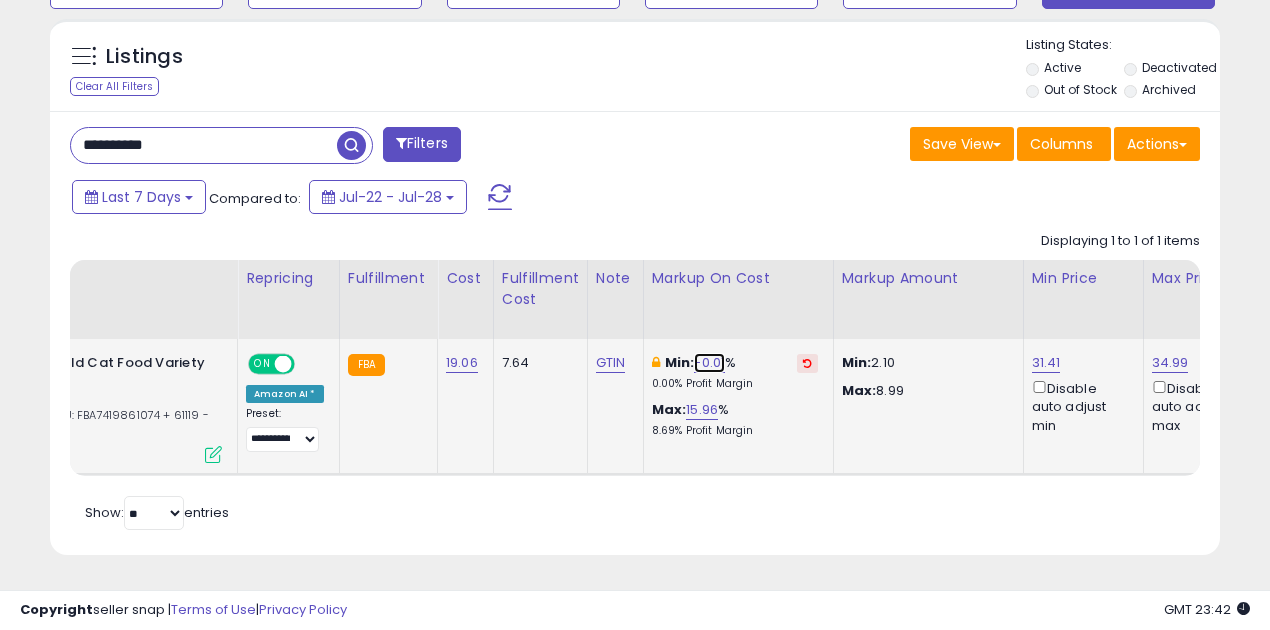 click on "-0.01" at bounding box center [709, 363] 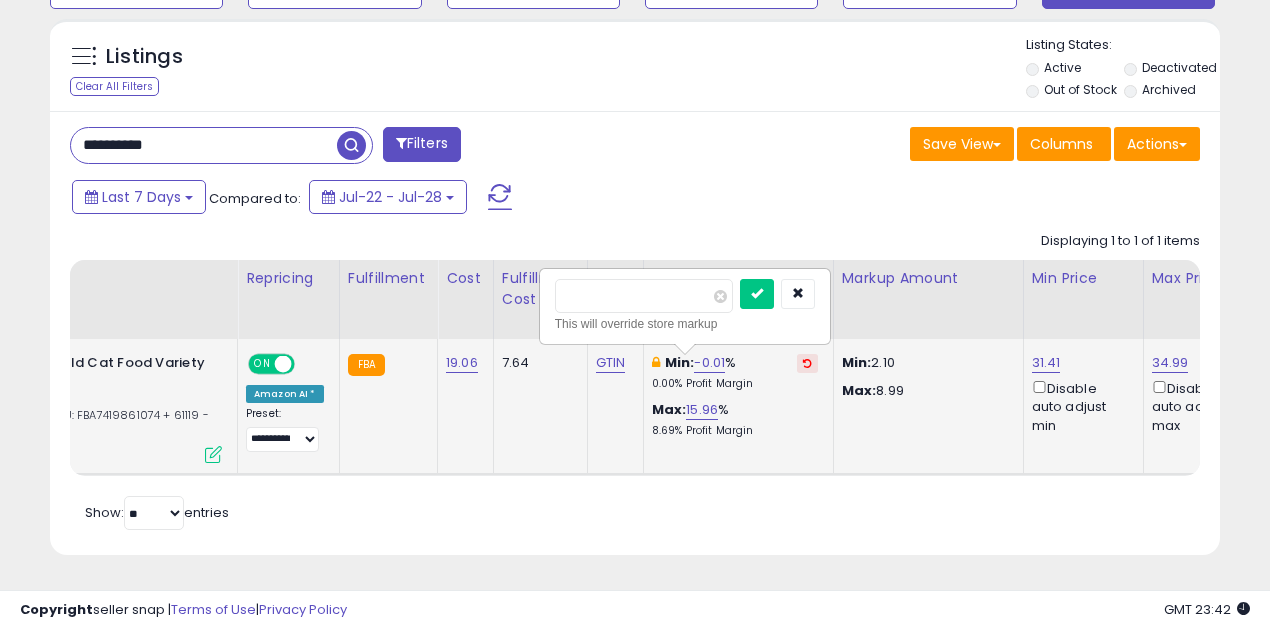 type on "*" 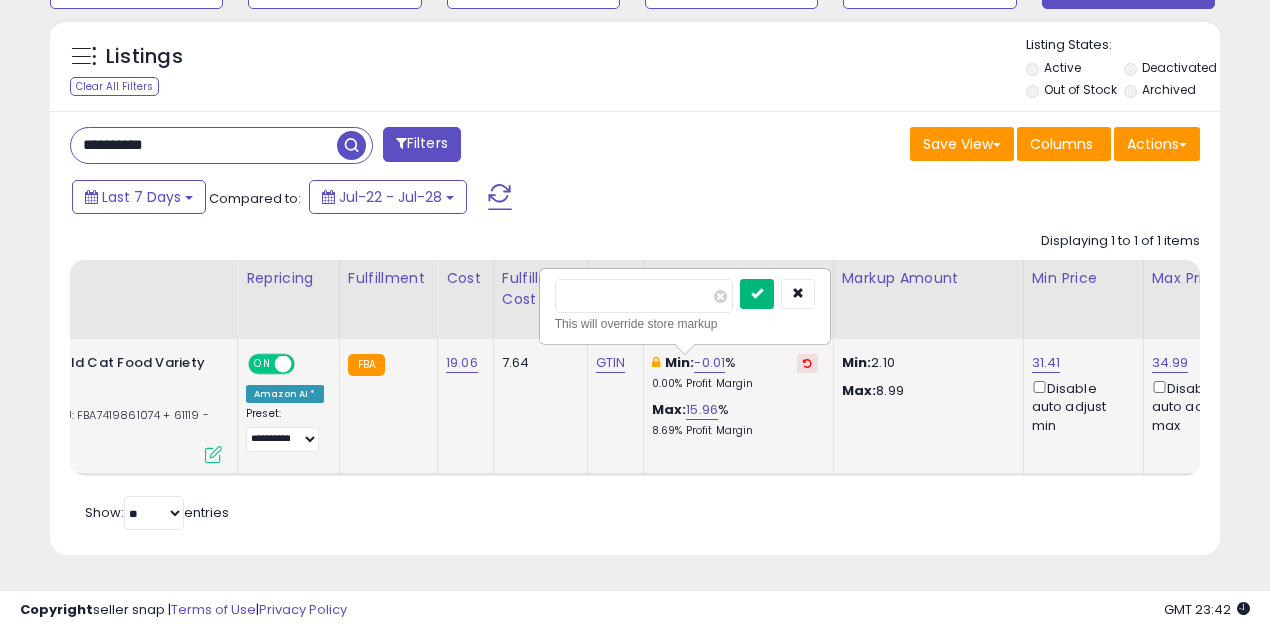 click at bounding box center [757, 293] 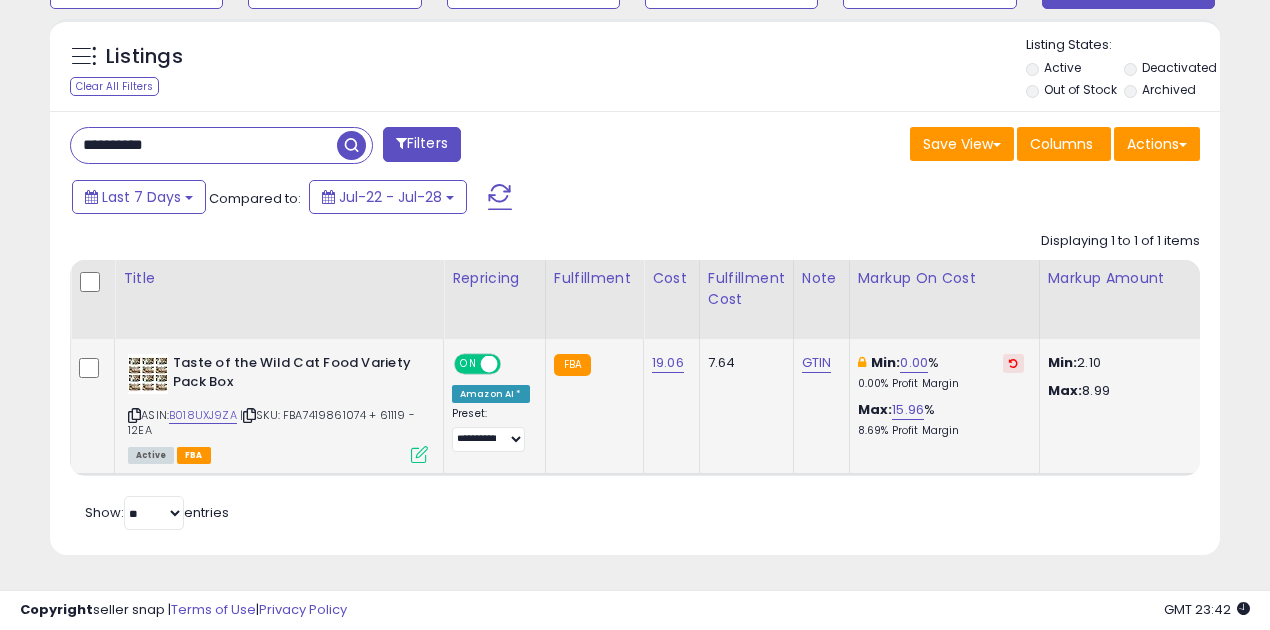 click on "**********" at bounding box center [204, 145] 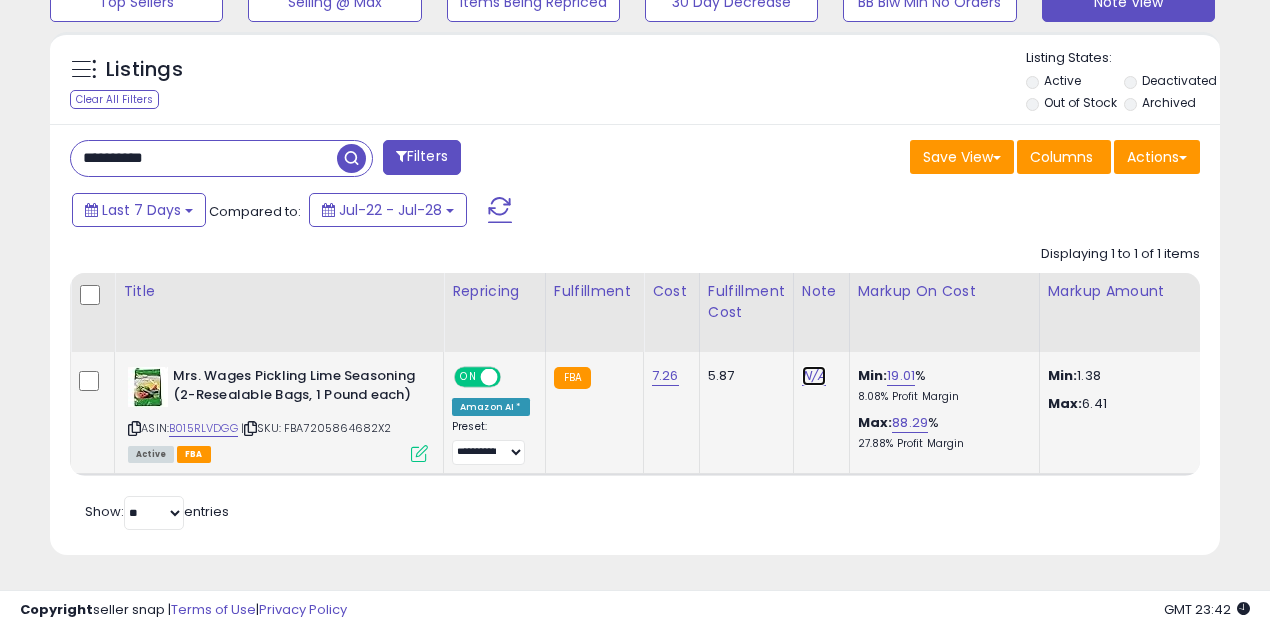 click on "N/A" at bounding box center [814, 376] 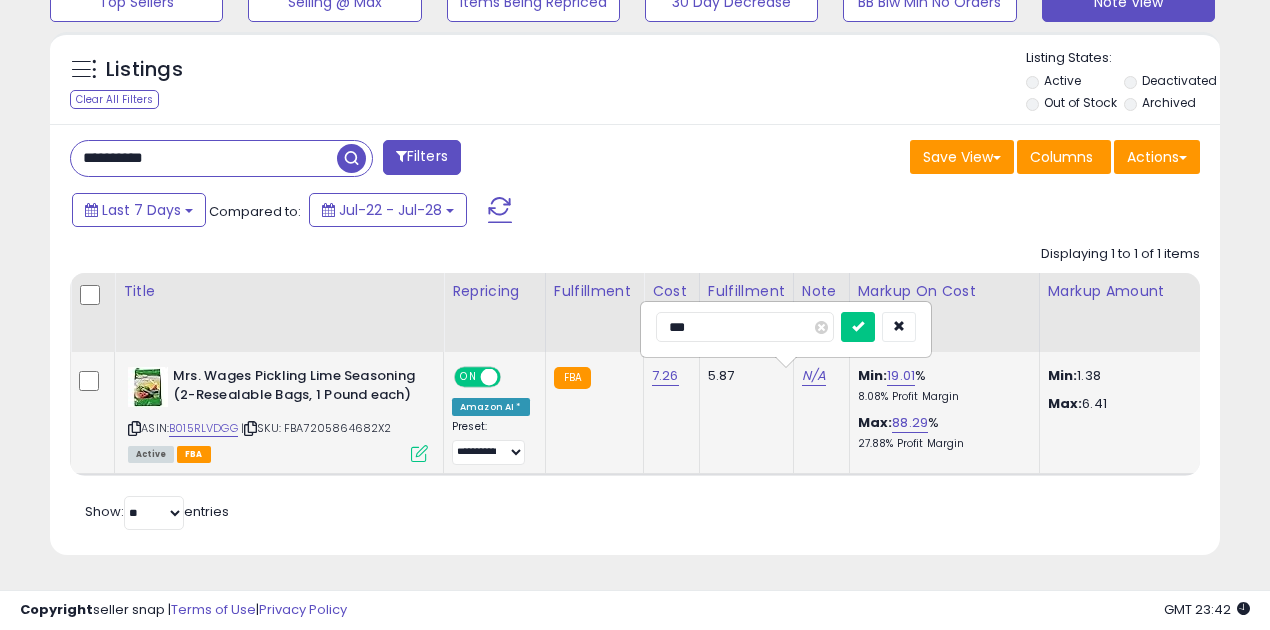 type on "****" 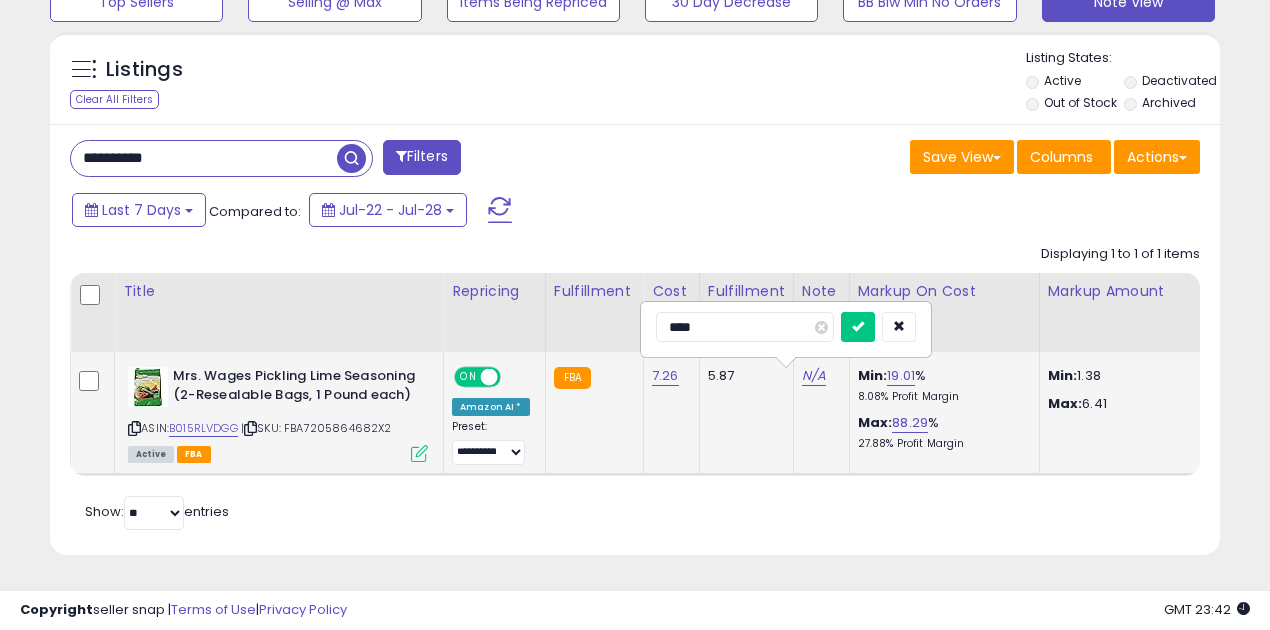 click at bounding box center [858, 327] 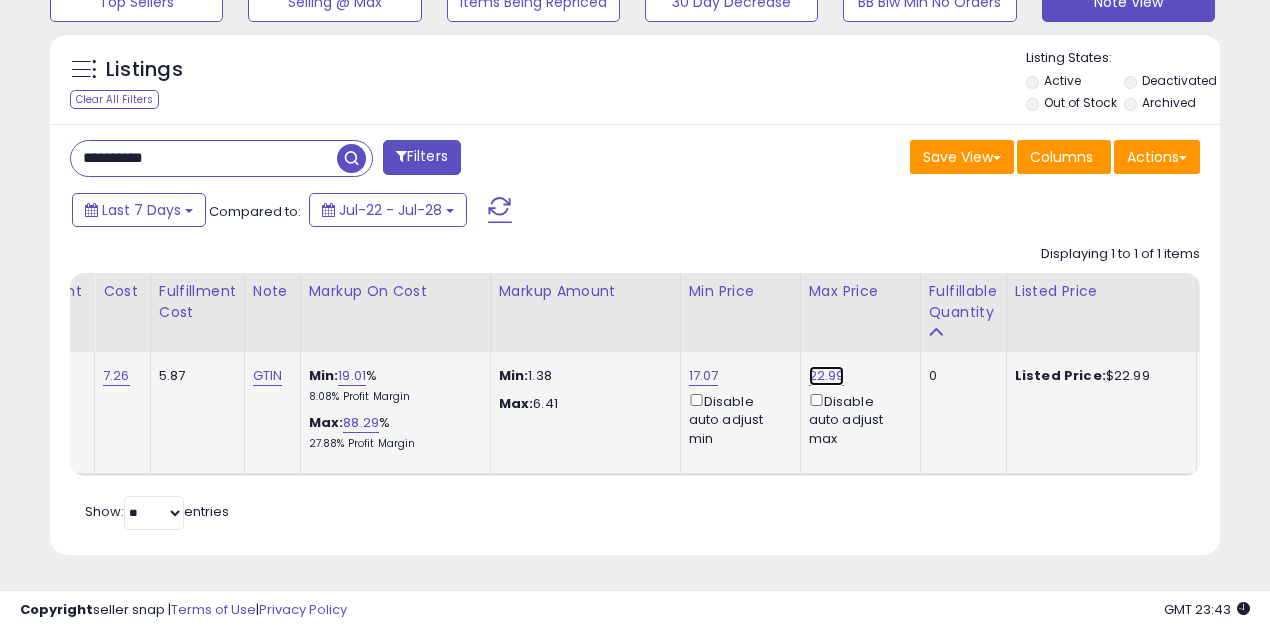 click on "22.99" at bounding box center [827, 376] 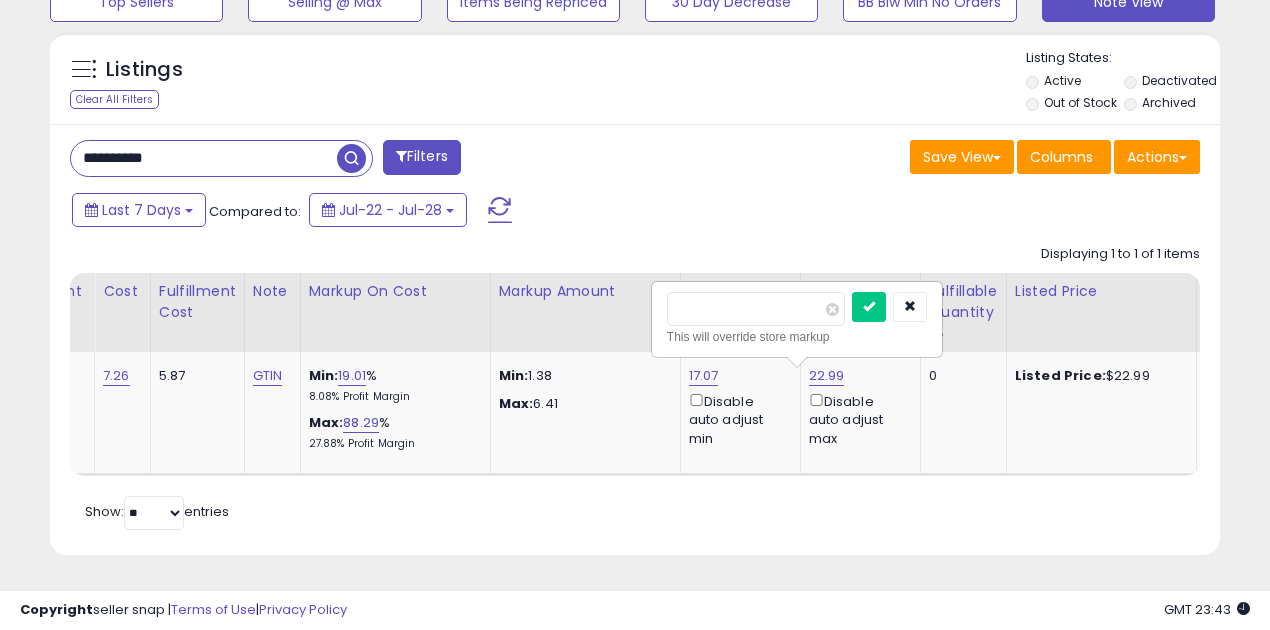 drag, startPoint x: 734, startPoint y: 286, endPoint x: 606, endPoint y: 261, distance: 130.41856 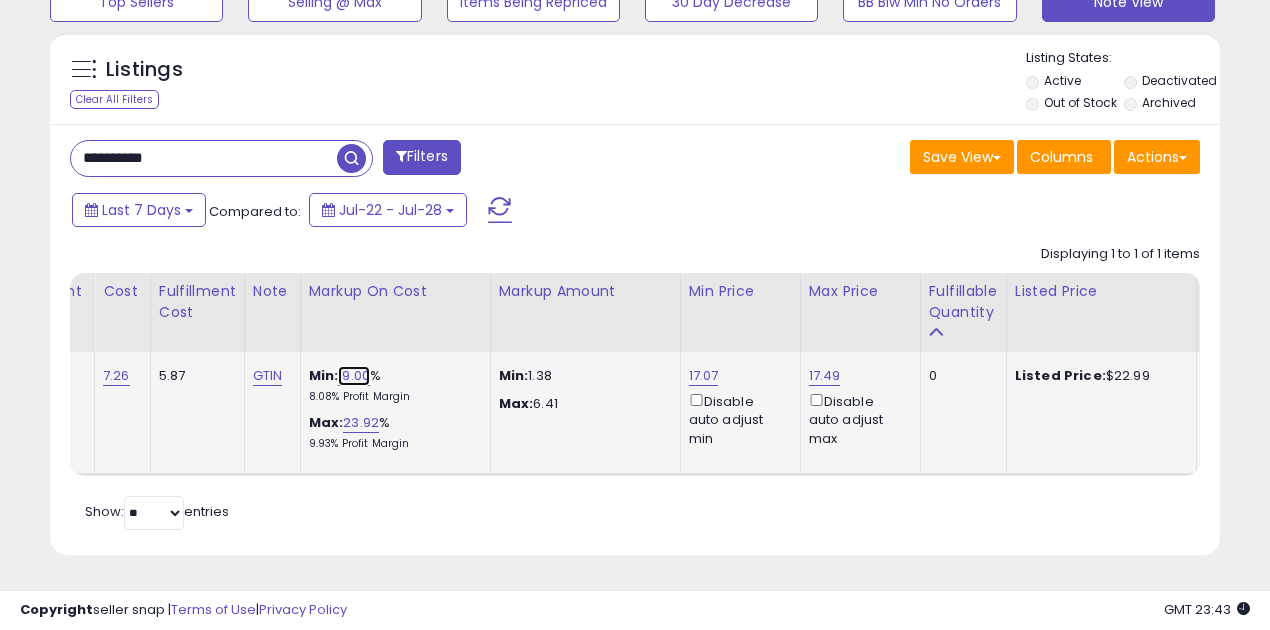 click on "19.00" at bounding box center (354, 376) 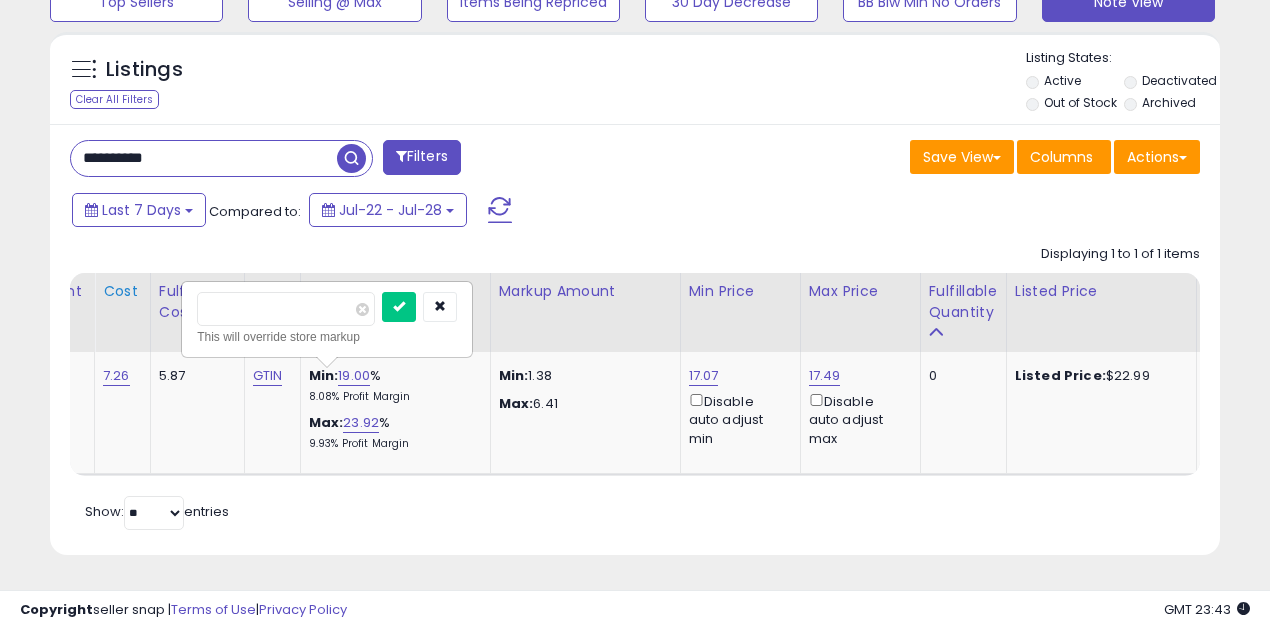 drag, startPoint x: 259, startPoint y: 283, endPoint x: 110, endPoint y: 284, distance: 149.00336 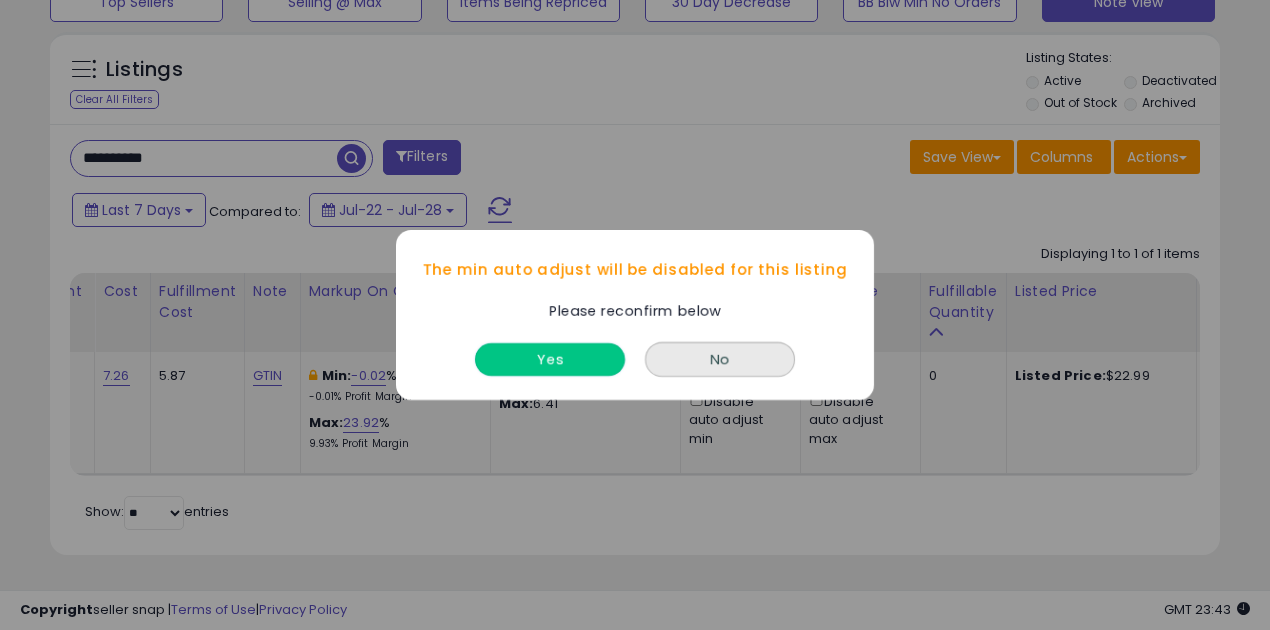 click on "Yes" at bounding box center (550, 359) 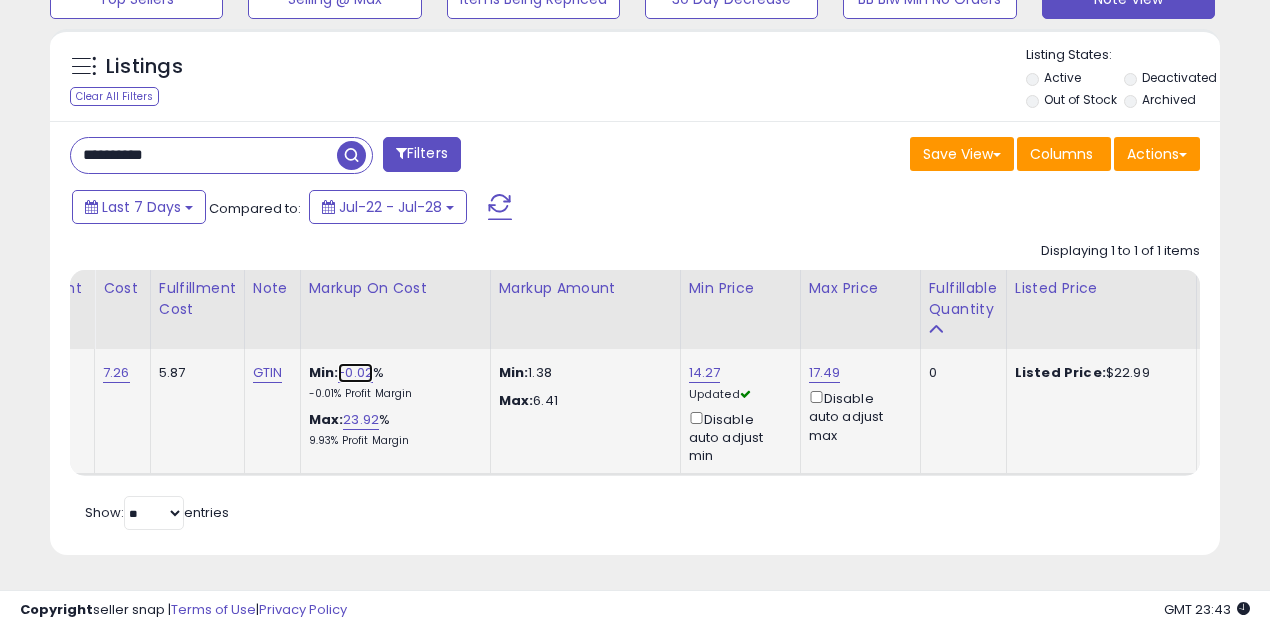 click on "-0.02" at bounding box center [355, 373] 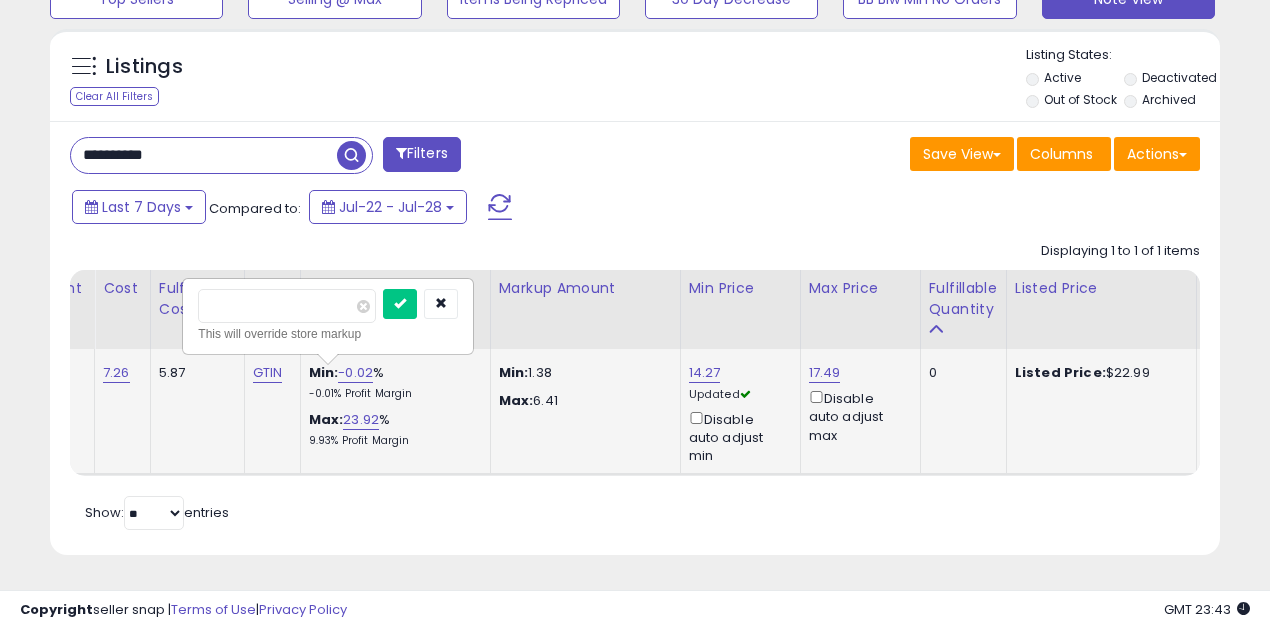 click on "*****" at bounding box center [287, 306] 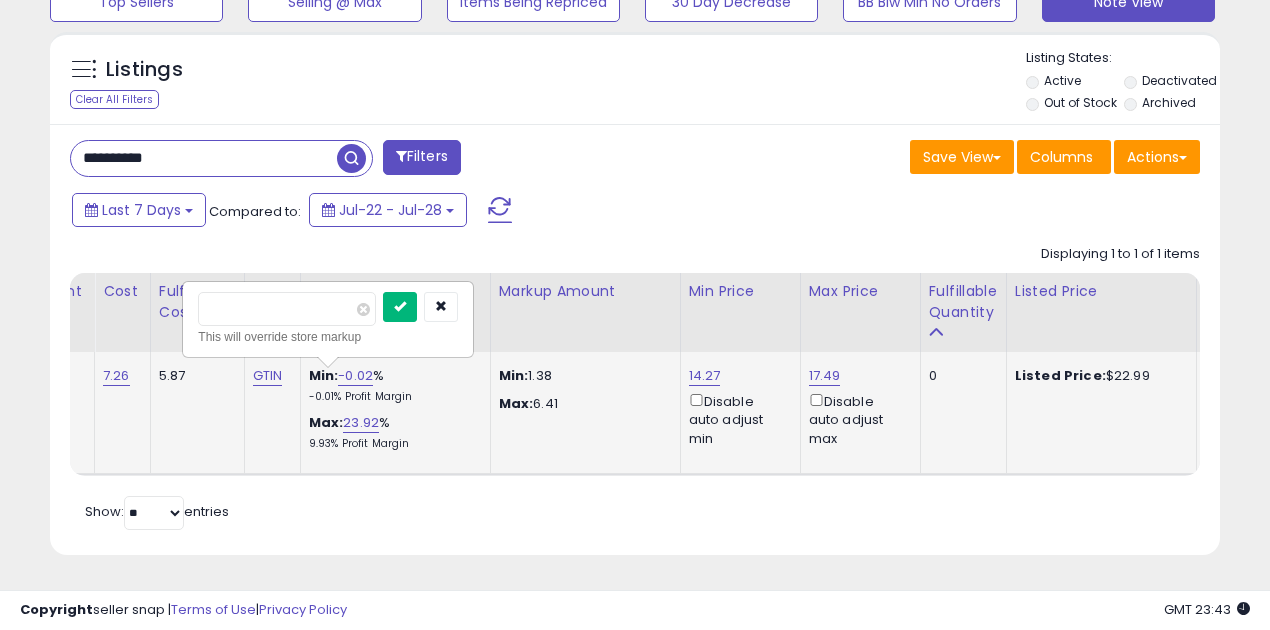 click at bounding box center [400, 307] 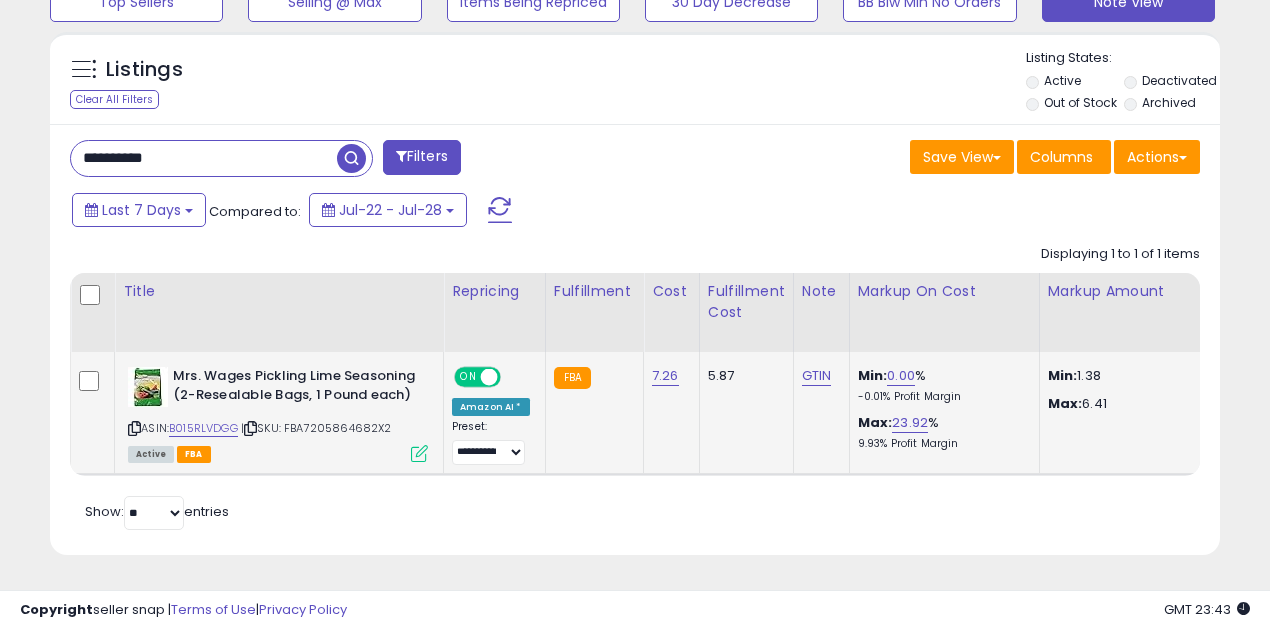 click on "**********" at bounding box center [204, 158] 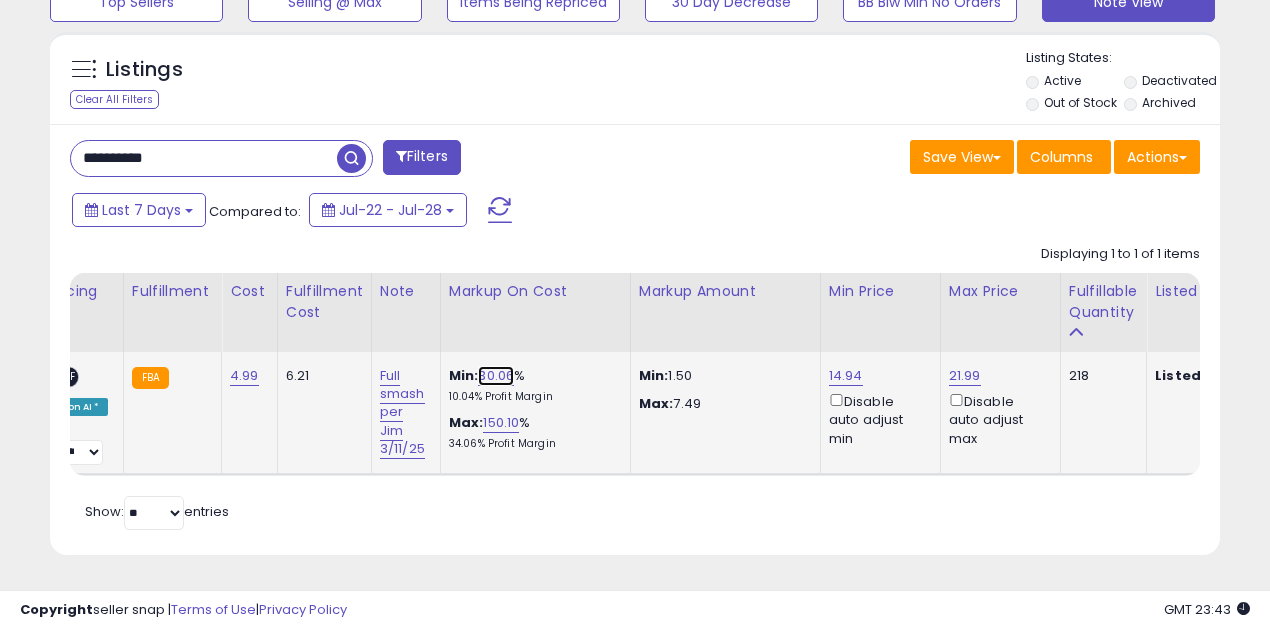 click on "30.06" at bounding box center (496, 376) 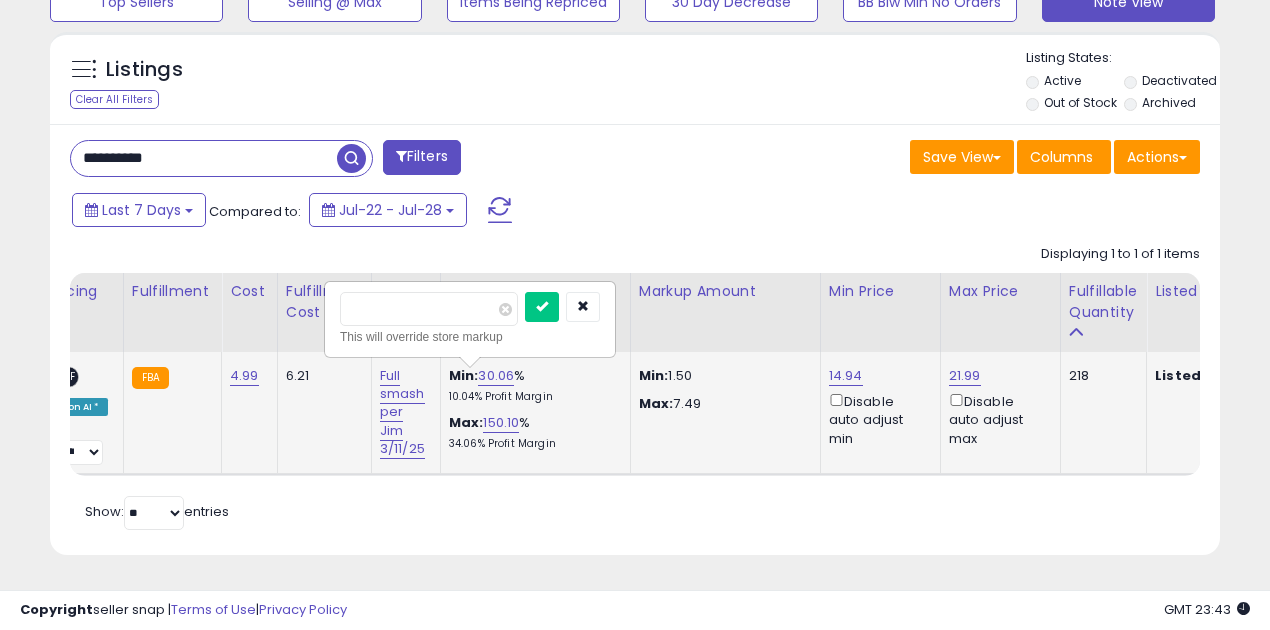 drag, startPoint x: 405, startPoint y: 296, endPoint x: 326, endPoint y: 304, distance: 79.40403 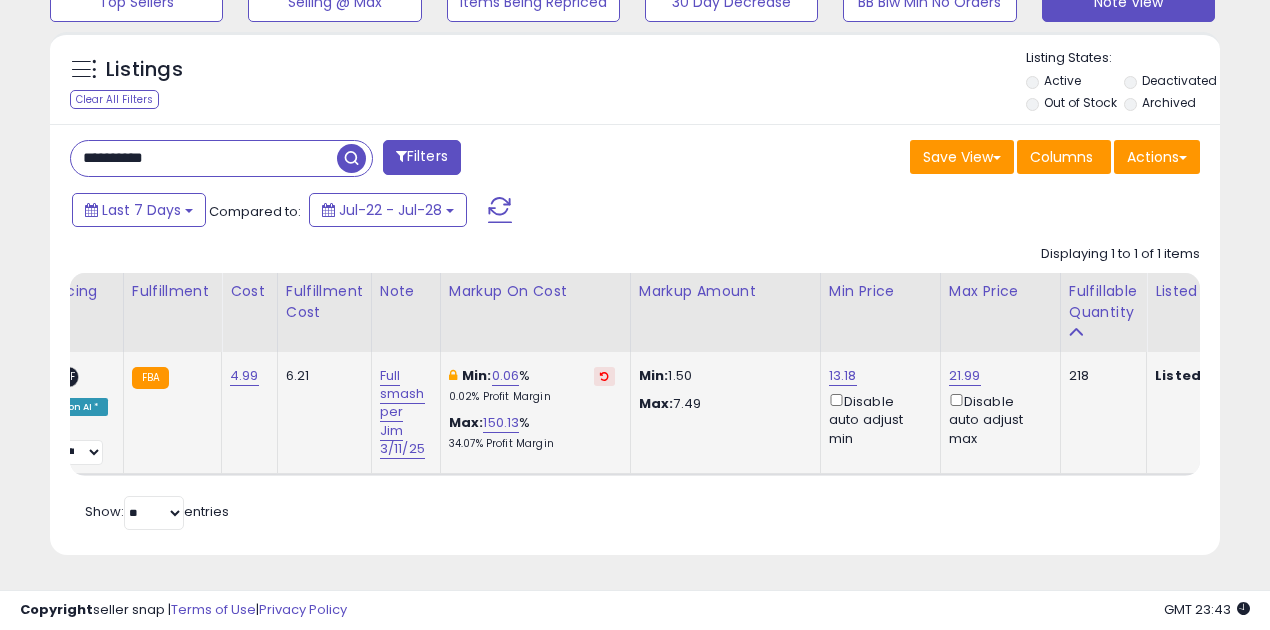 click on "Min:  0.06 %    0.02%  Profit Margin" at bounding box center [532, 385] 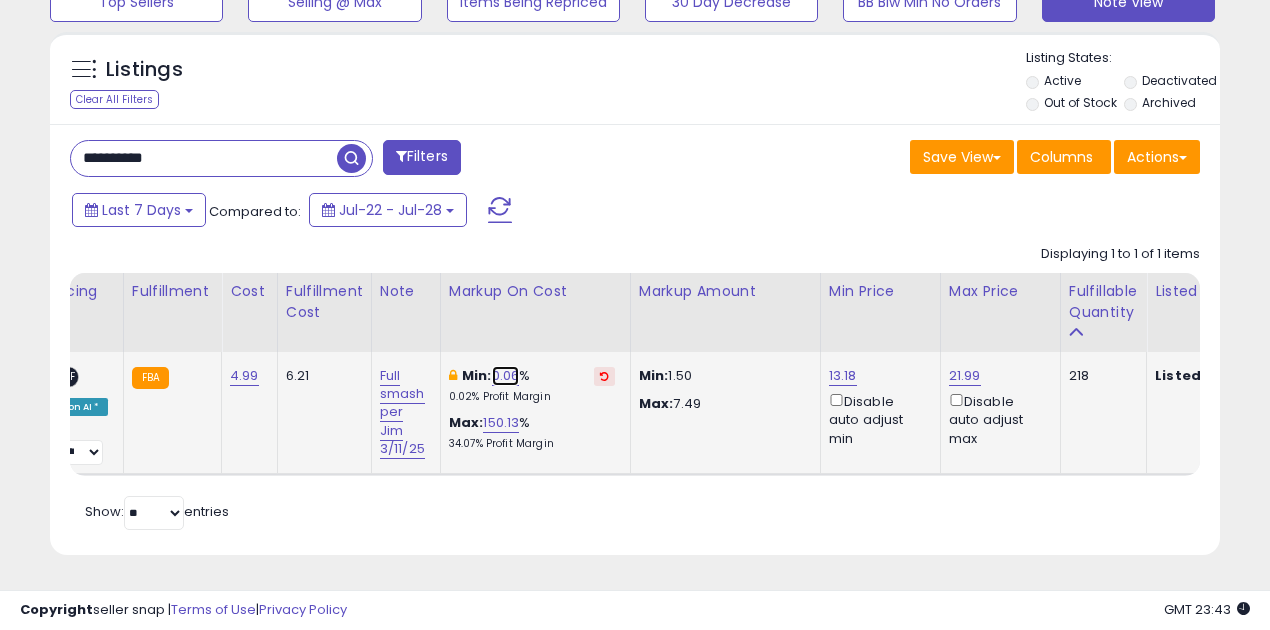 click on "0.06" at bounding box center (506, 376) 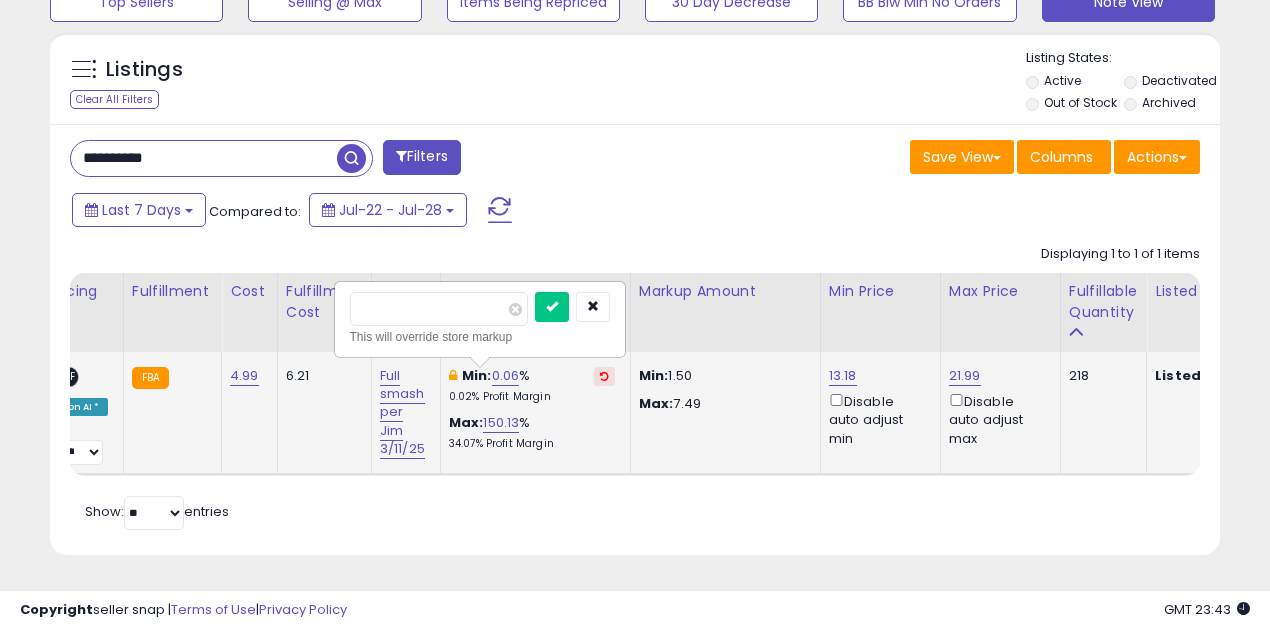 click on "****" at bounding box center (439, 309) 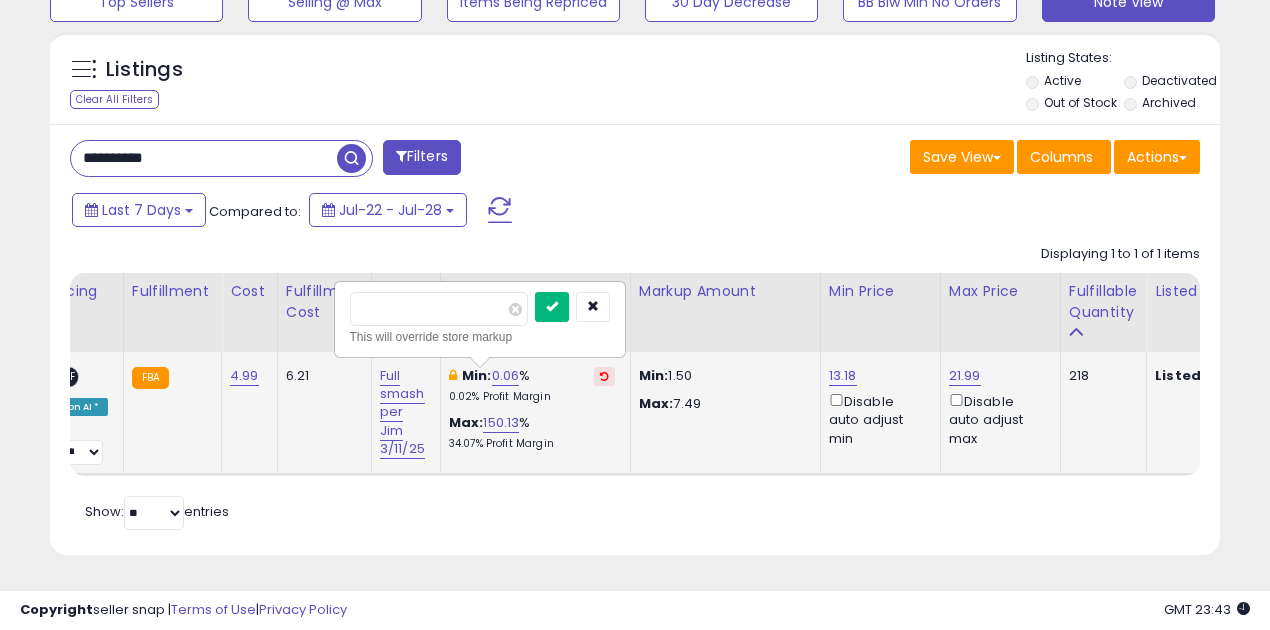 click at bounding box center (552, 306) 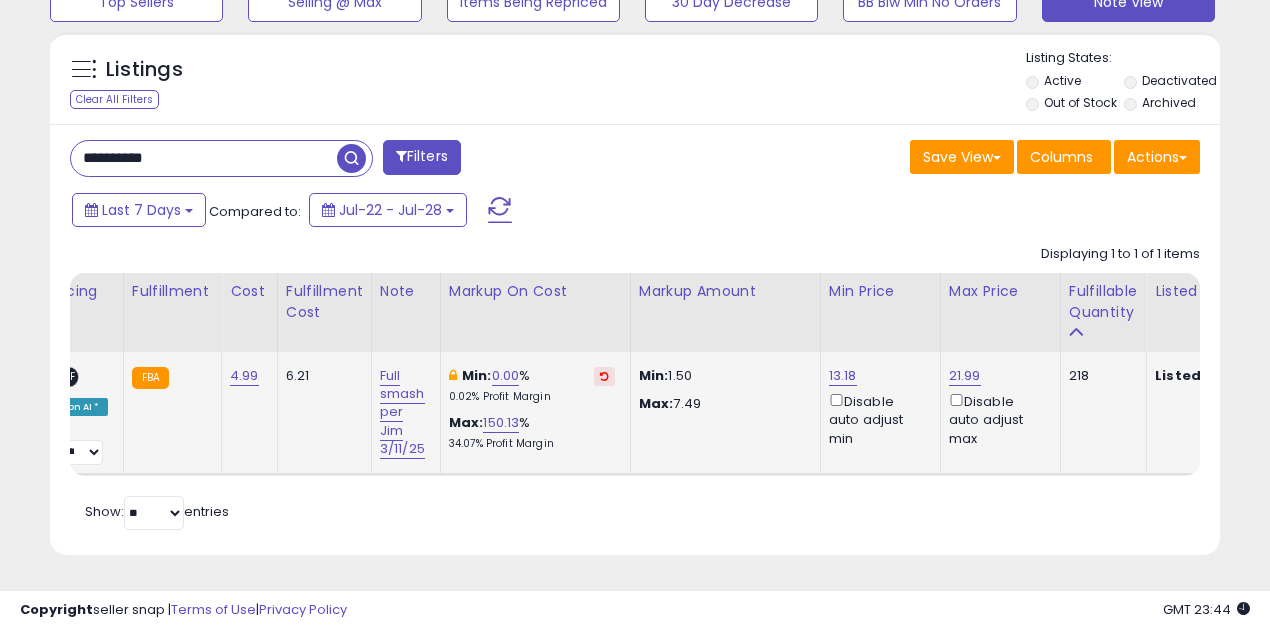 click at bounding box center (351, 158) 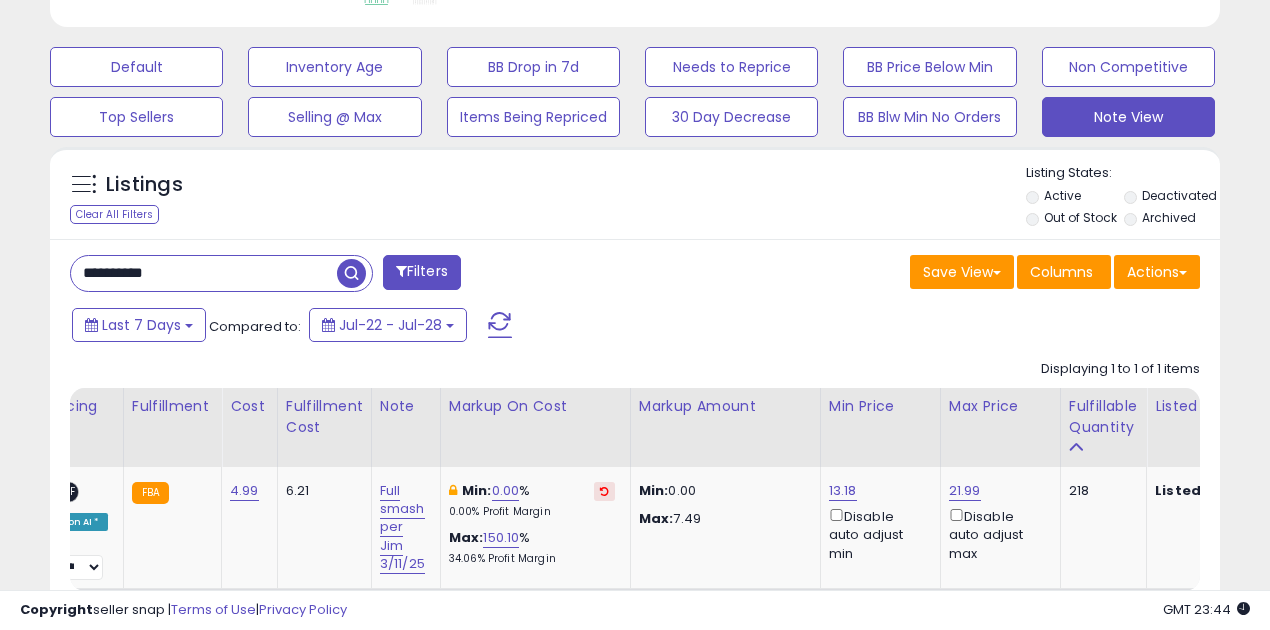 scroll, scrollTop: 999590, scrollLeft: 999323, axis: both 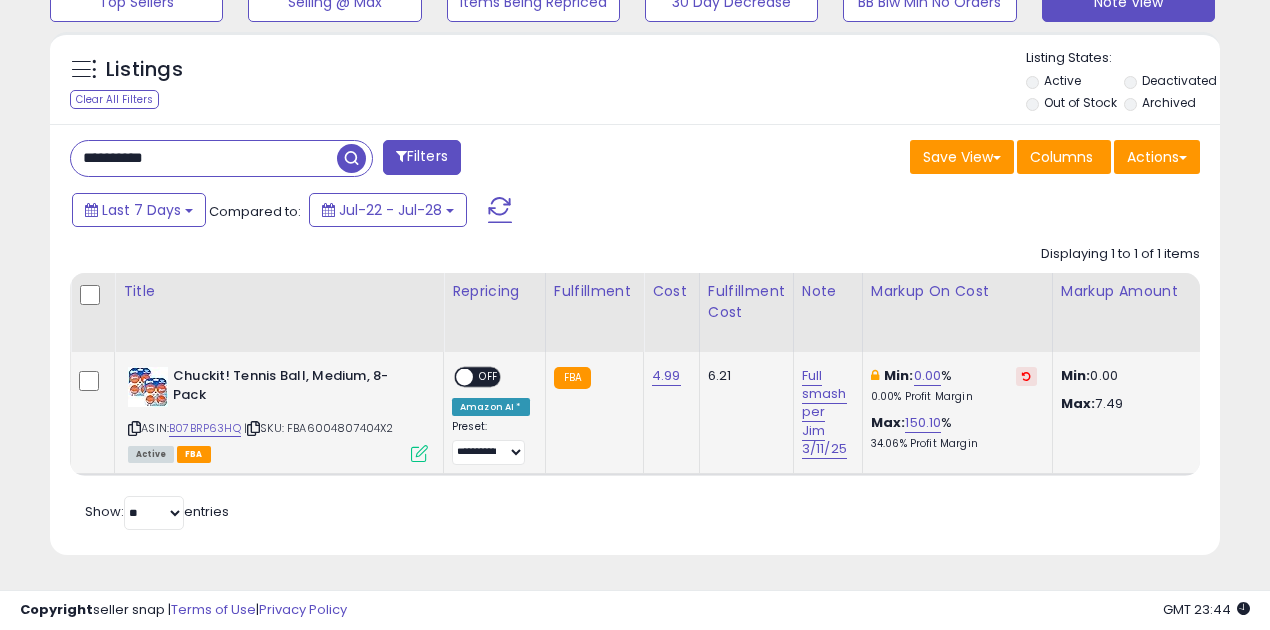 click on "Full smash per Jim 3/11/25" at bounding box center (824, 412) 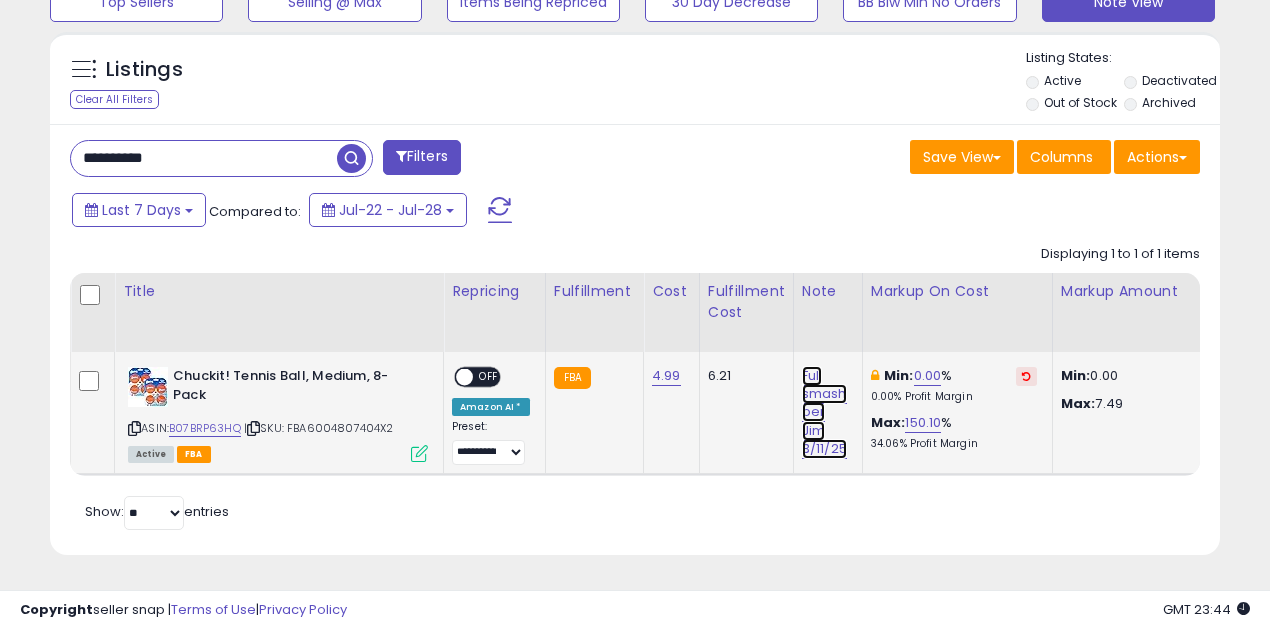 click on "Full smash per Jim 3/11/25" at bounding box center (824, 412) 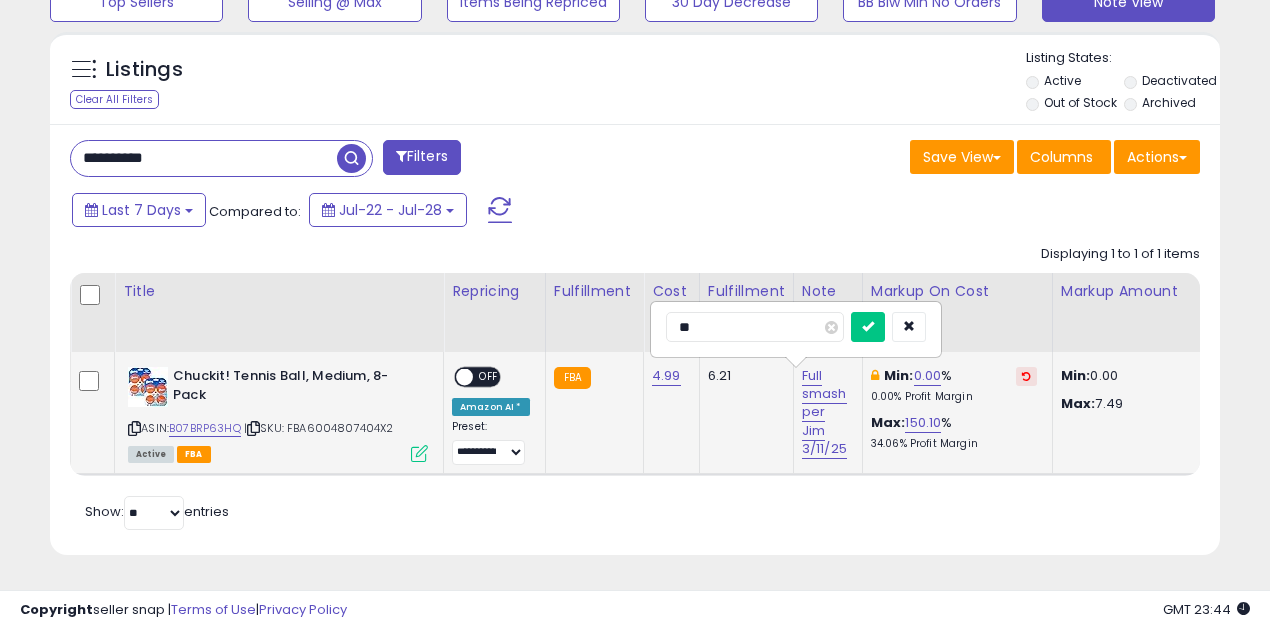 type on "*" 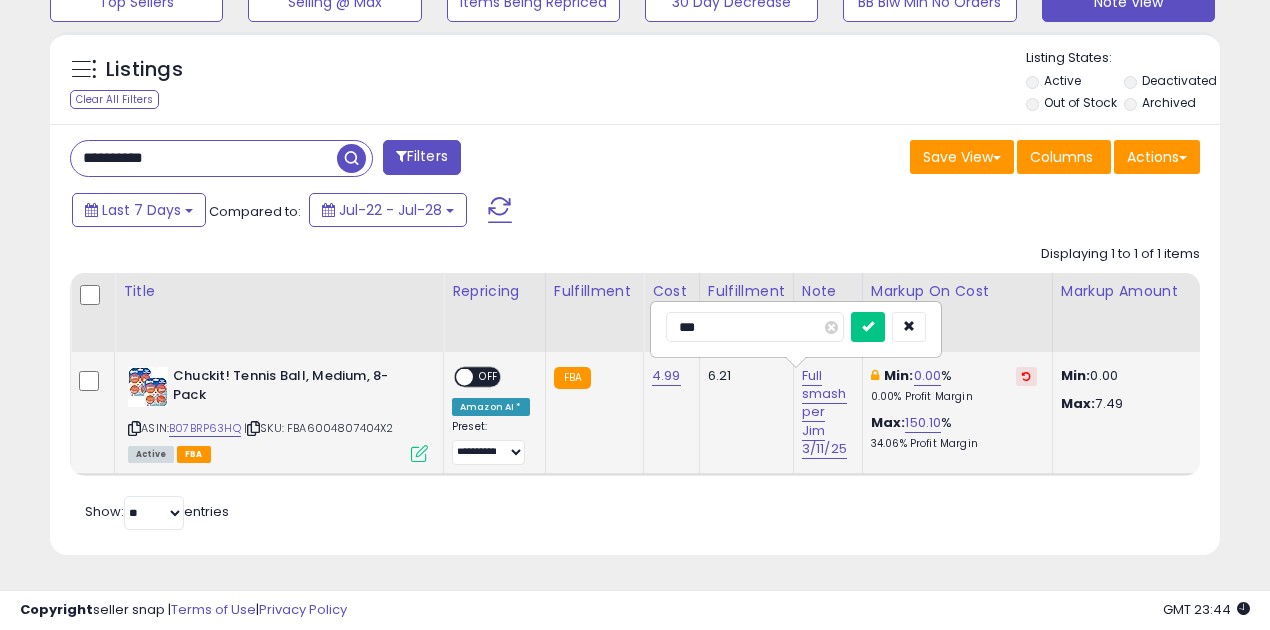 type on "****" 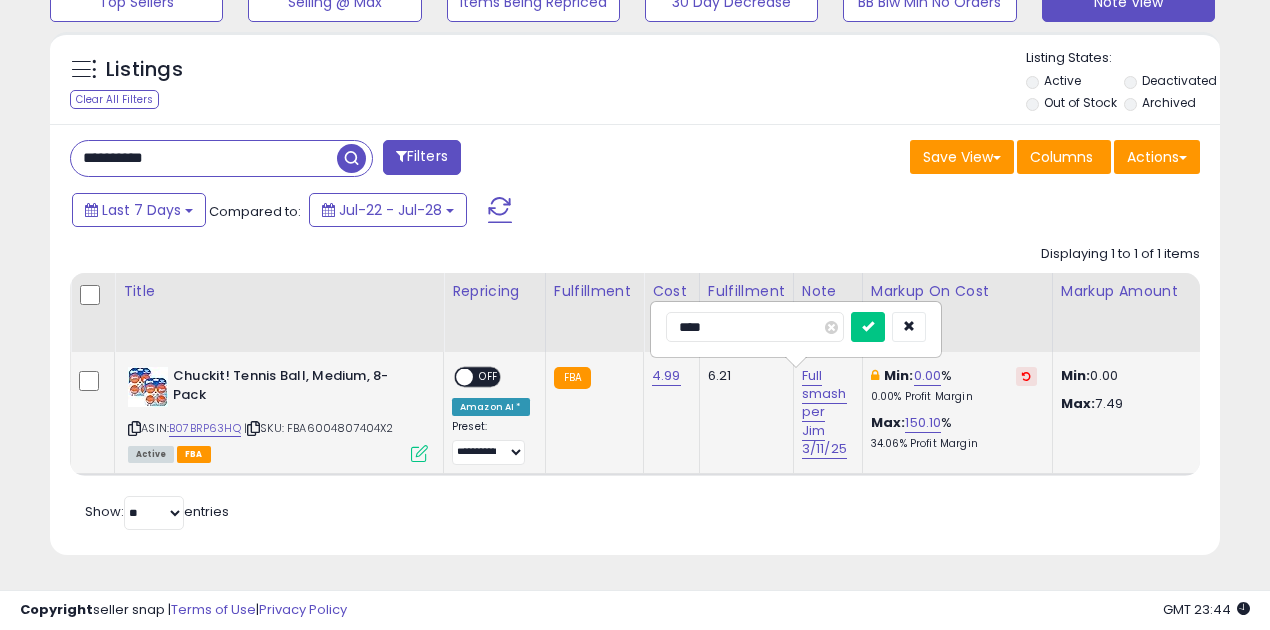 click at bounding box center [868, 327] 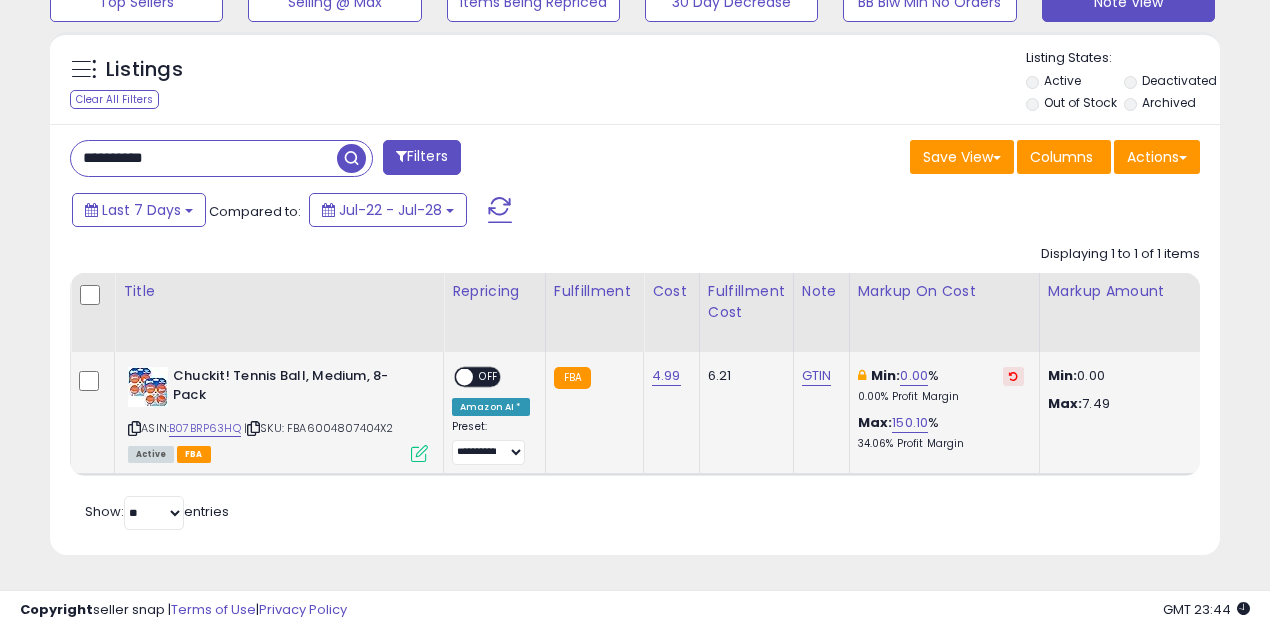 click on "**********" at bounding box center [204, 158] 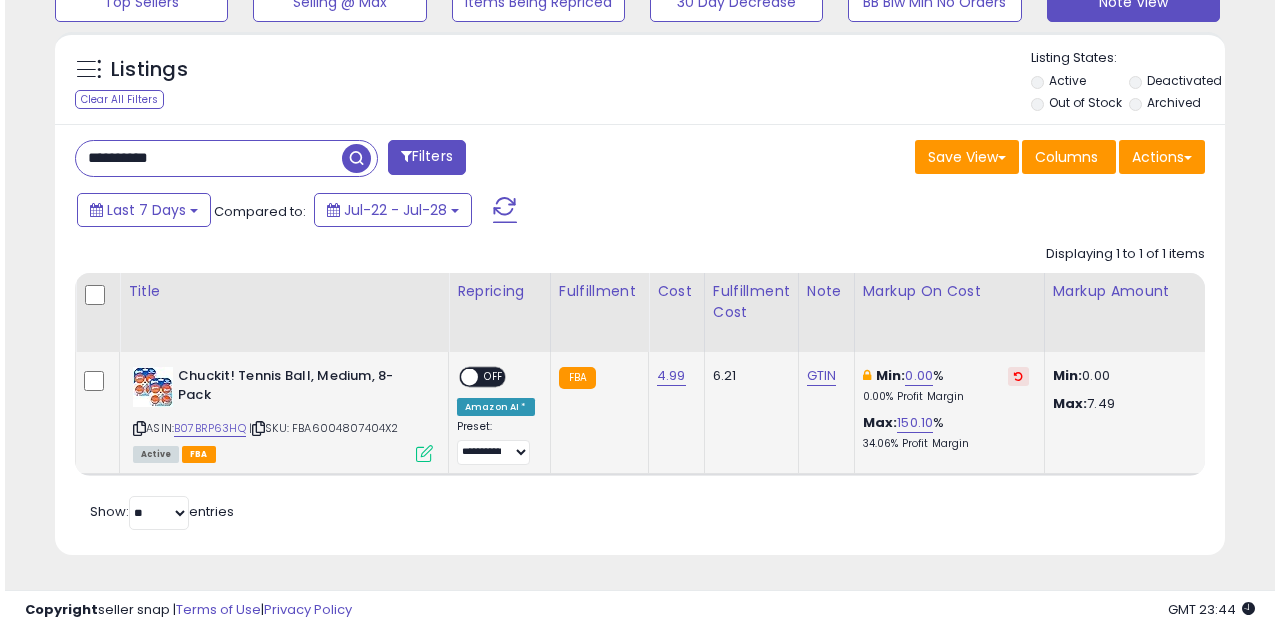 scroll, scrollTop: 583, scrollLeft: 0, axis: vertical 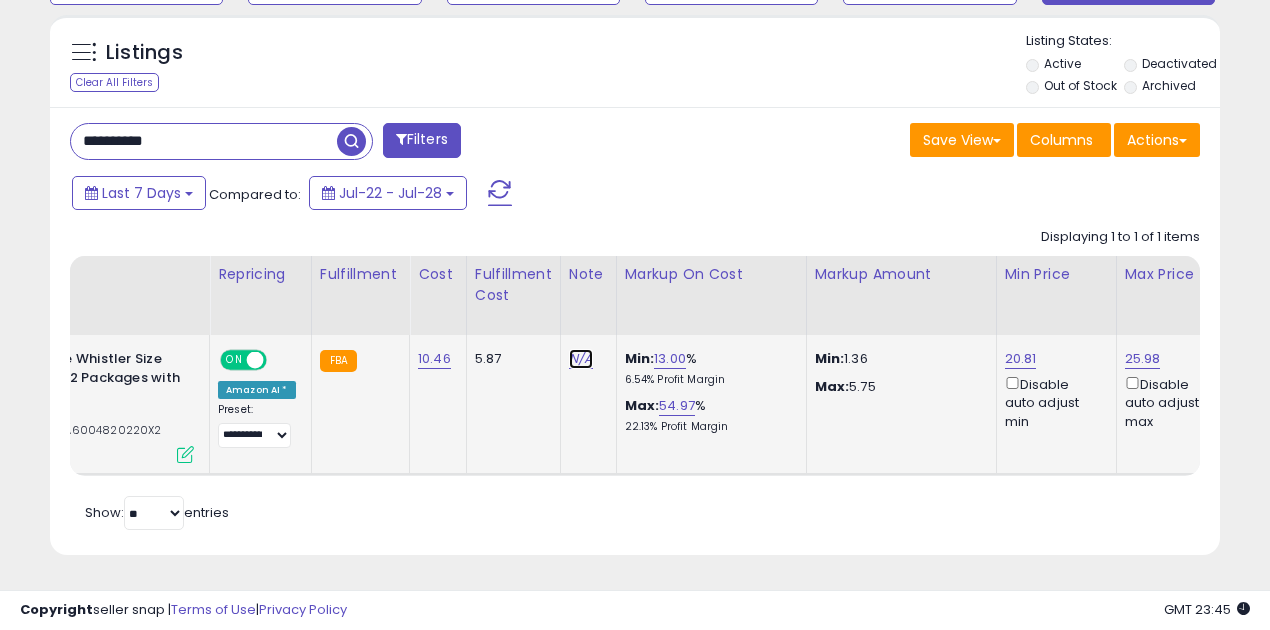 click on "N/A" at bounding box center [581, 359] 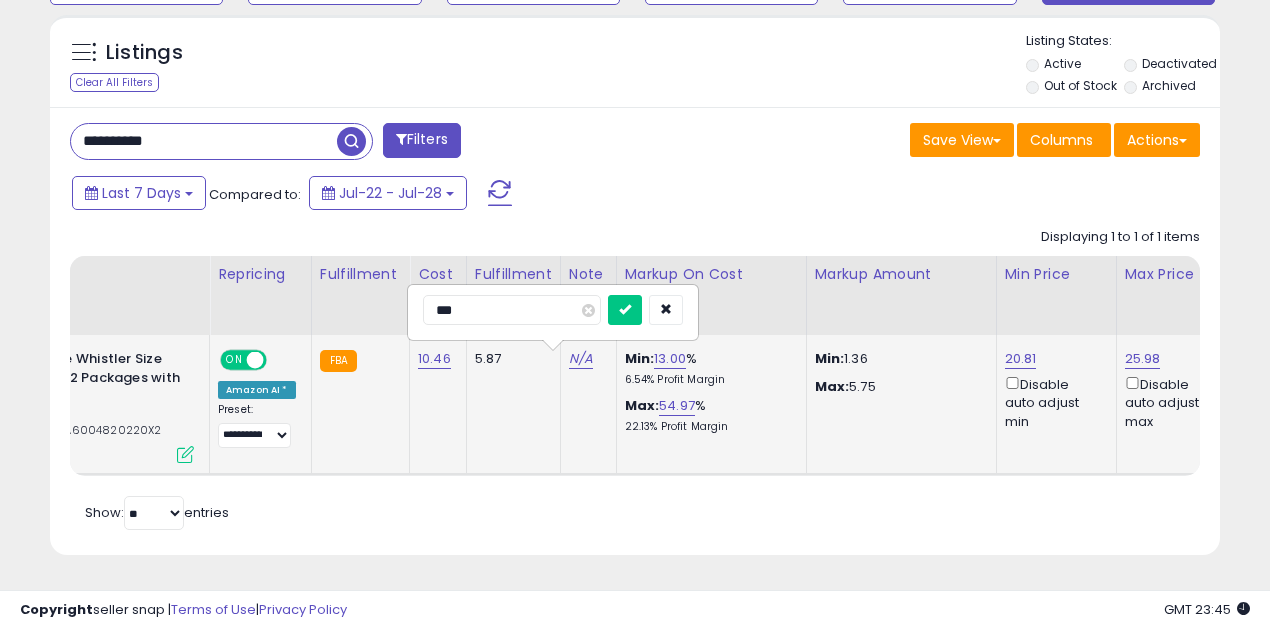 type on "****" 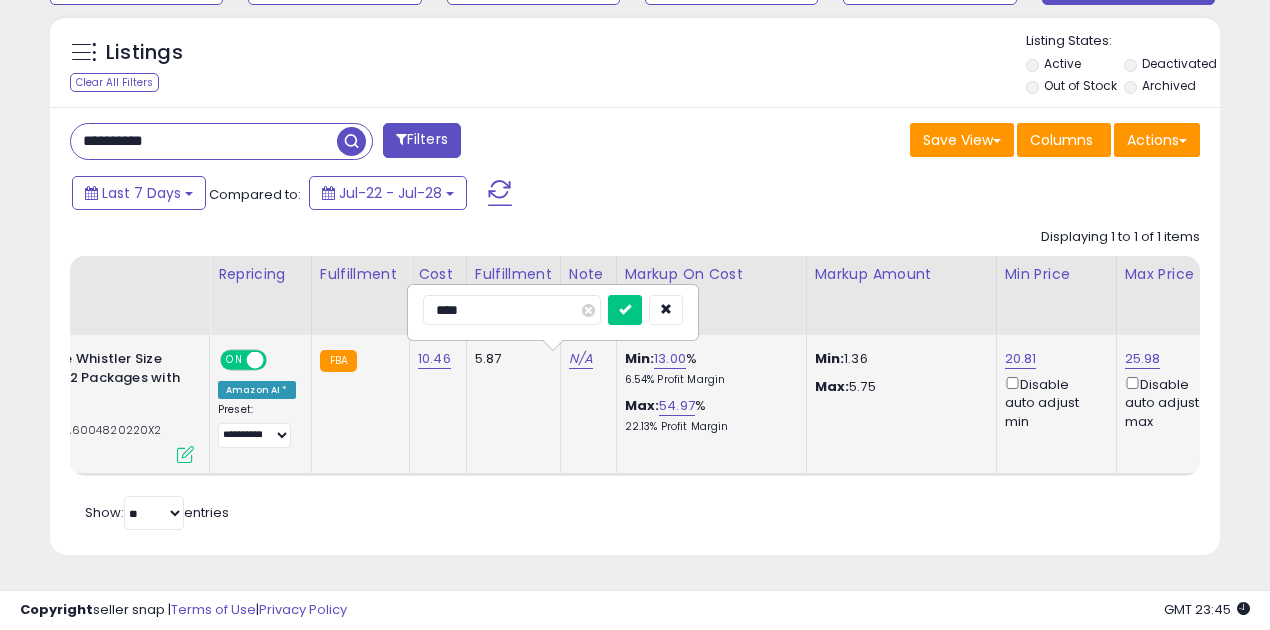 click at bounding box center (625, 310) 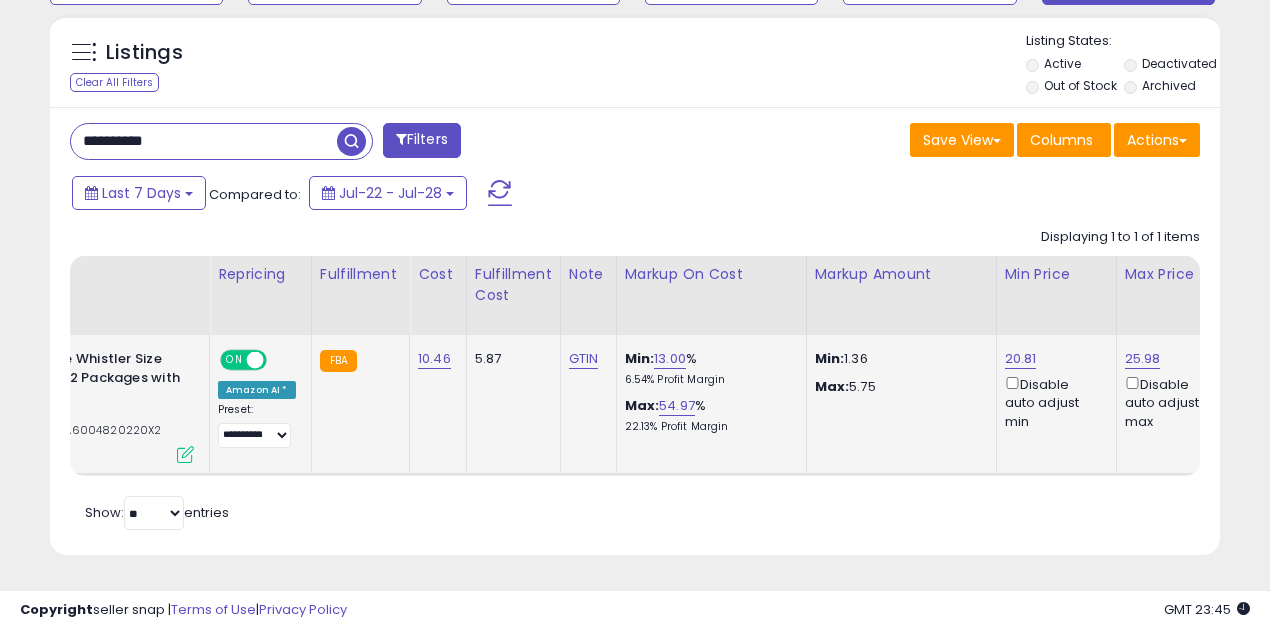 click at bounding box center [255, 360] 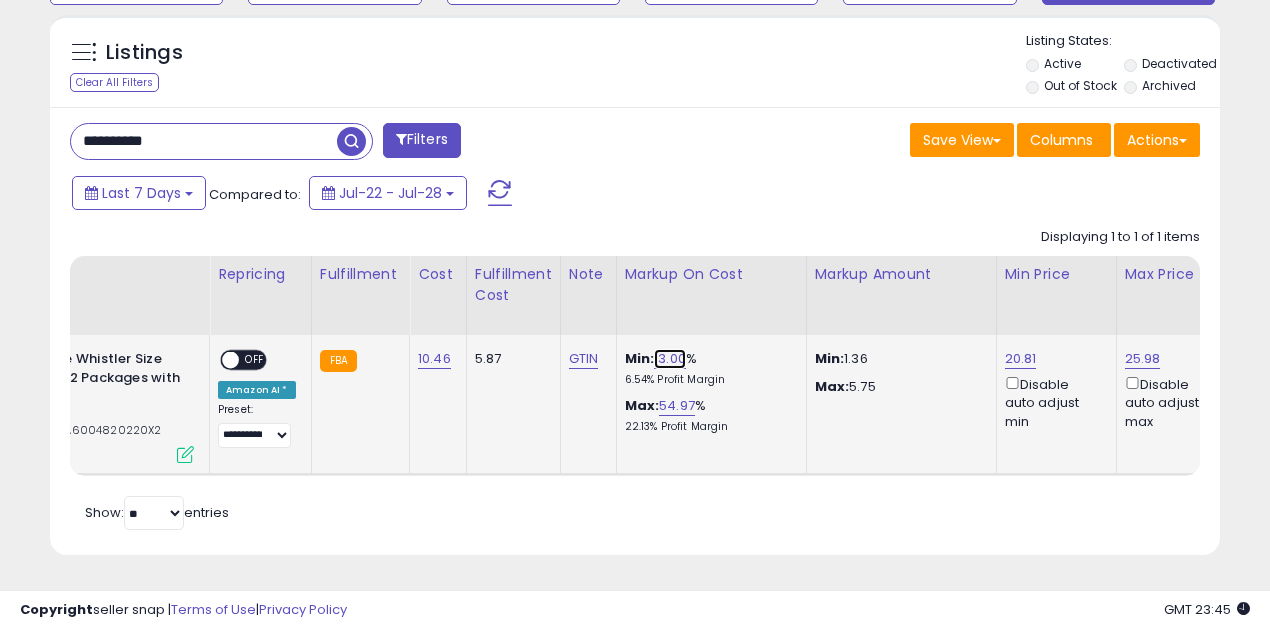 click on "13.00" at bounding box center [670, 359] 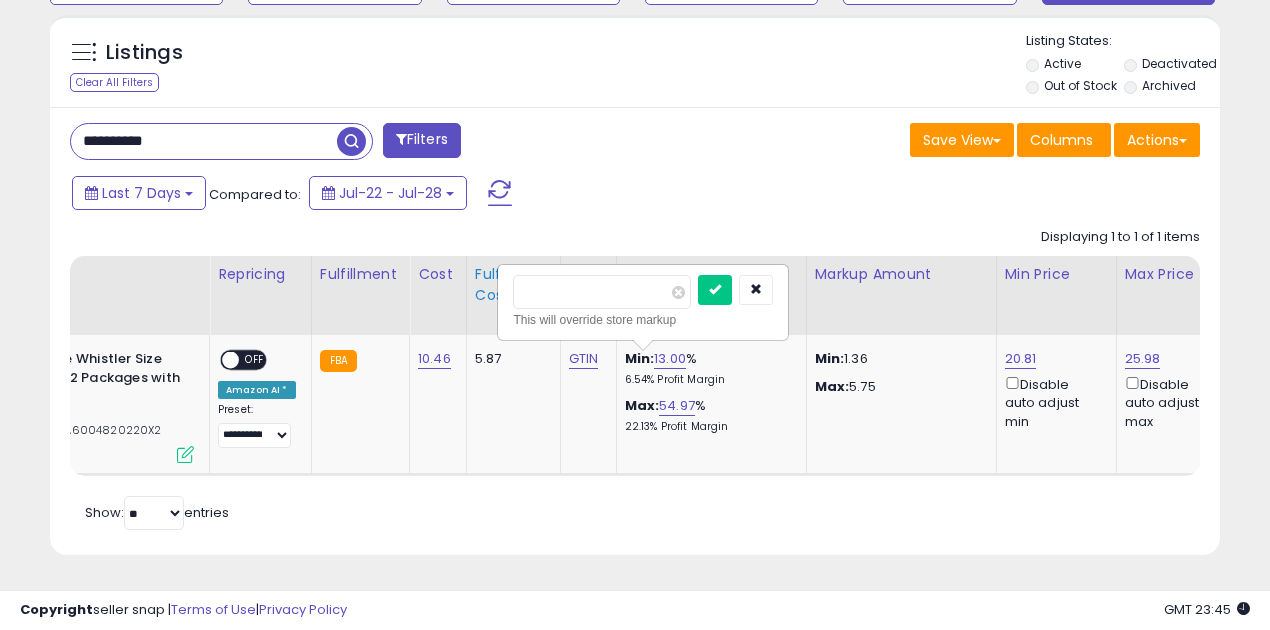 drag, startPoint x: 569, startPoint y: 293, endPoint x: 468, endPoint y: 285, distance: 101.31634 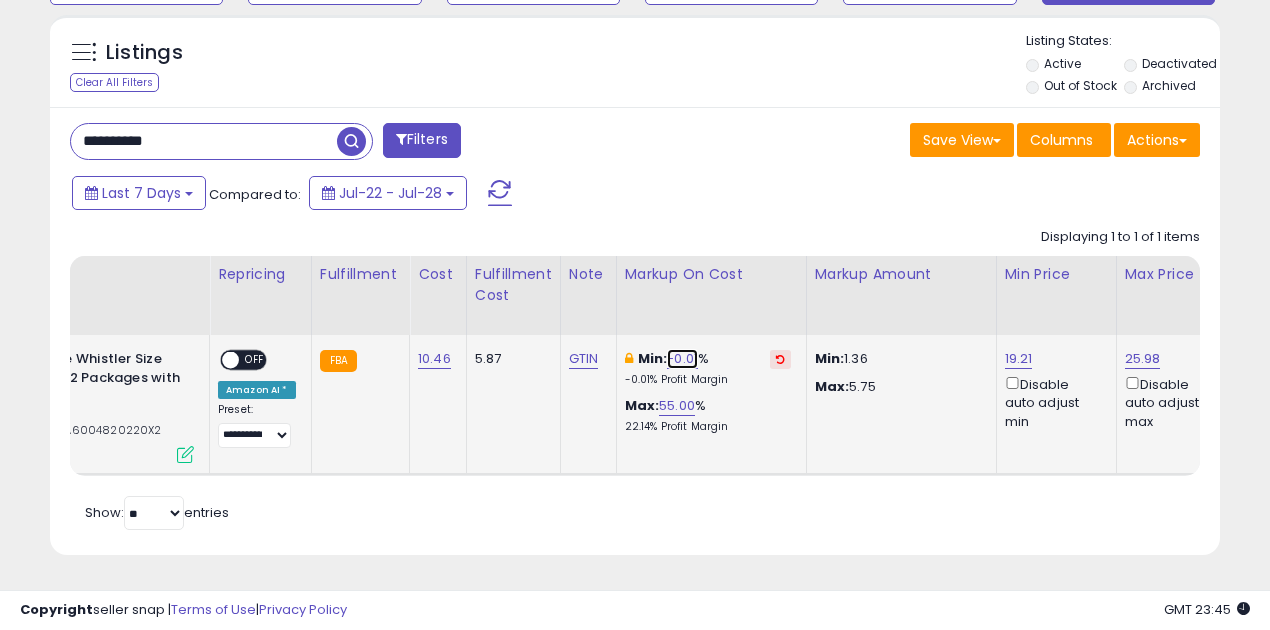 click on "-0.01" at bounding box center [682, 359] 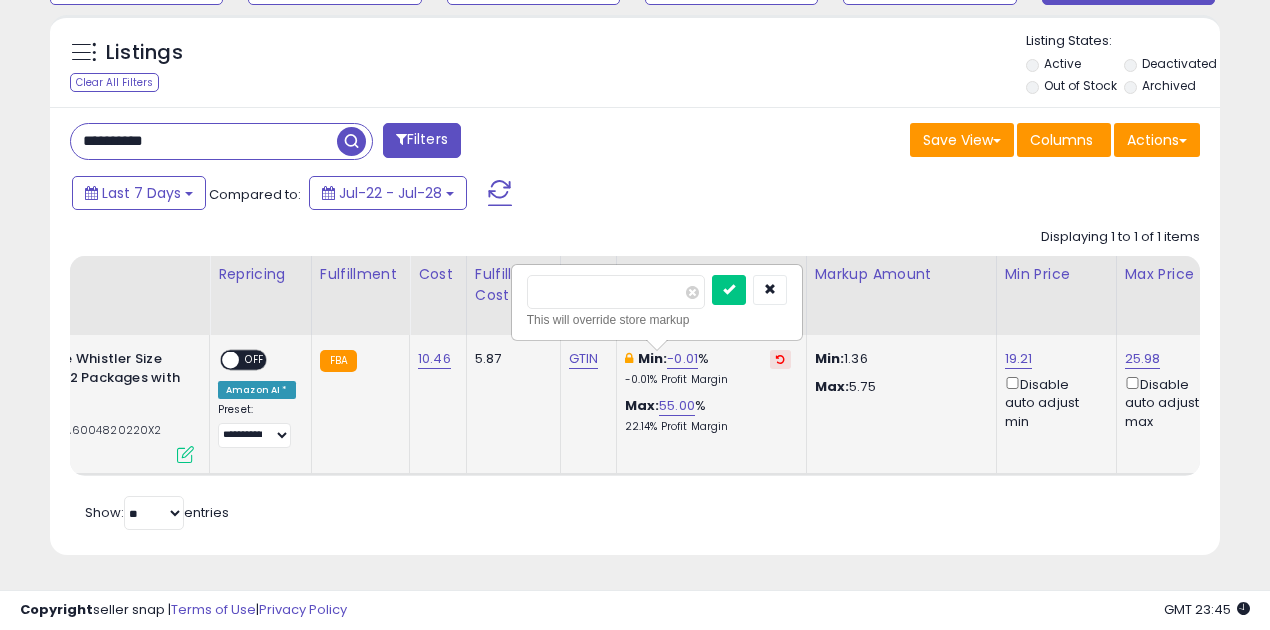 type on "*" 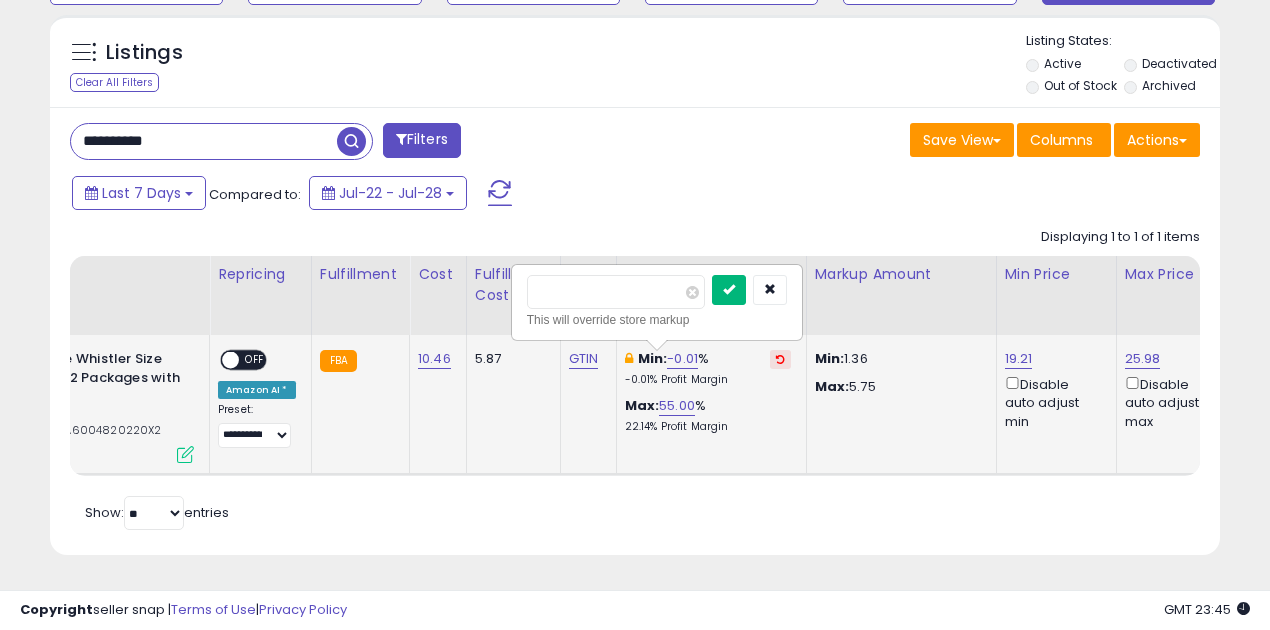 click at bounding box center [729, 289] 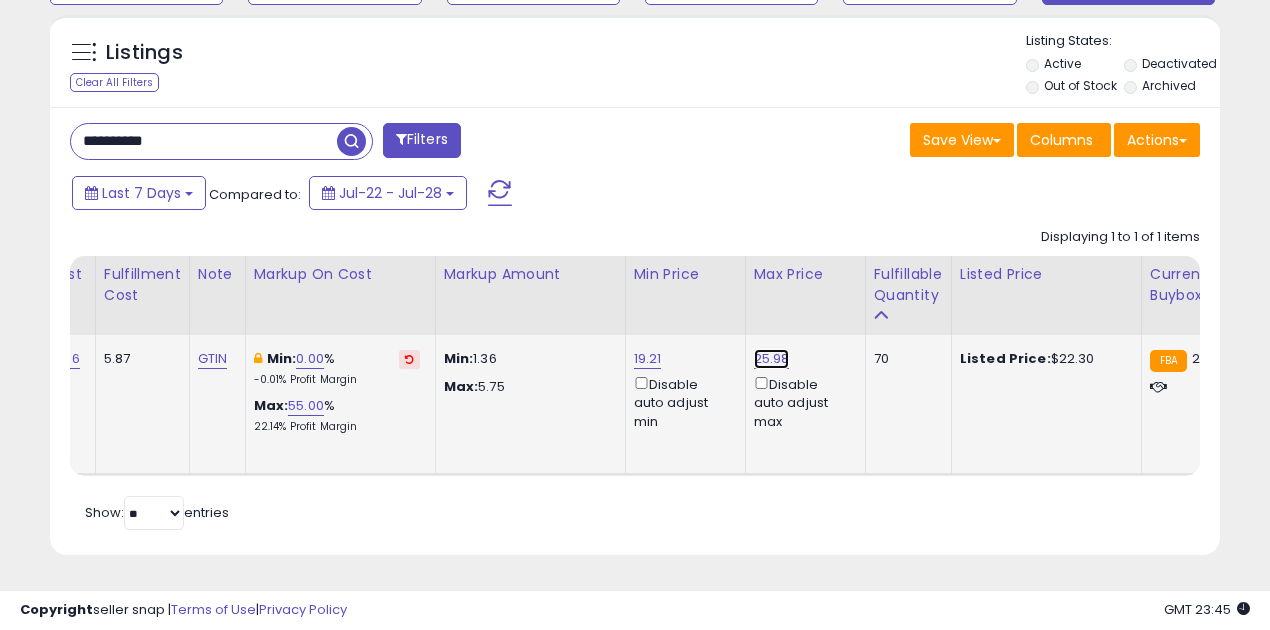 click on "25.98" at bounding box center [772, 359] 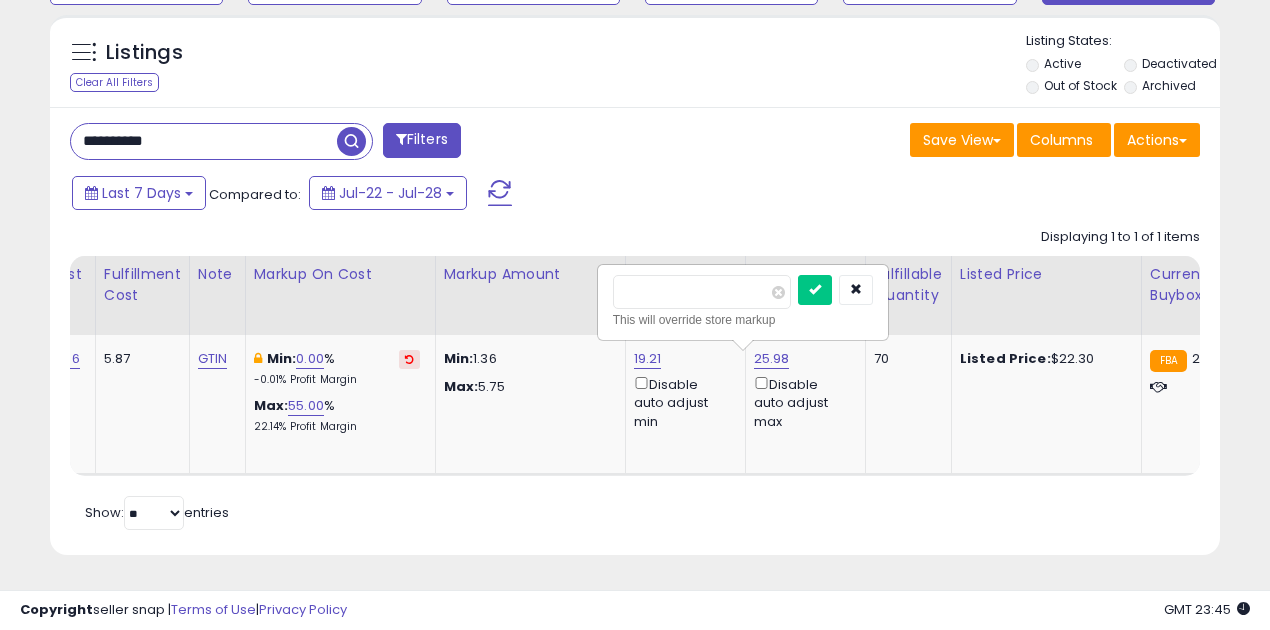 drag, startPoint x: 679, startPoint y: 288, endPoint x: 550, endPoint y: 280, distance: 129.24782 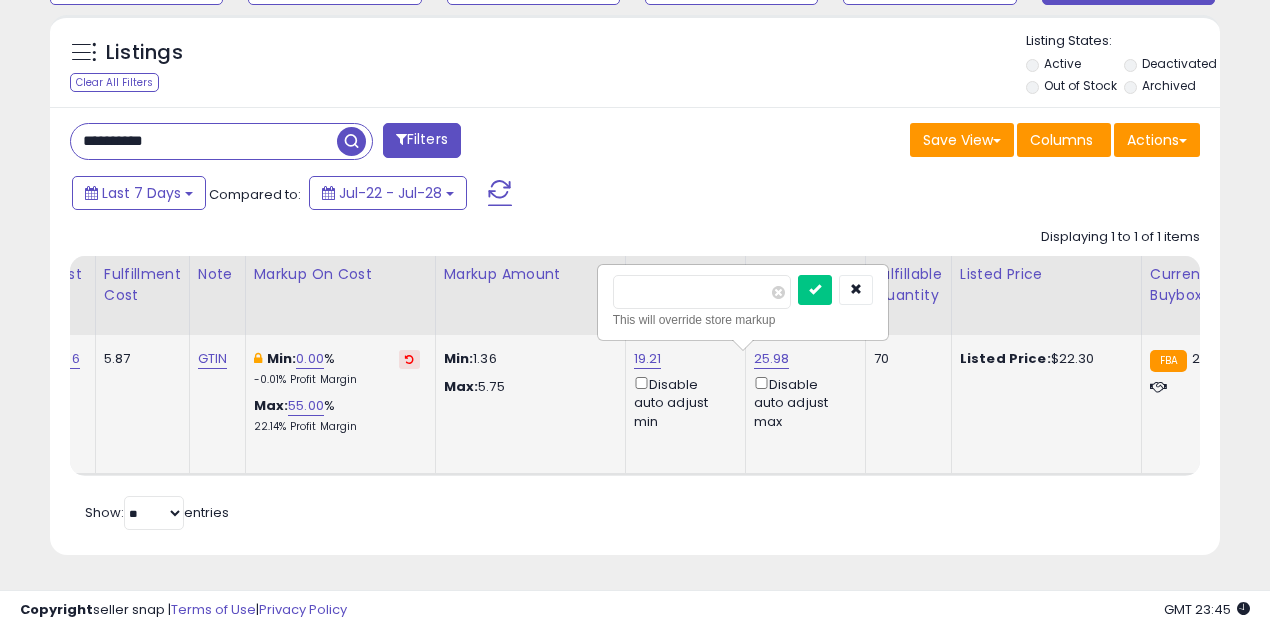 type on "*****" 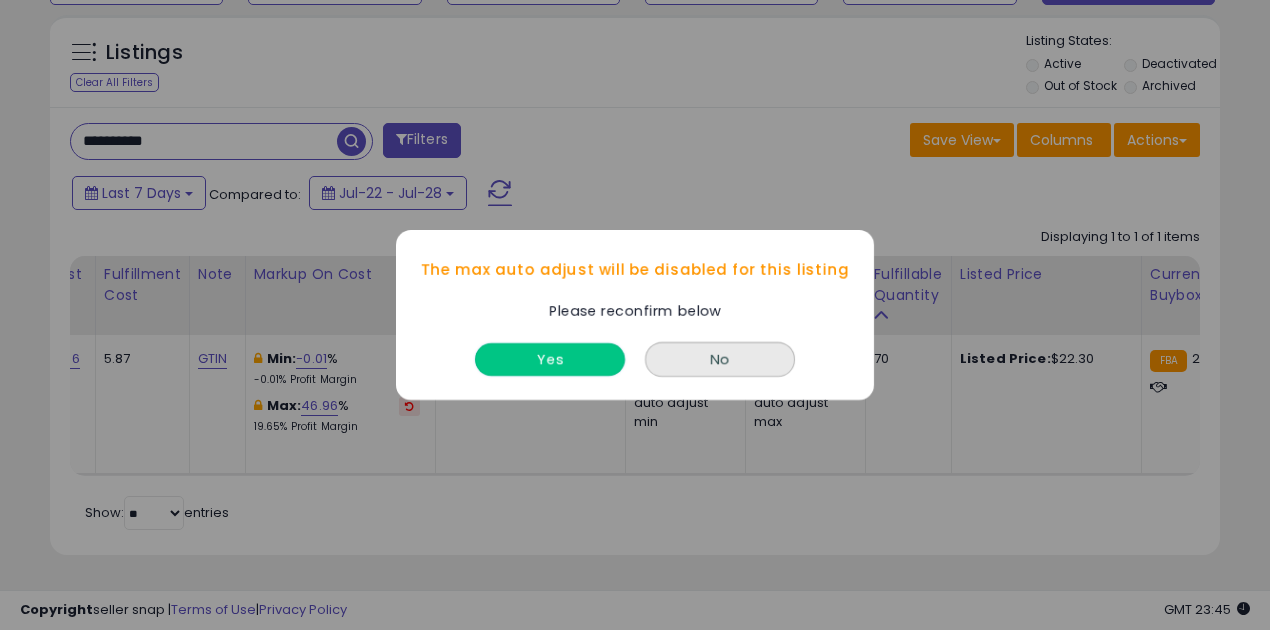 click on "Yes" at bounding box center [550, 359] 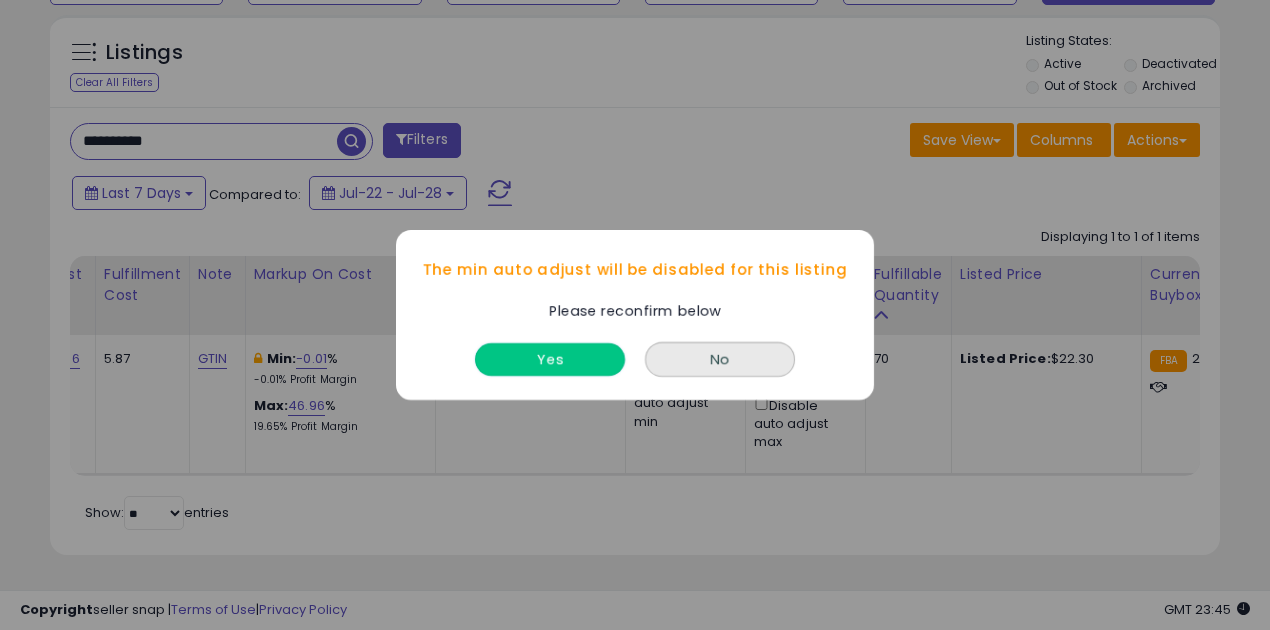 click on "Yes" at bounding box center (550, 359) 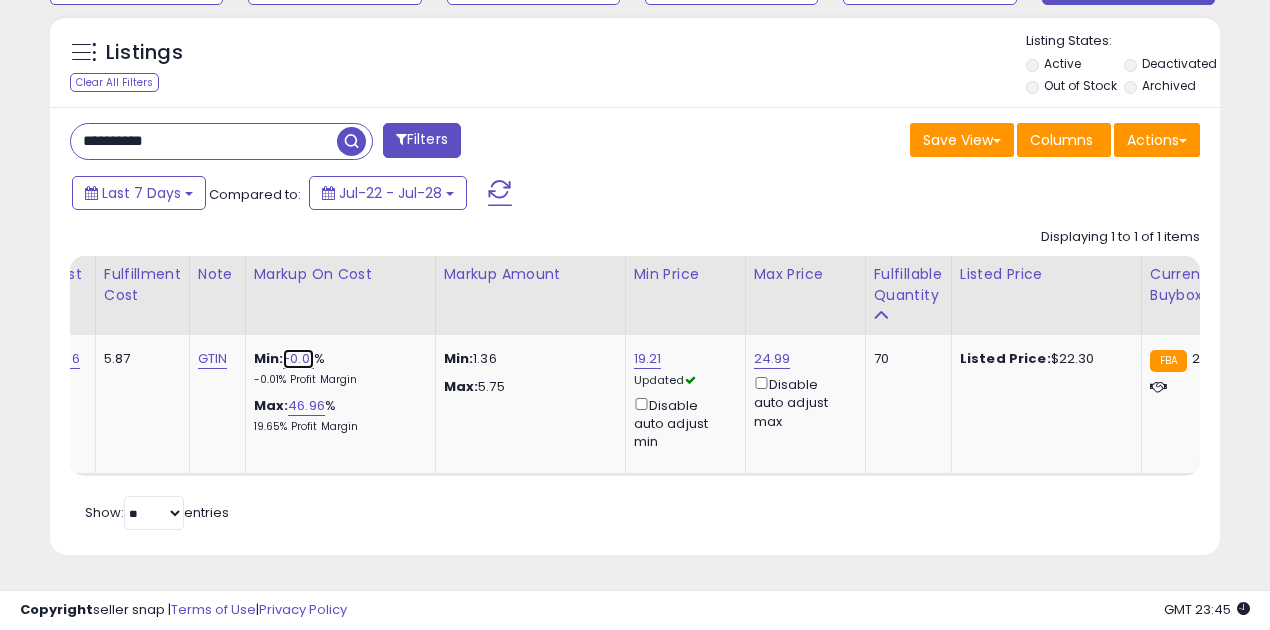 click on "-0.01" at bounding box center (298, 359) 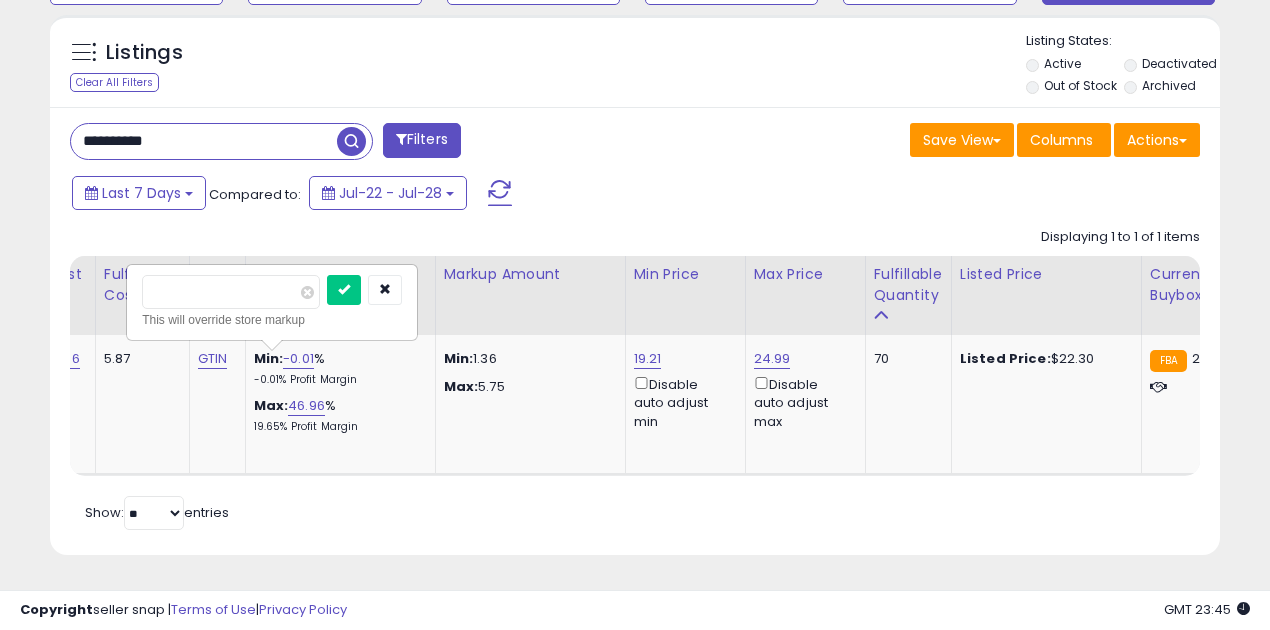 type on "*" 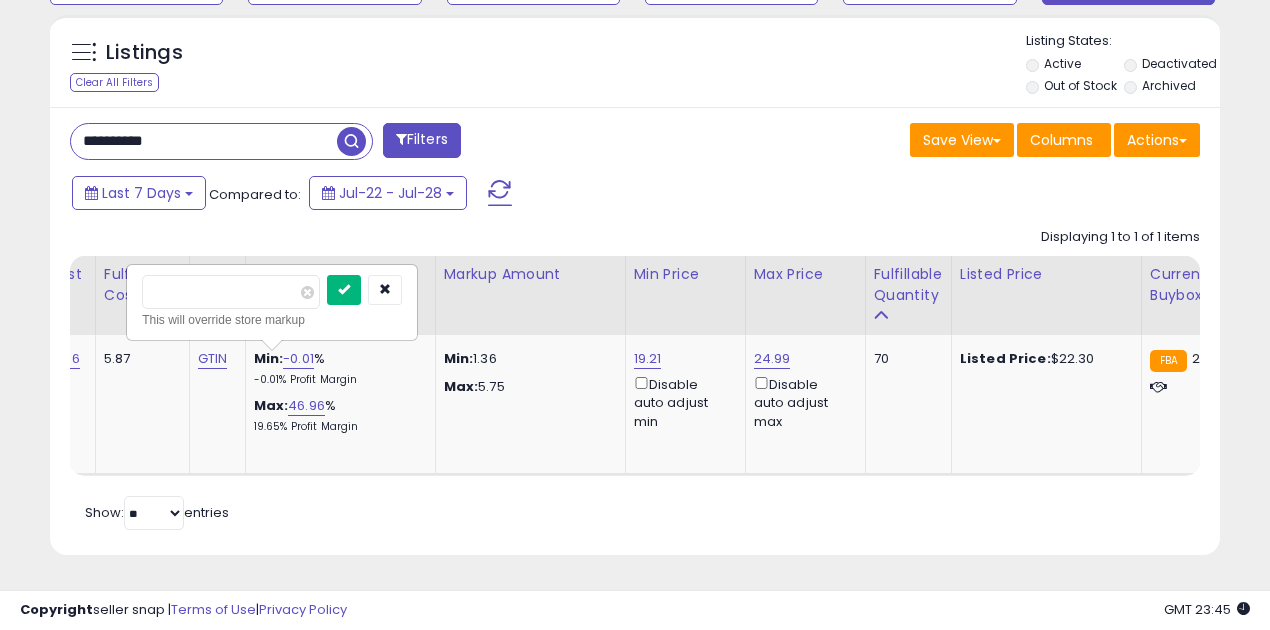 click at bounding box center [344, 289] 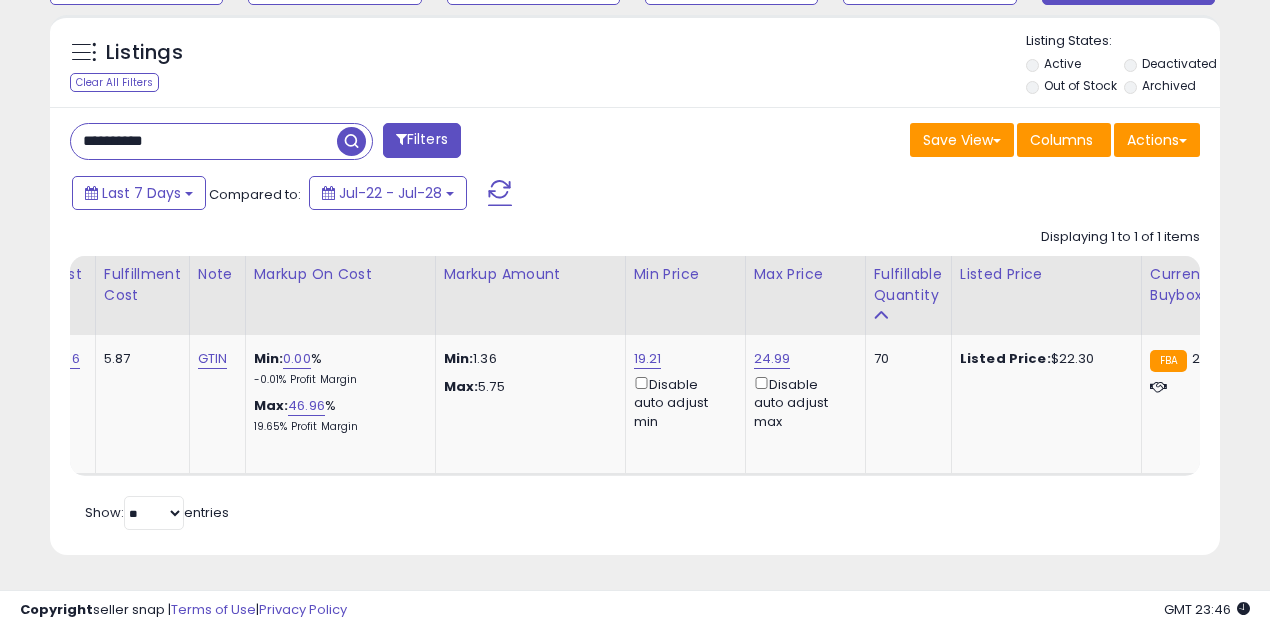 click on "**********" at bounding box center [204, 141] 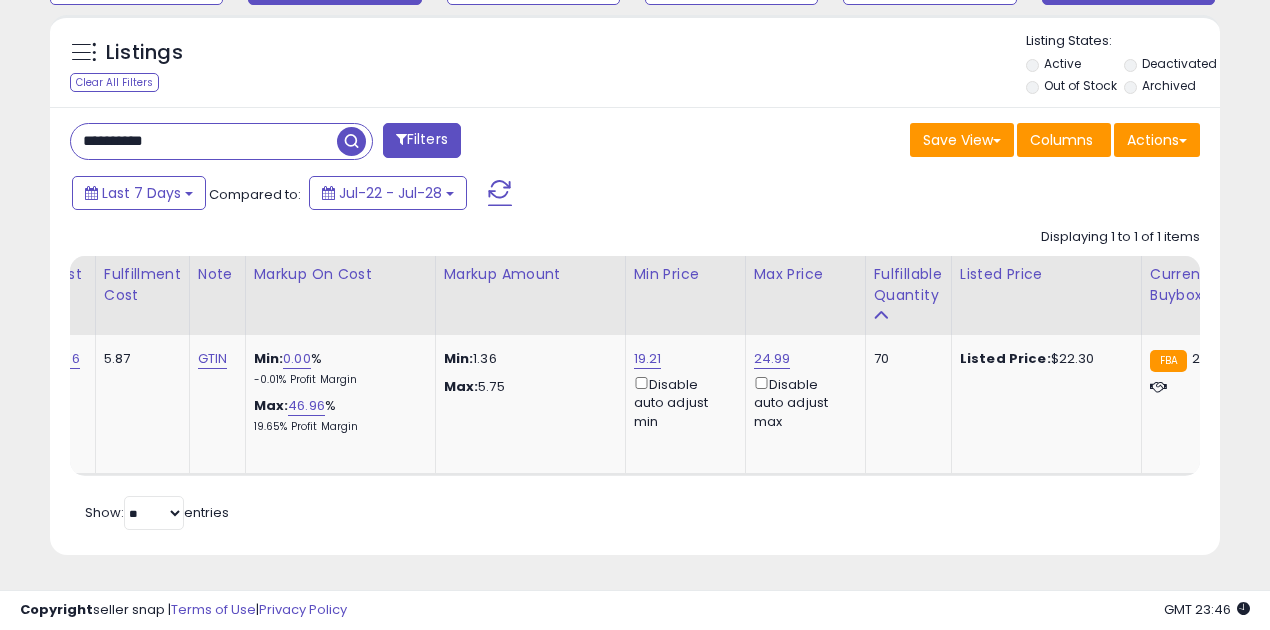click at bounding box center (351, 141) 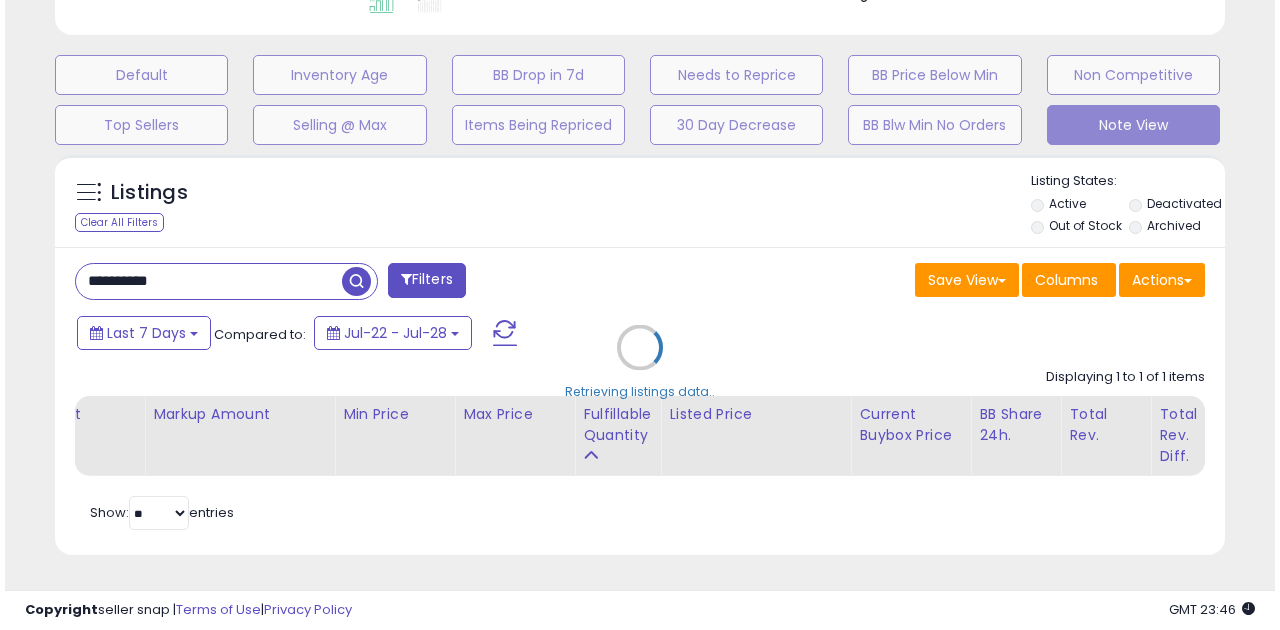 scroll, scrollTop: 583, scrollLeft: 0, axis: vertical 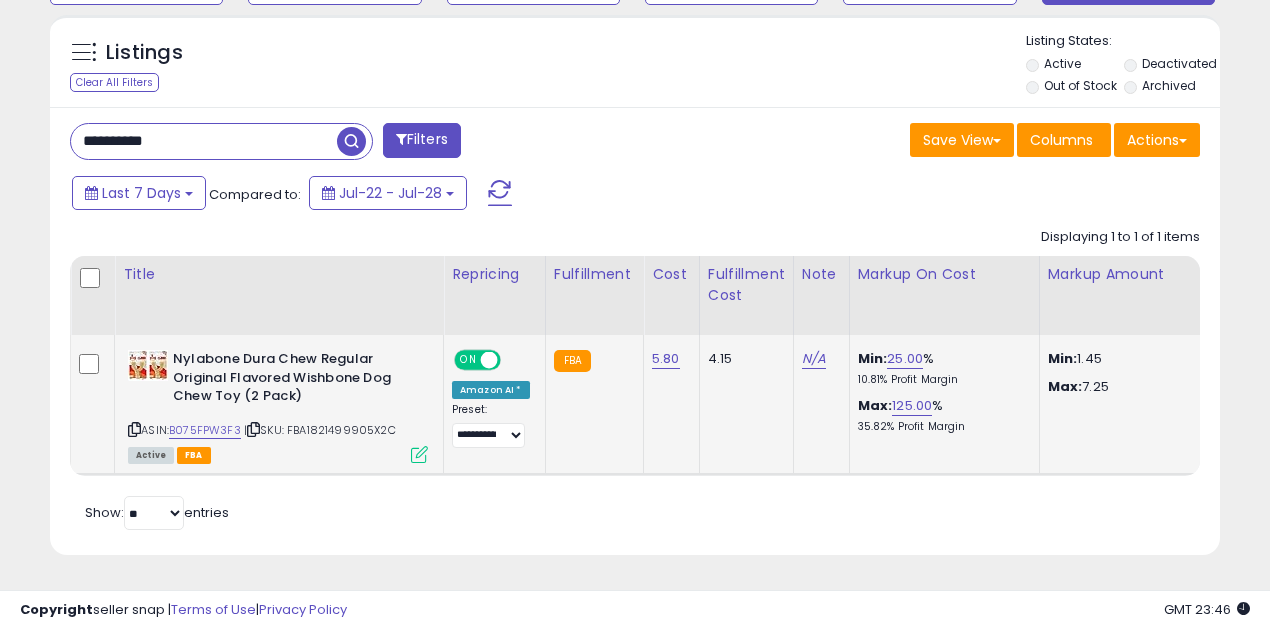 click at bounding box center (489, 360) 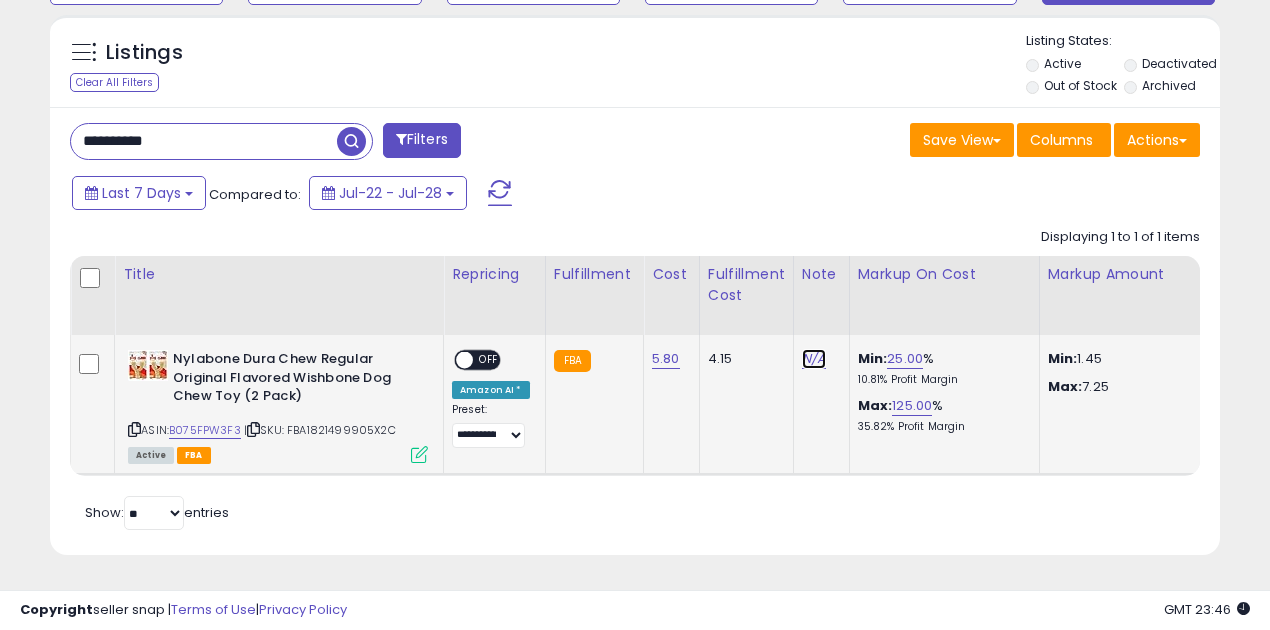 click on "N/A" at bounding box center [814, 359] 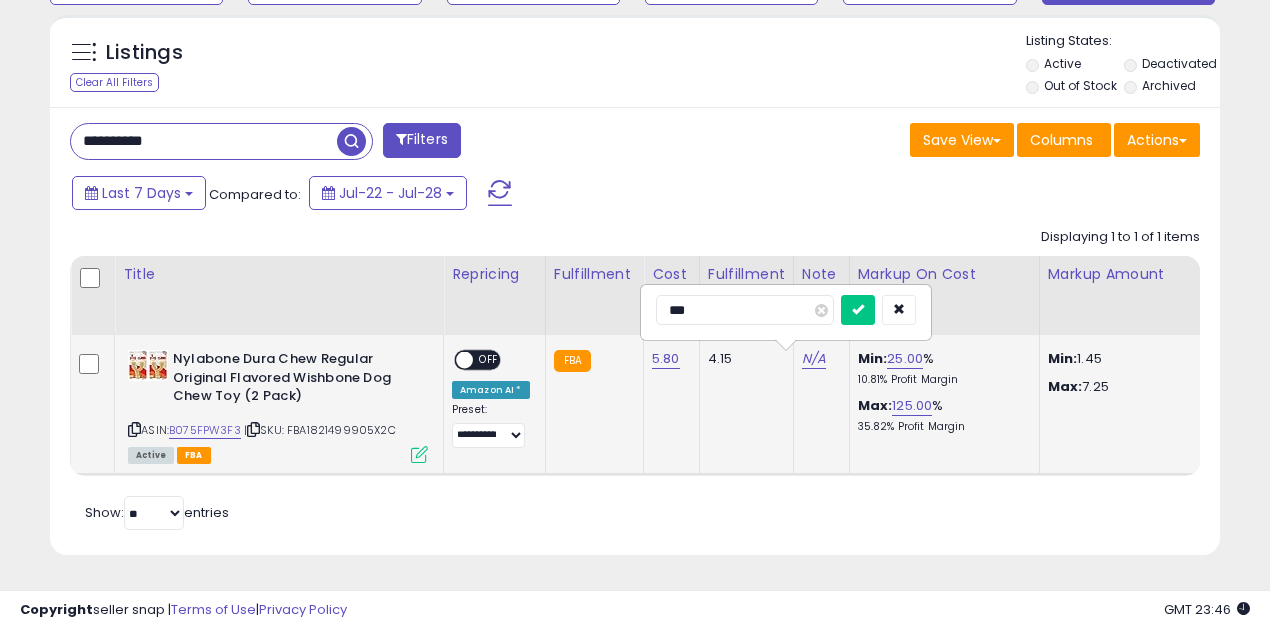 type on "****" 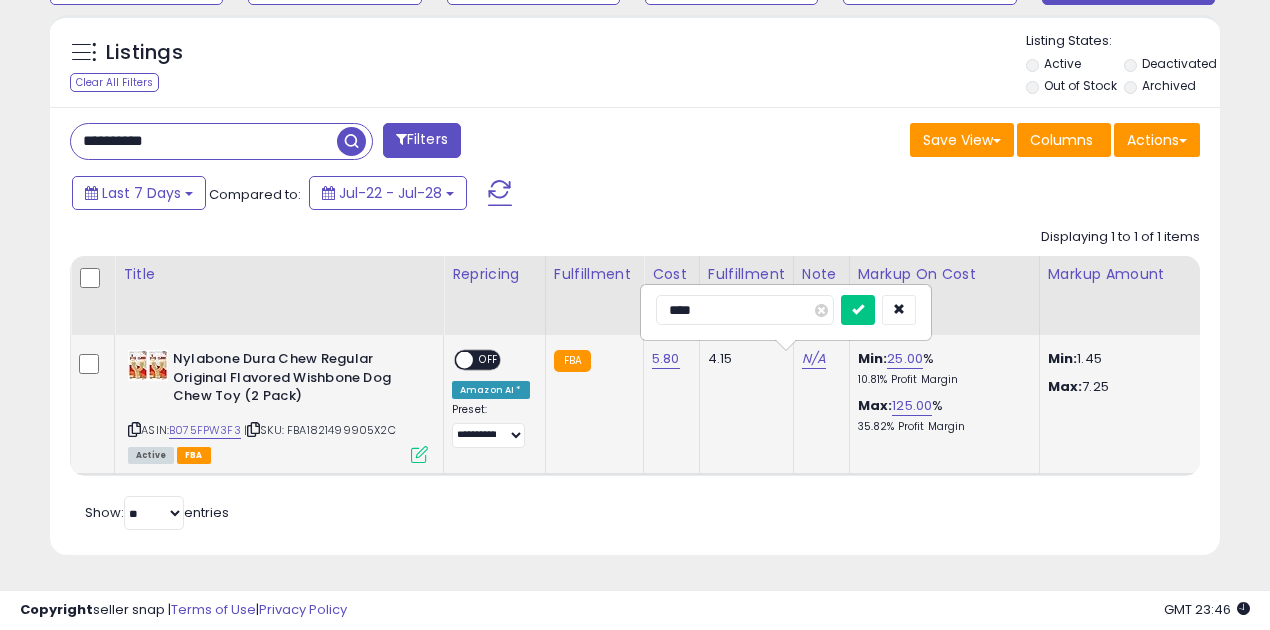 click at bounding box center [858, 310] 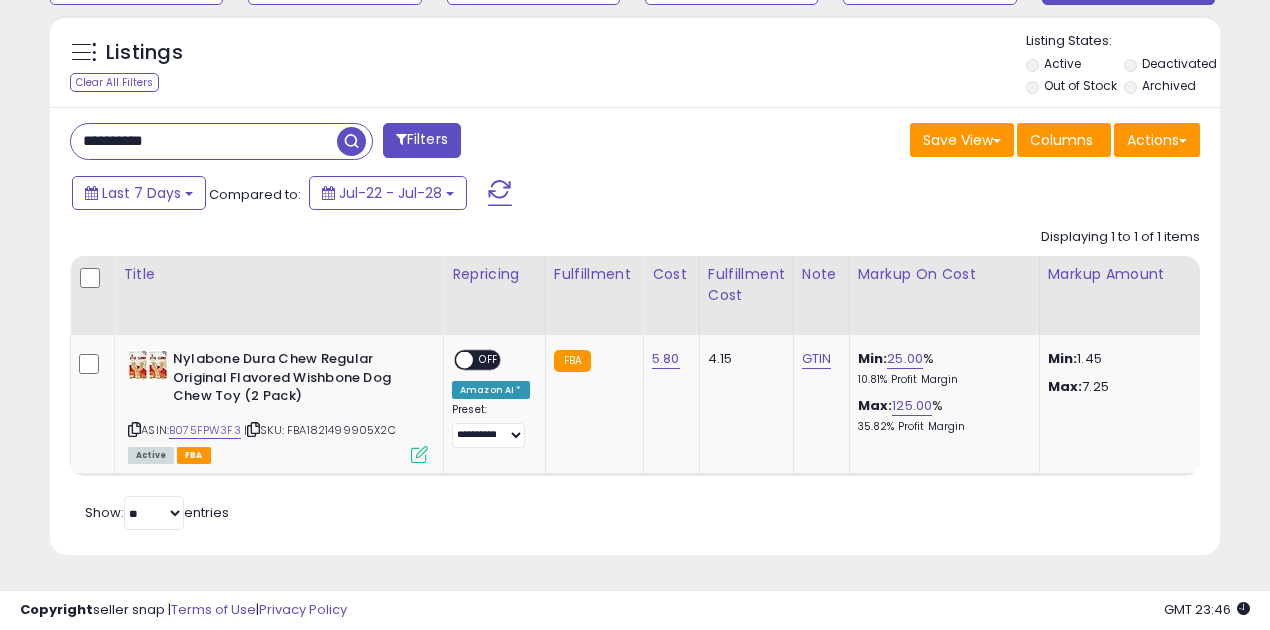 scroll, scrollTop: 0, scrollLeft: 255, axis: horizontal 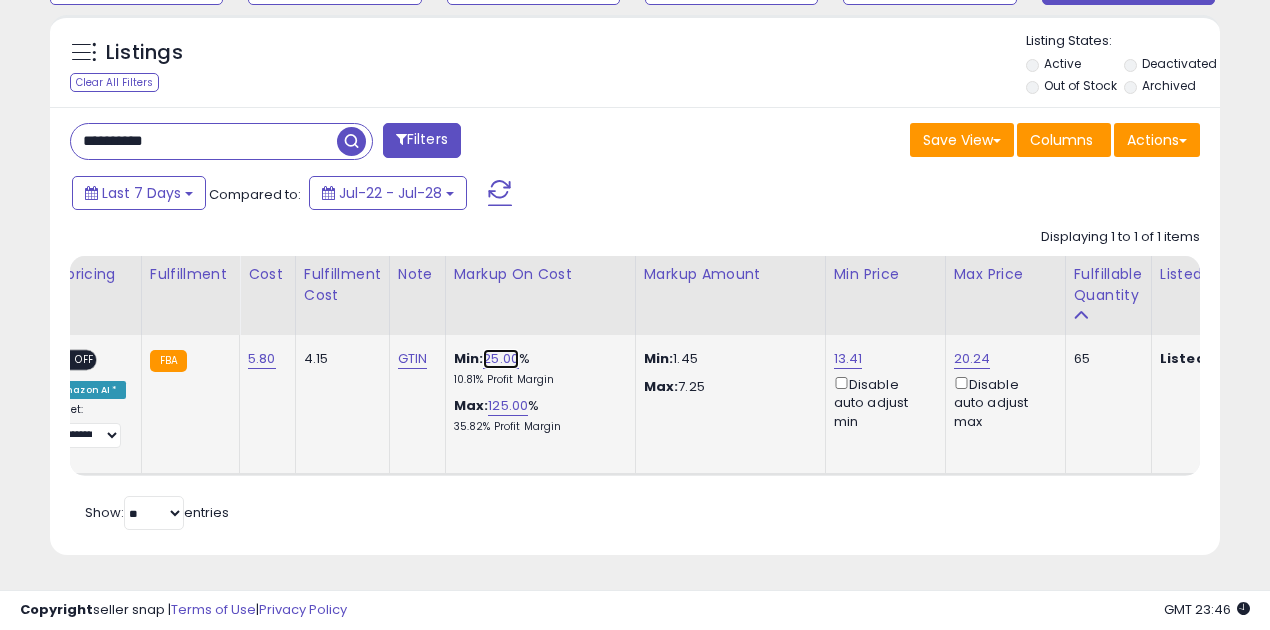 click on "25.00" at bounding box center (501, 359) 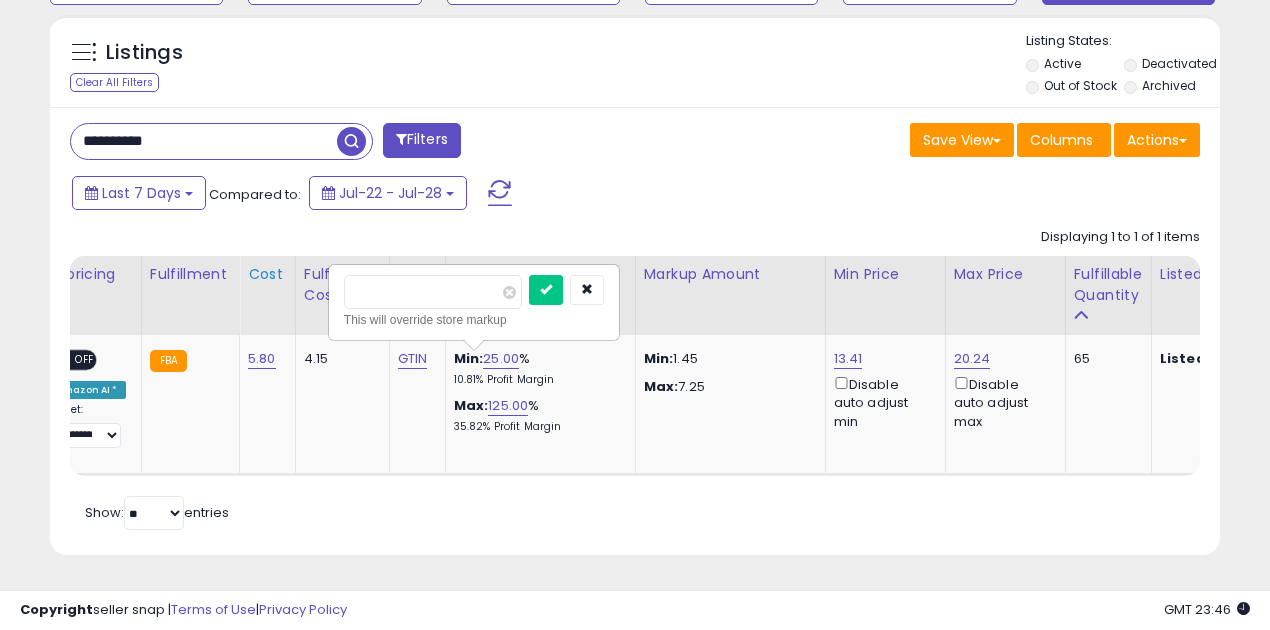 drag, startPoint x: 438, startPoint y: 280, endPoint x: 263, endPoint y: 295, distance: 175.64168 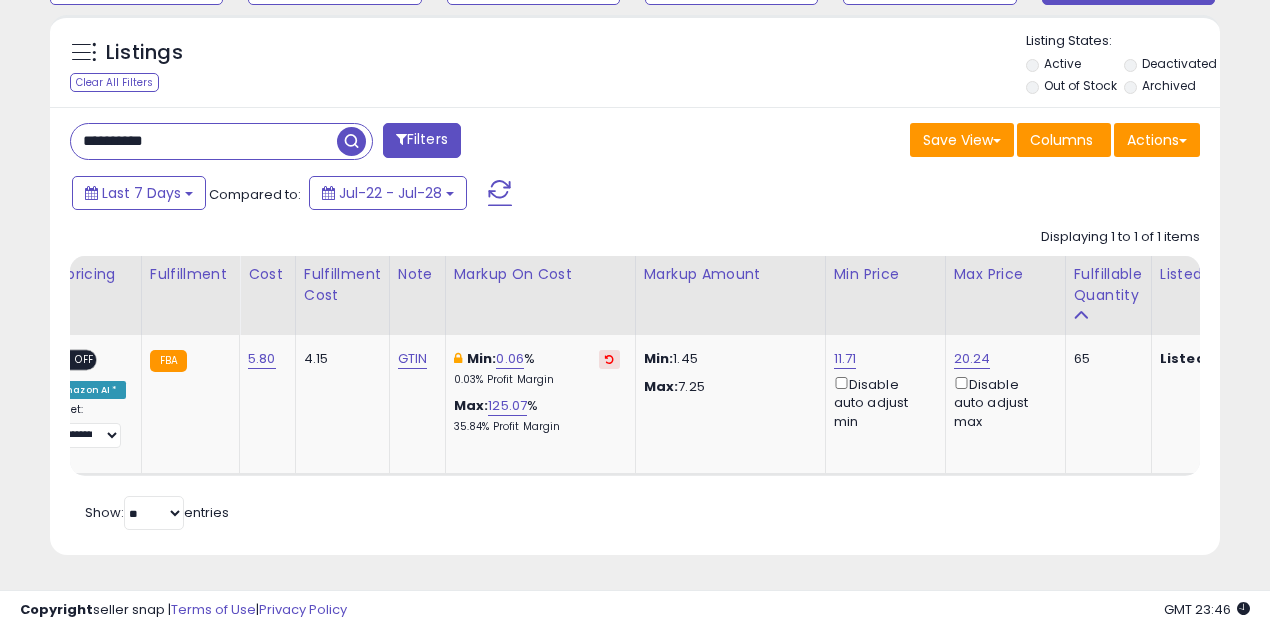 scroll, scrollTop: 0, scrollLeft: 660, axis: horizontal 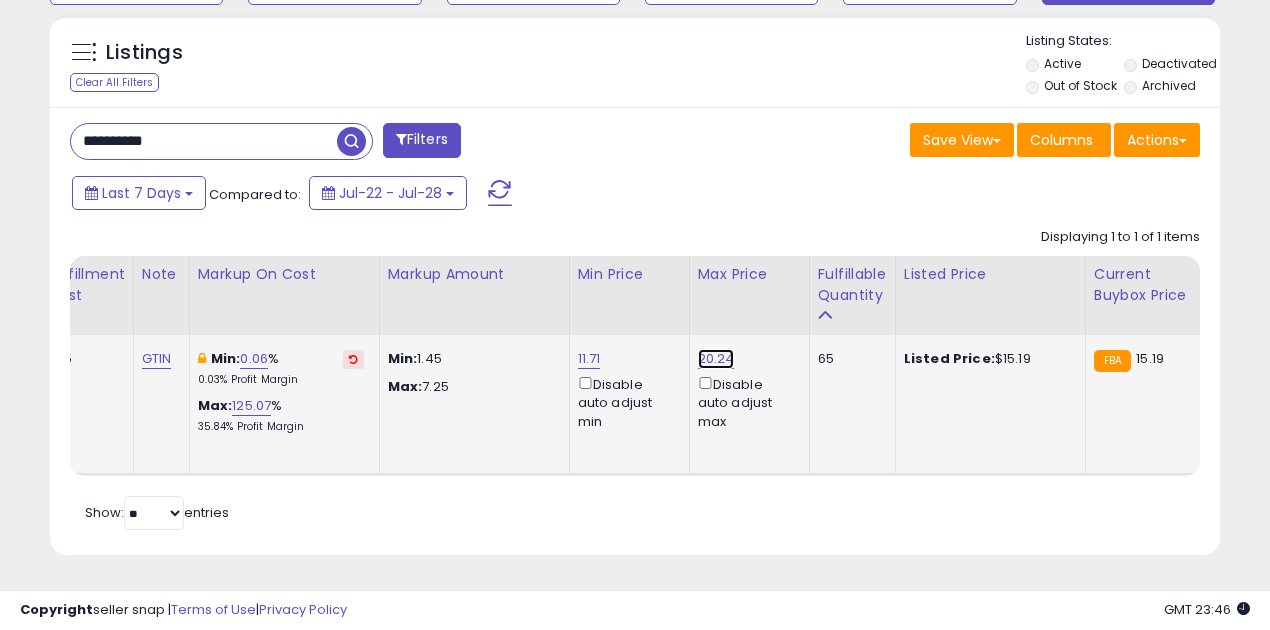 click on "20.24" at bounding box center [716, 359] 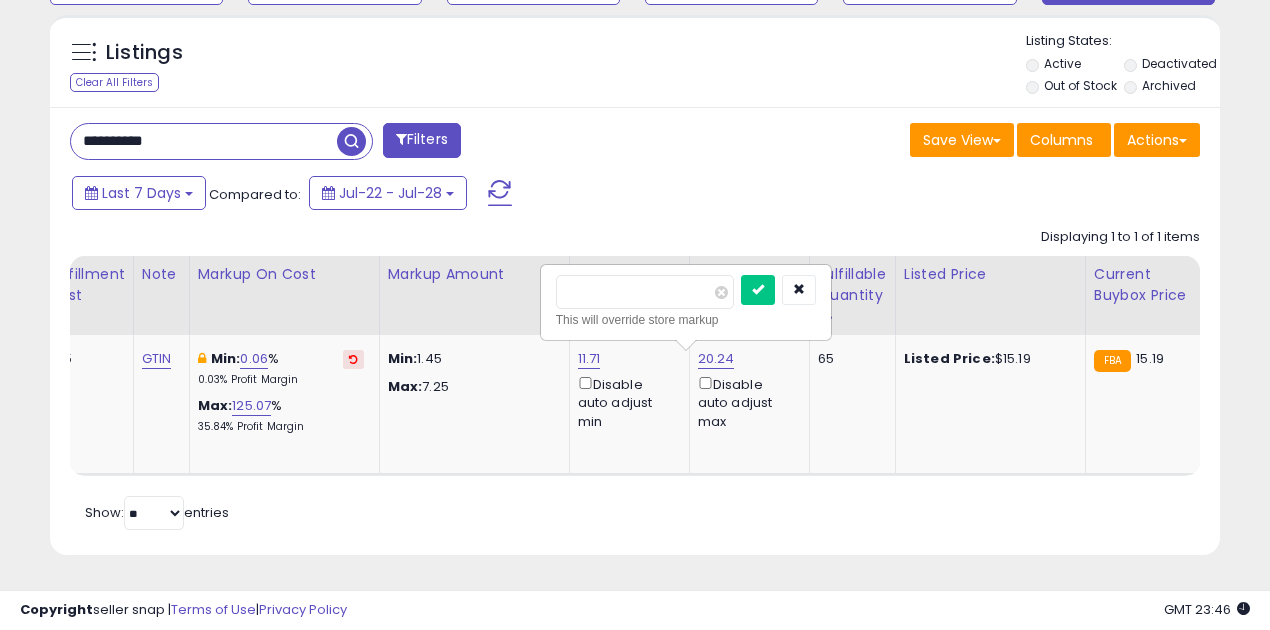 drag, startPoint x: 616, startPoint y: 283, endPoint x: 514, endPoint y: 284, distance: 102.0049 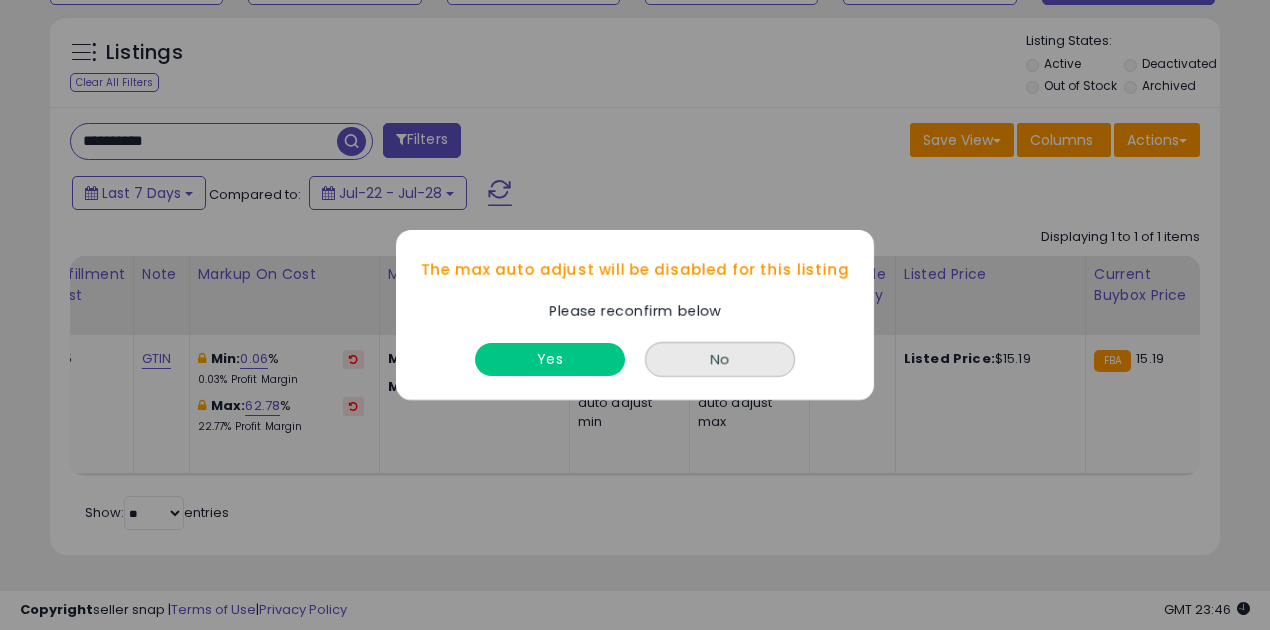 click on "Yes" at bounding box center [550, 354] 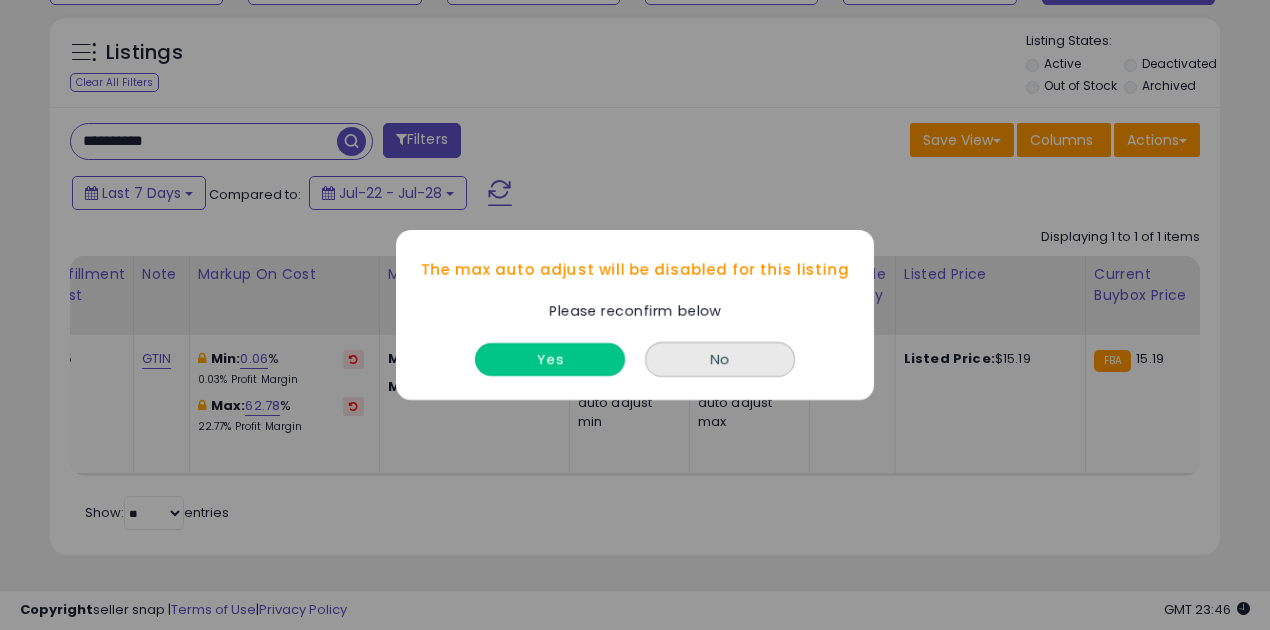 click on "Yes" at bounding box center (550, 359) 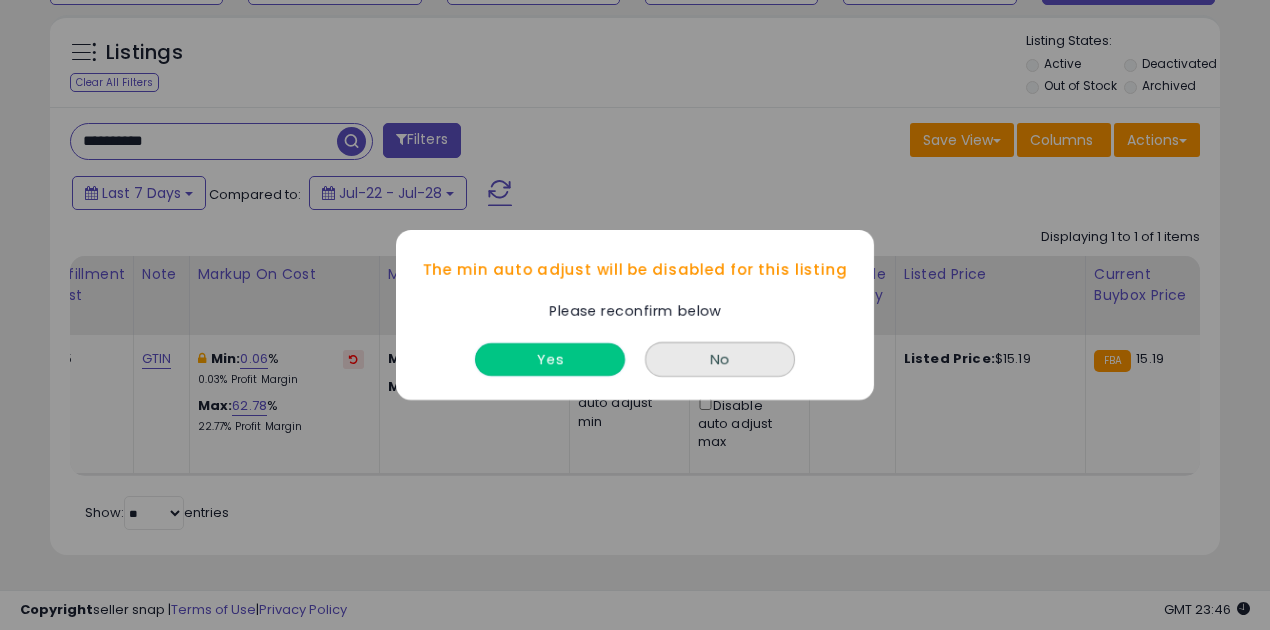 click on "Yes" at bounding box center [550, 359] 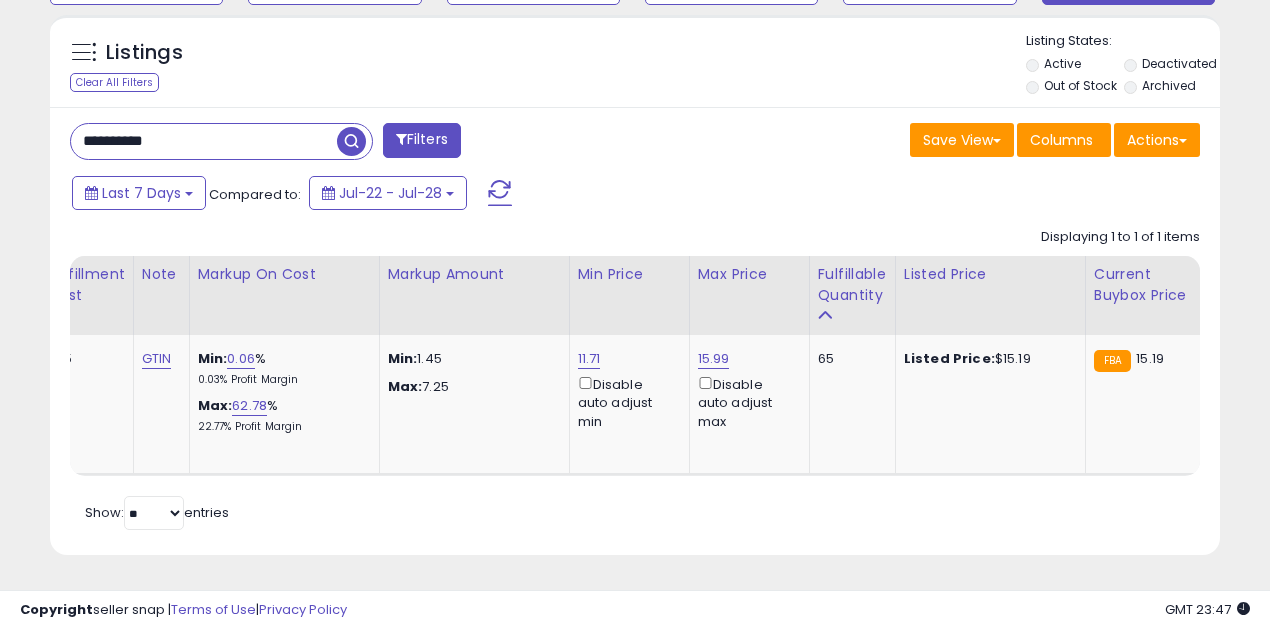 click on "**********" at bounding box center [204, 141] 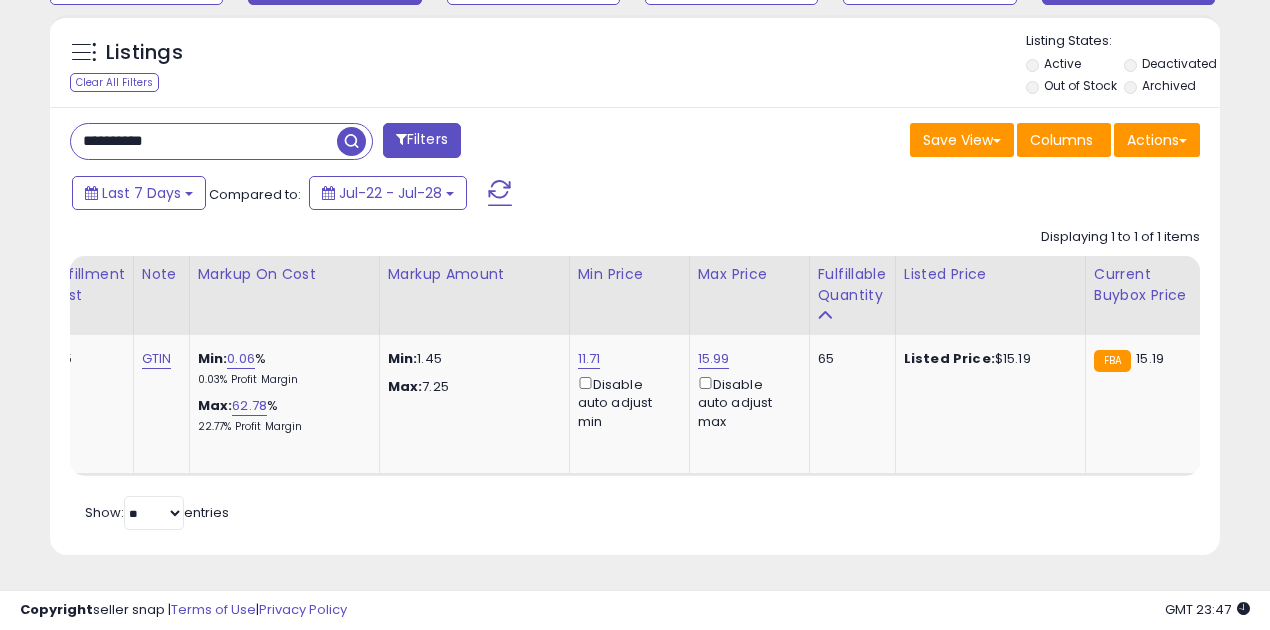 click at bounding box center [351, 141] 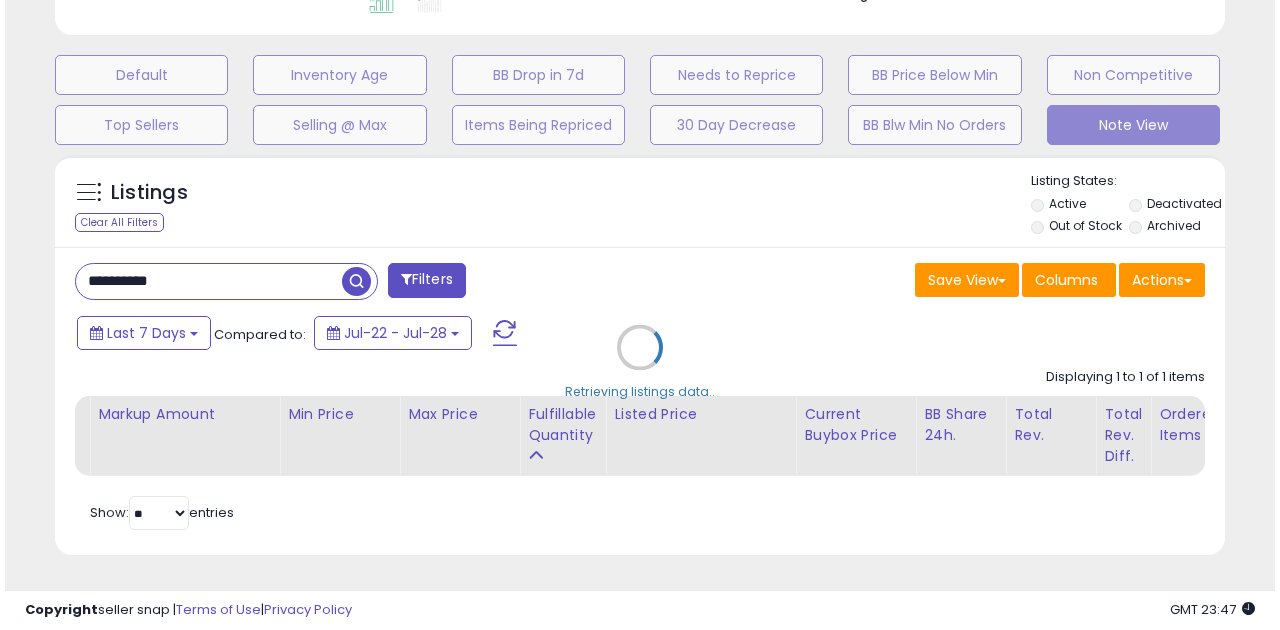 scroll, scrollTop: 583, scrollLeft: 0, axis: vertical 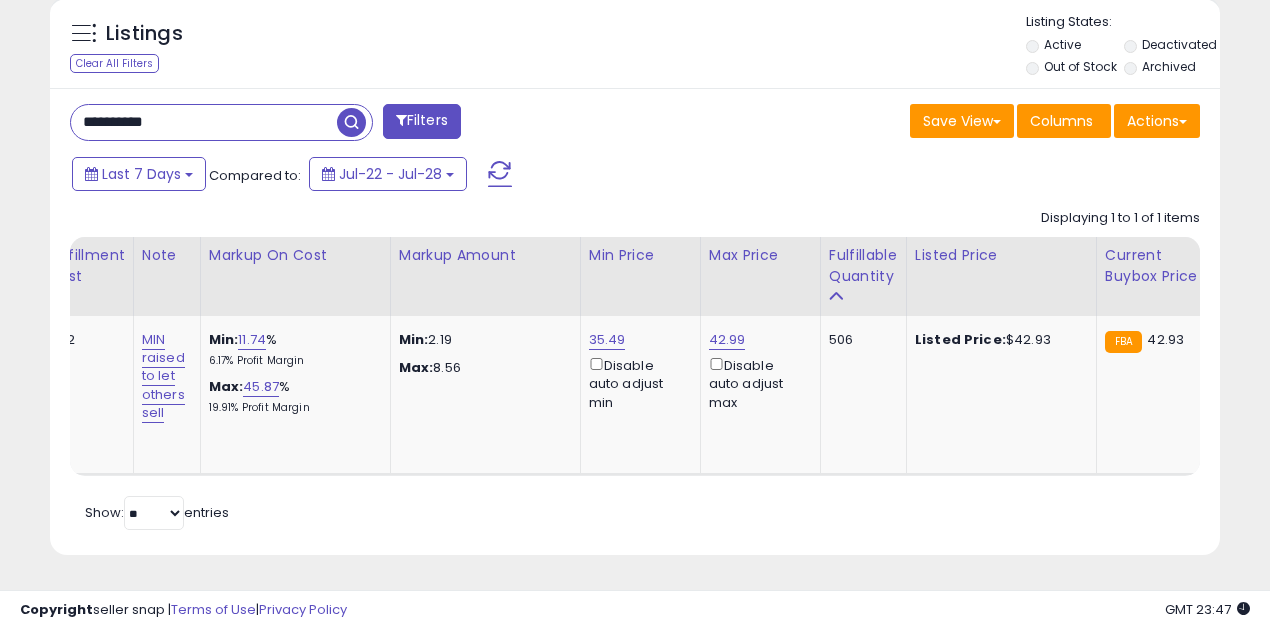 drag, startPoint x: 688, startPoint y: 463, endPoint x: 572, endPoint y: 479, distance: 117.09825 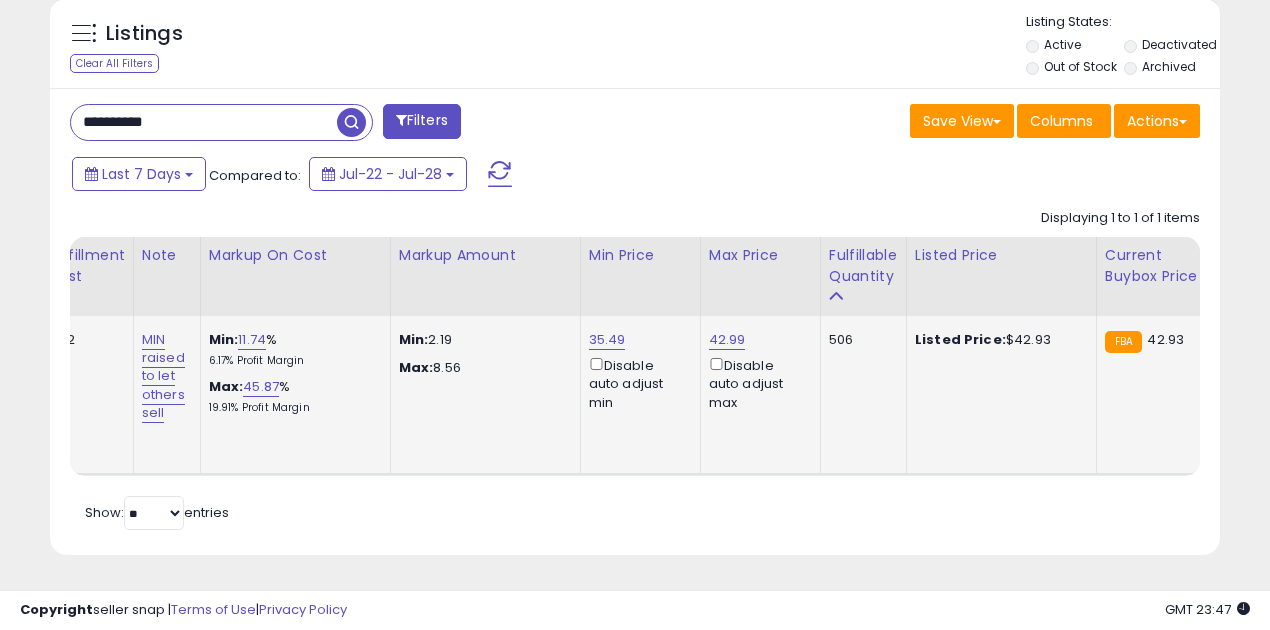 click on "35.49  Disable auto adjust min" 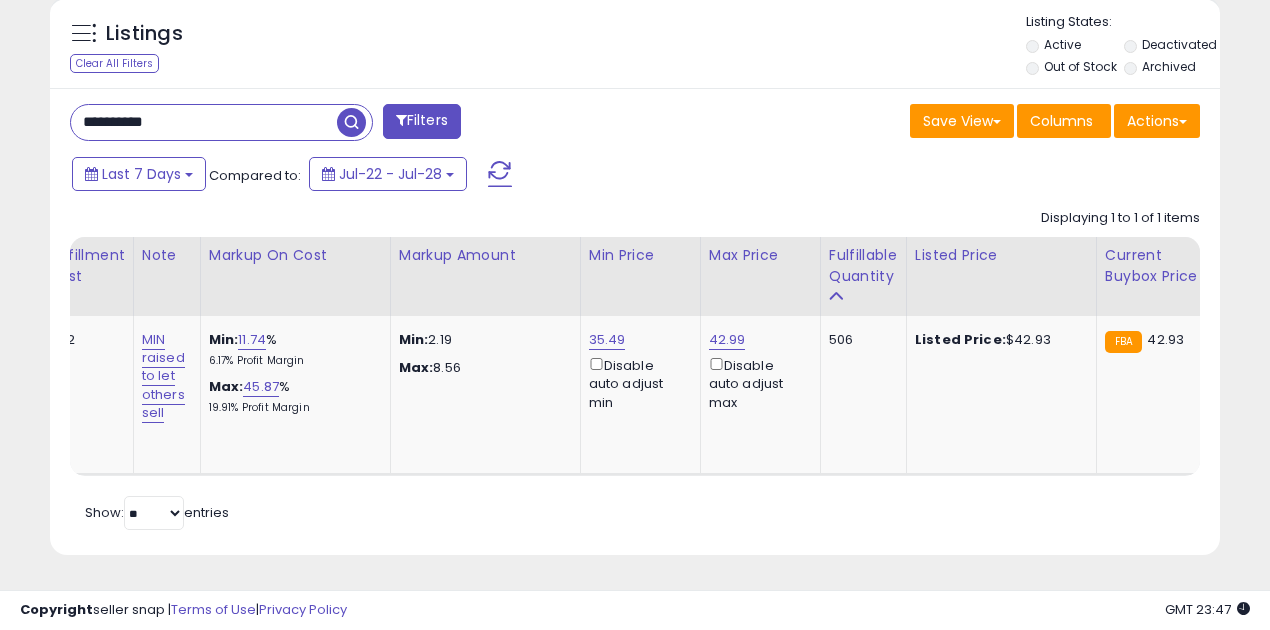 scroll, scrollTop: 0, scrollLeft: 264, axis: horizontal 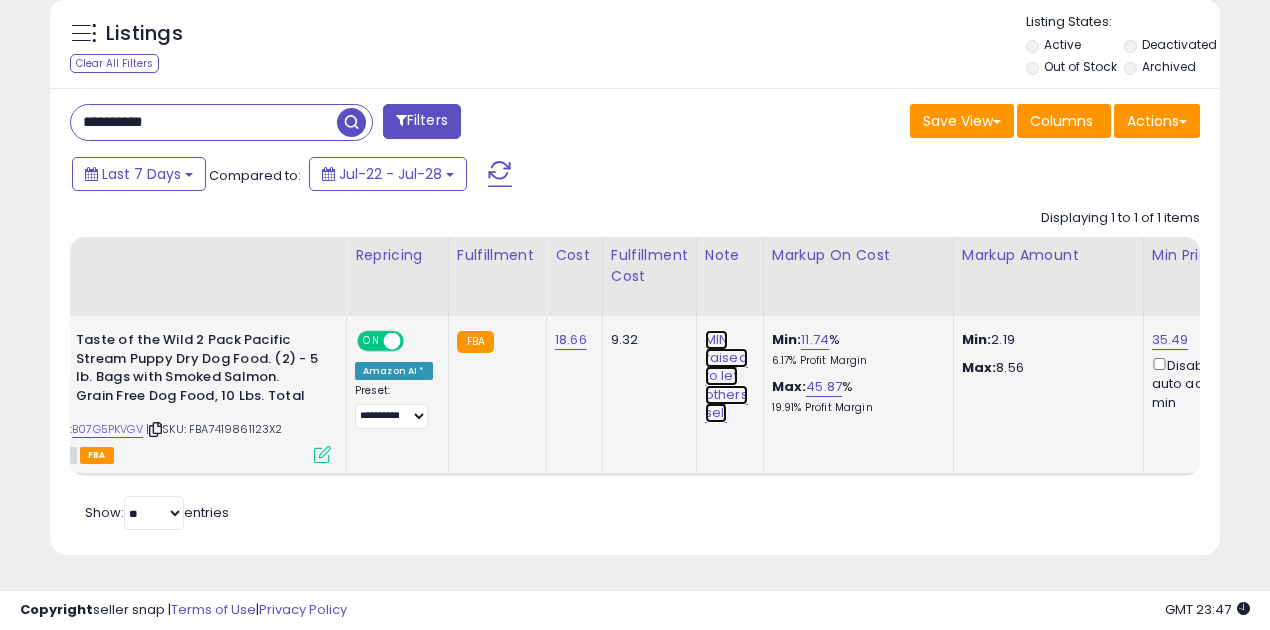 click on "MIN raised to let others sell" at bounding box center [726, 376] 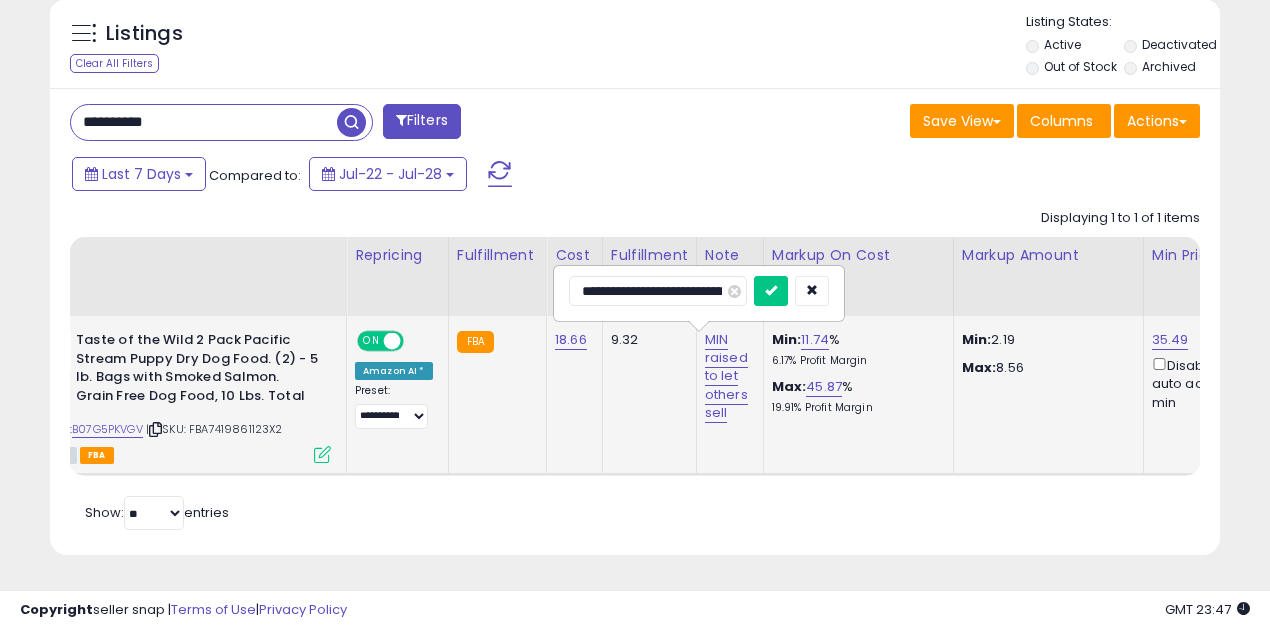 drag, startPoint x: 759, startPoint y: 278, endPoint x: 561, endPoint y: 290, distance: 198.3633 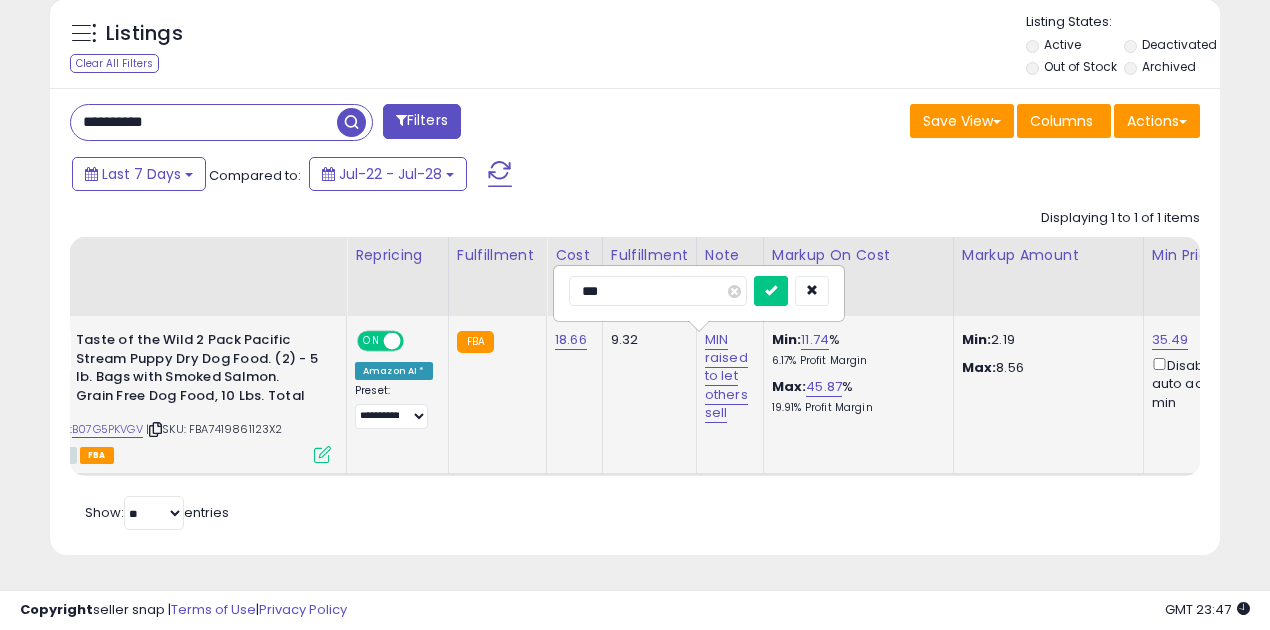 type on "****" 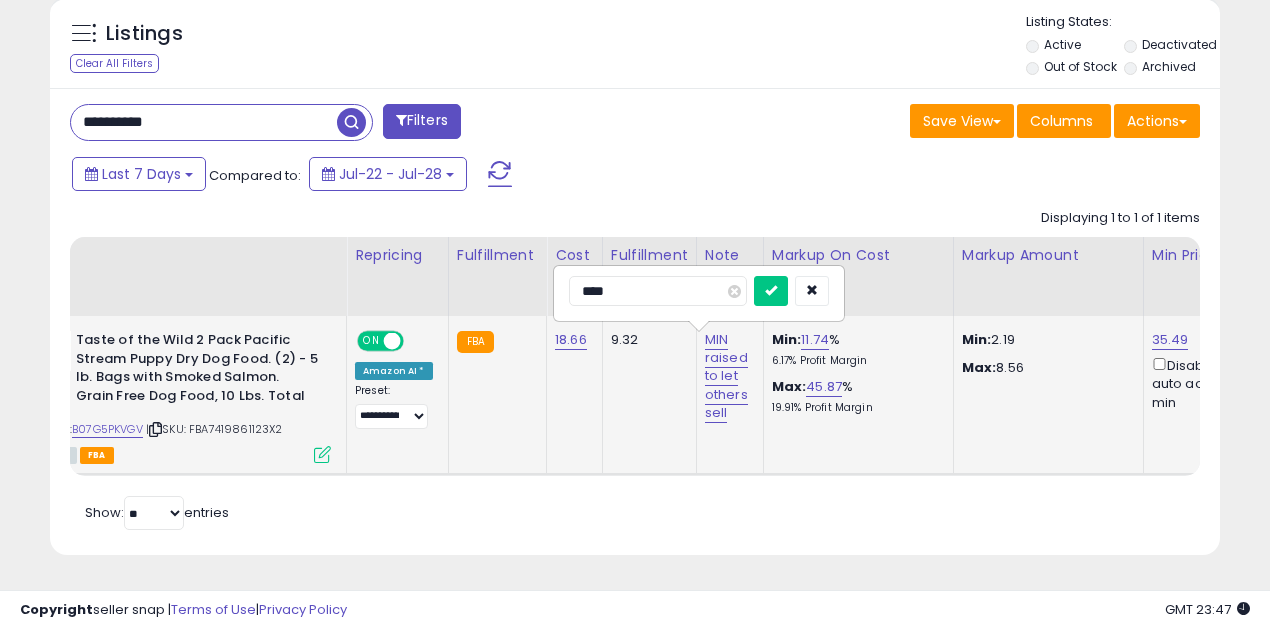 click at bounding box center [771, 291] 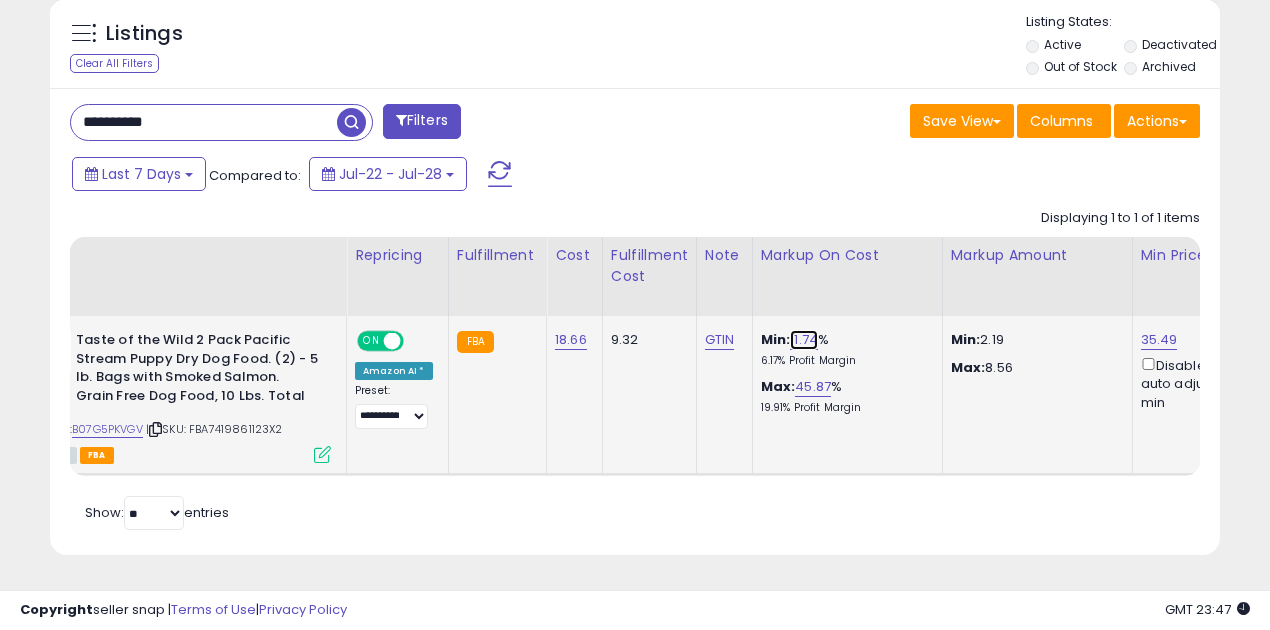click on "11.74" at bounding box center (804, 340) 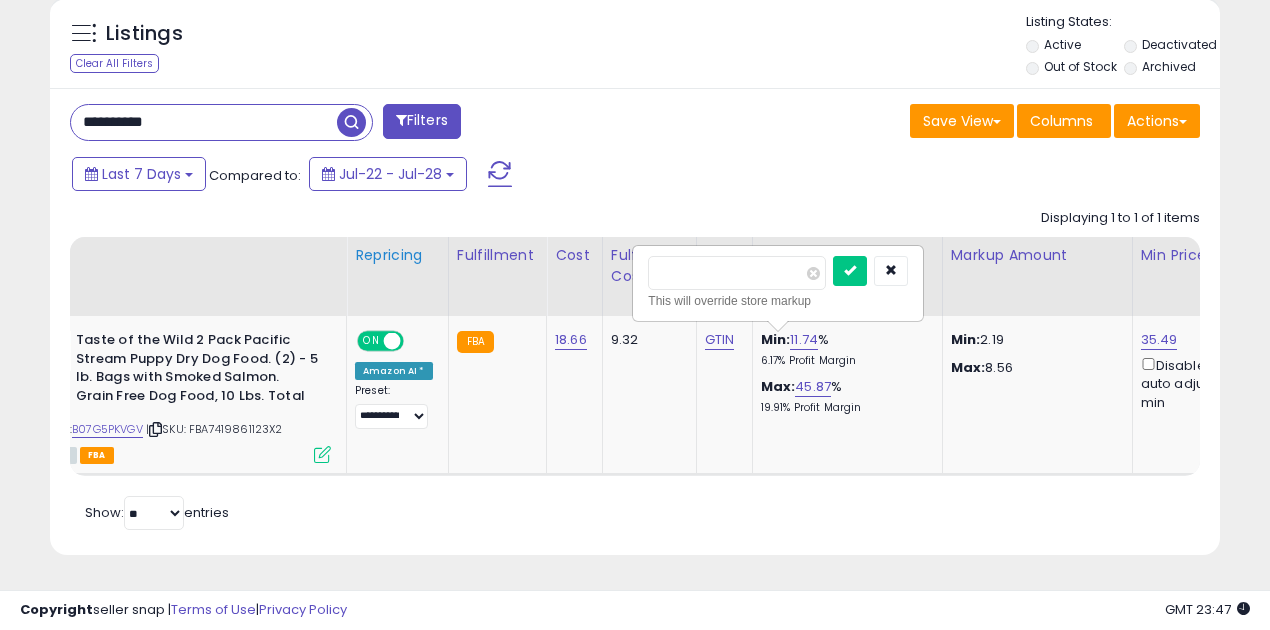 drag, startPoint x: 713, startPoint y: 262, endPoint x: 416, endPoint y: 242, distance: 297.67264 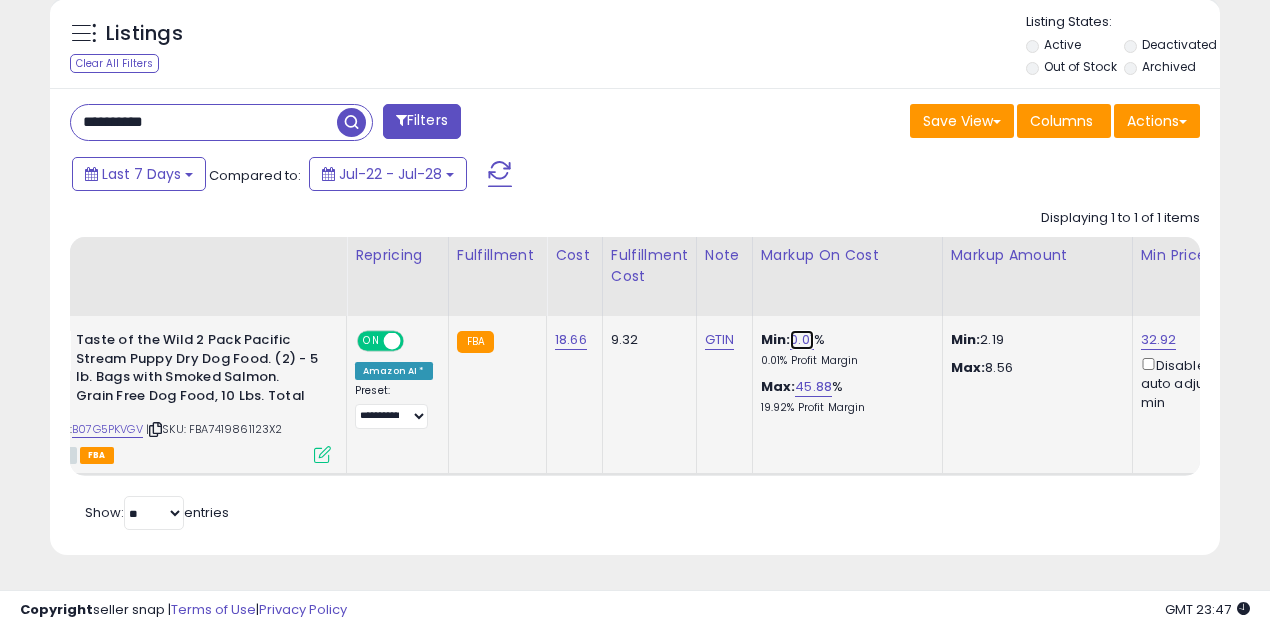 click on "0.01" at bounding box center (802, 340) 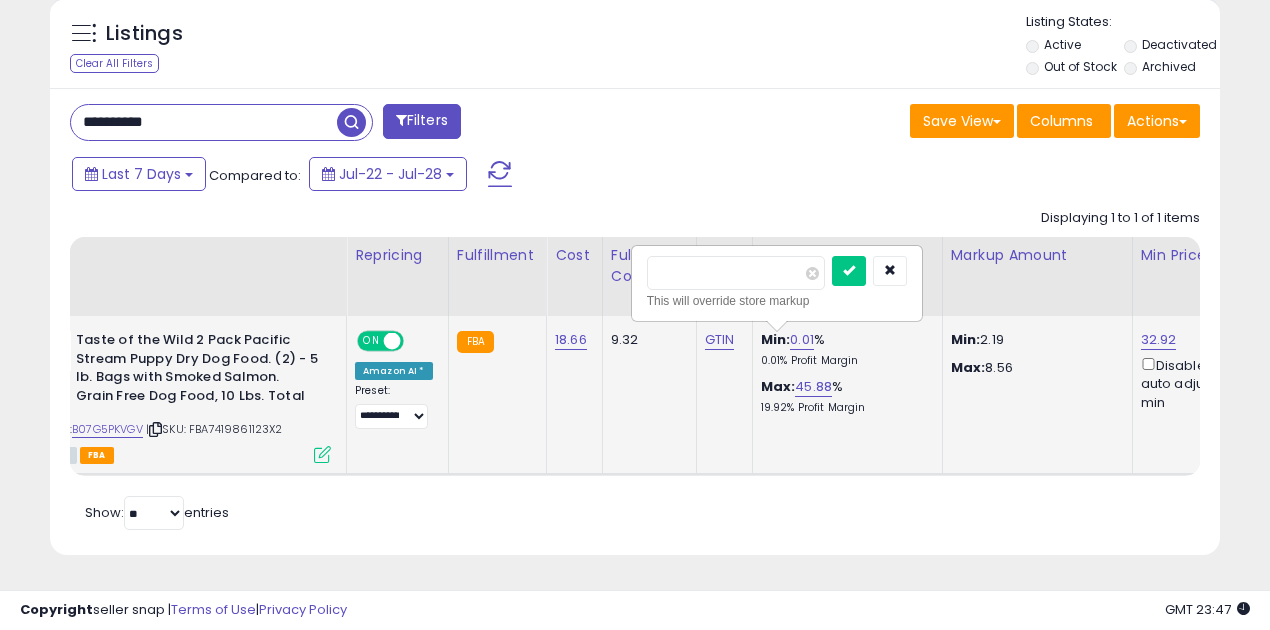 type on "*" 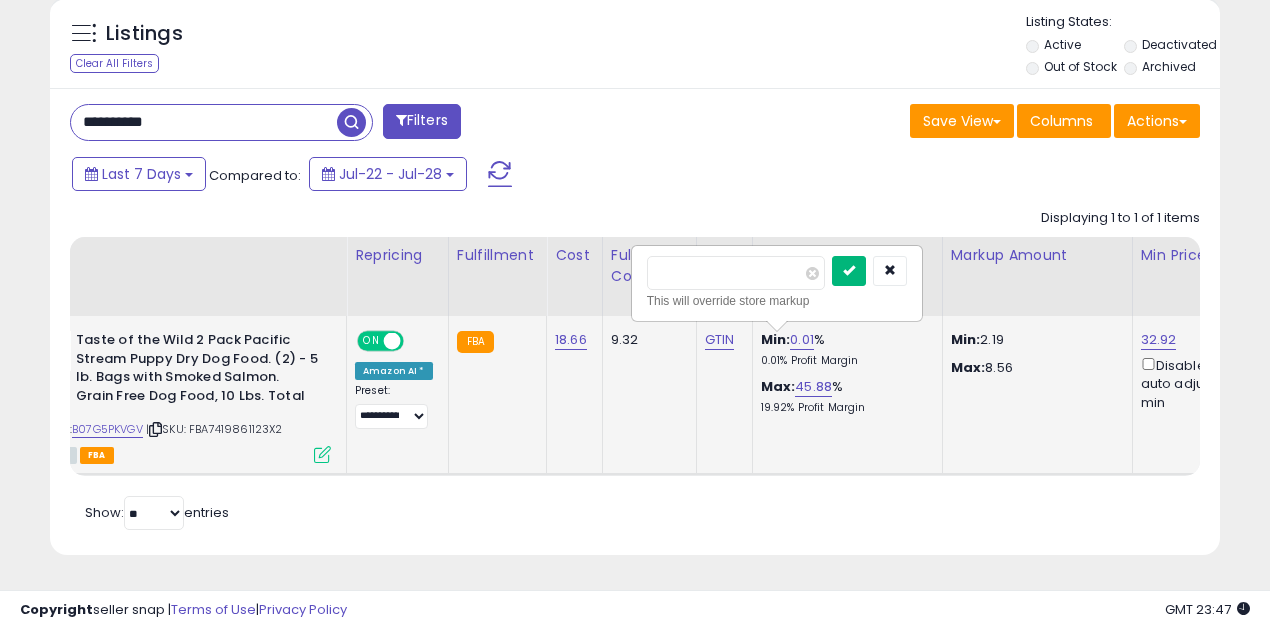 click at bounding box center (849, 270) 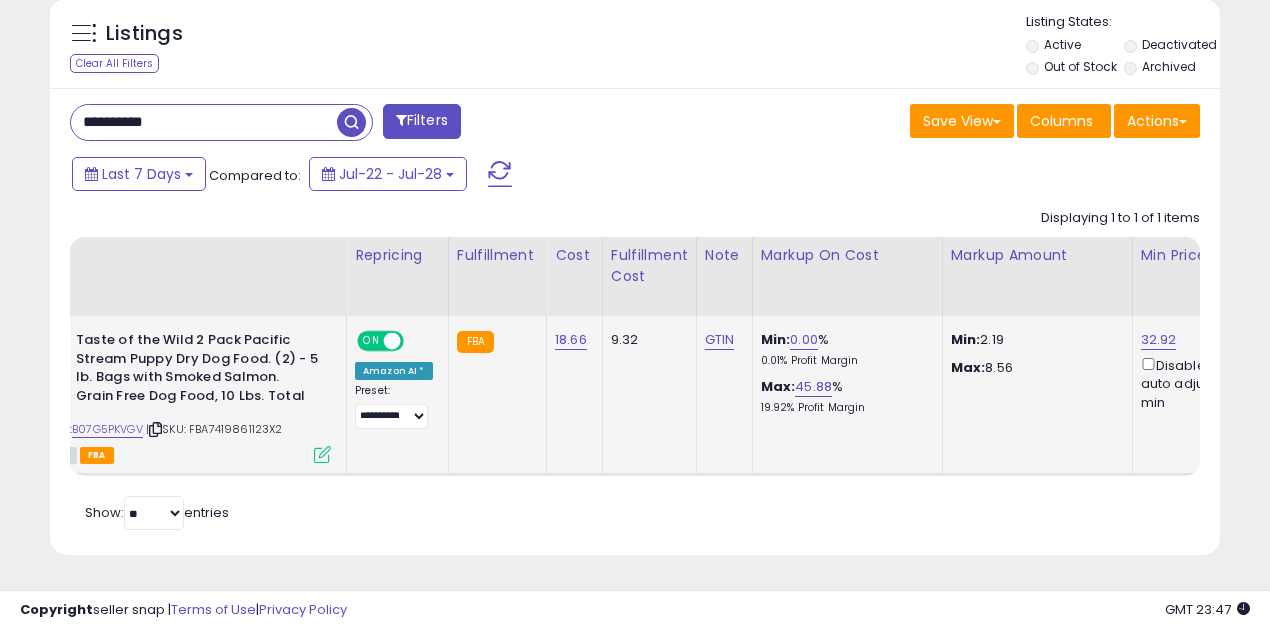 click at bounding box center [392, 341] 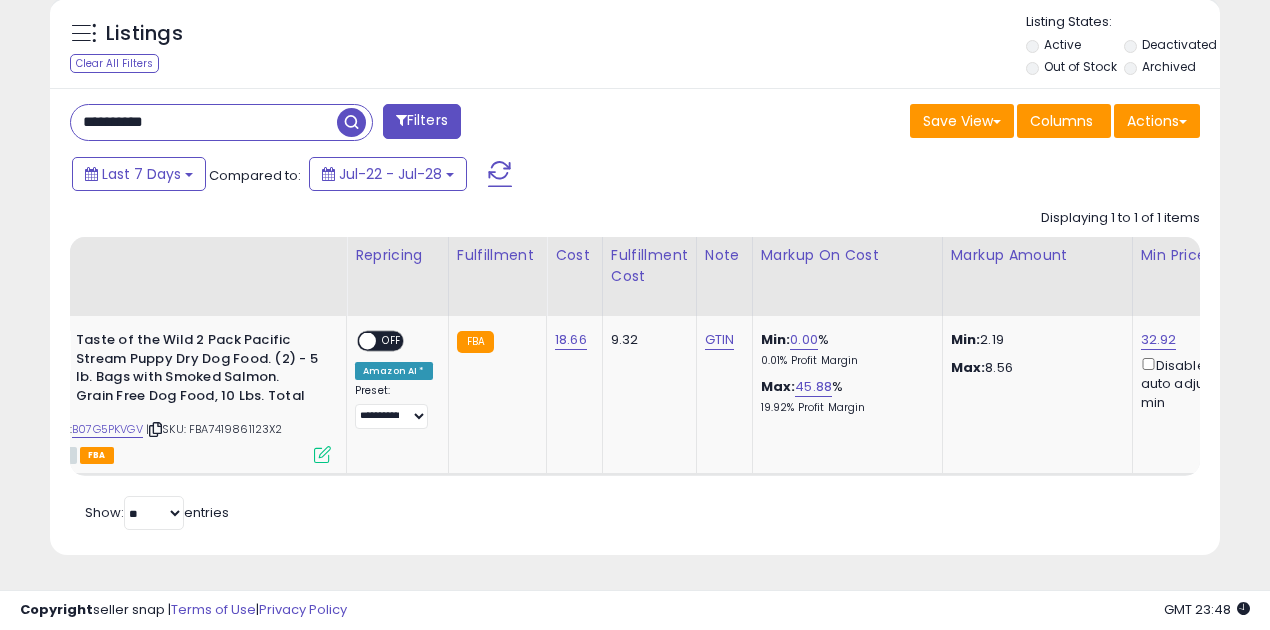 scroll, scrollTop: 0, scrollLeft: 262, axis: horizontal 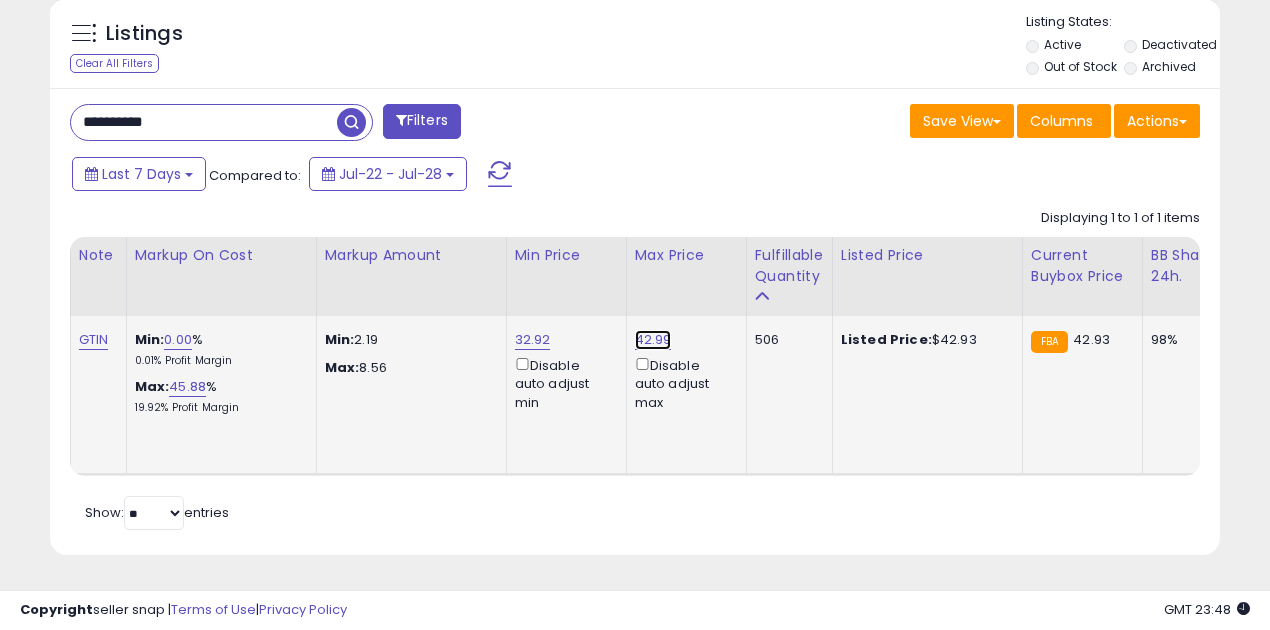 click on "42.99" at bounding box center (653, 340) 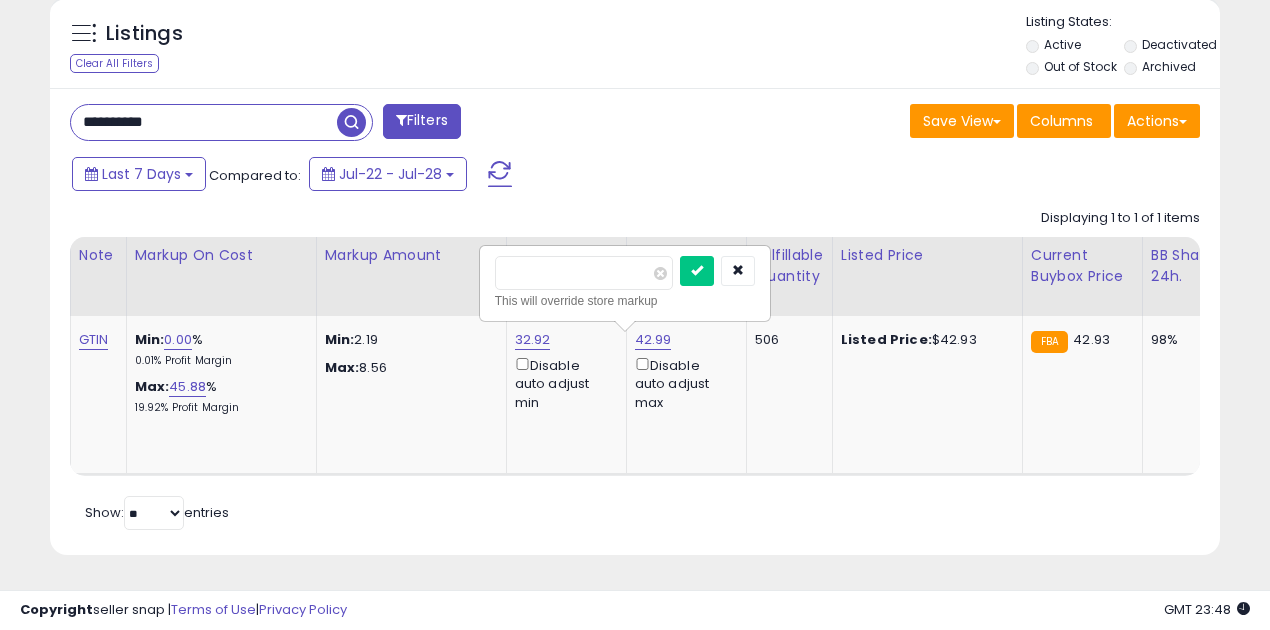 drag, startPoint x: 591, startPoint y: 266, endPoint x: 460, endPoint y: 255, distance: 131.46101 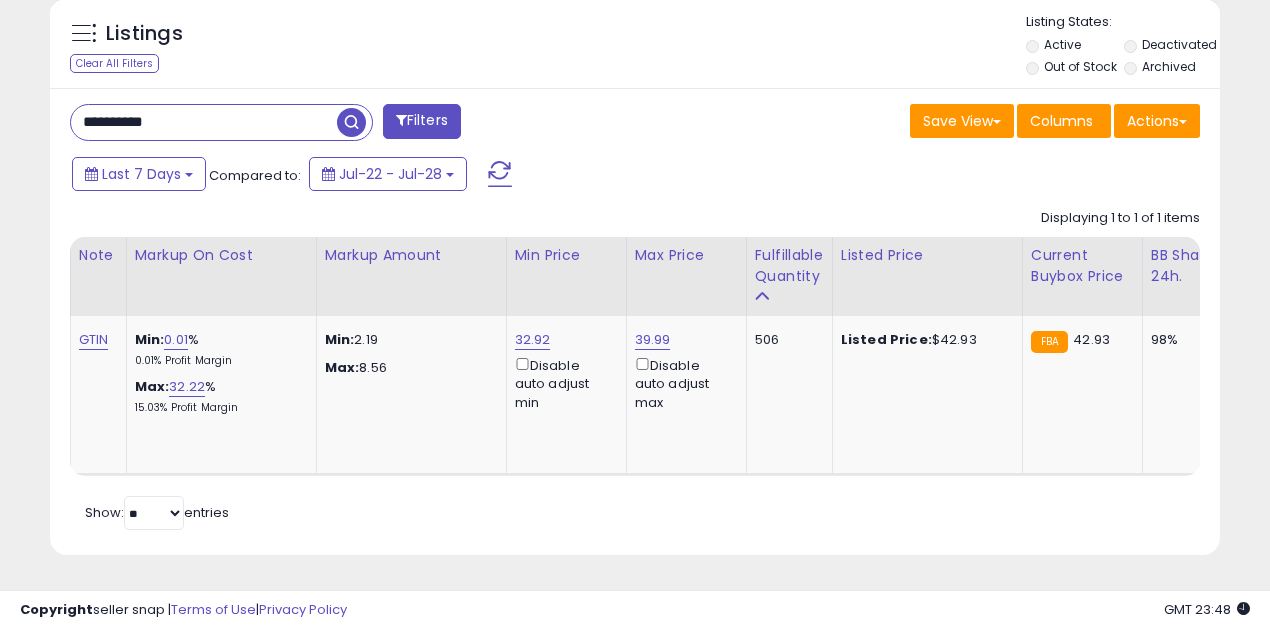 scroll, scrollTop: 0, scrollLeft: 168, axis: horizontal 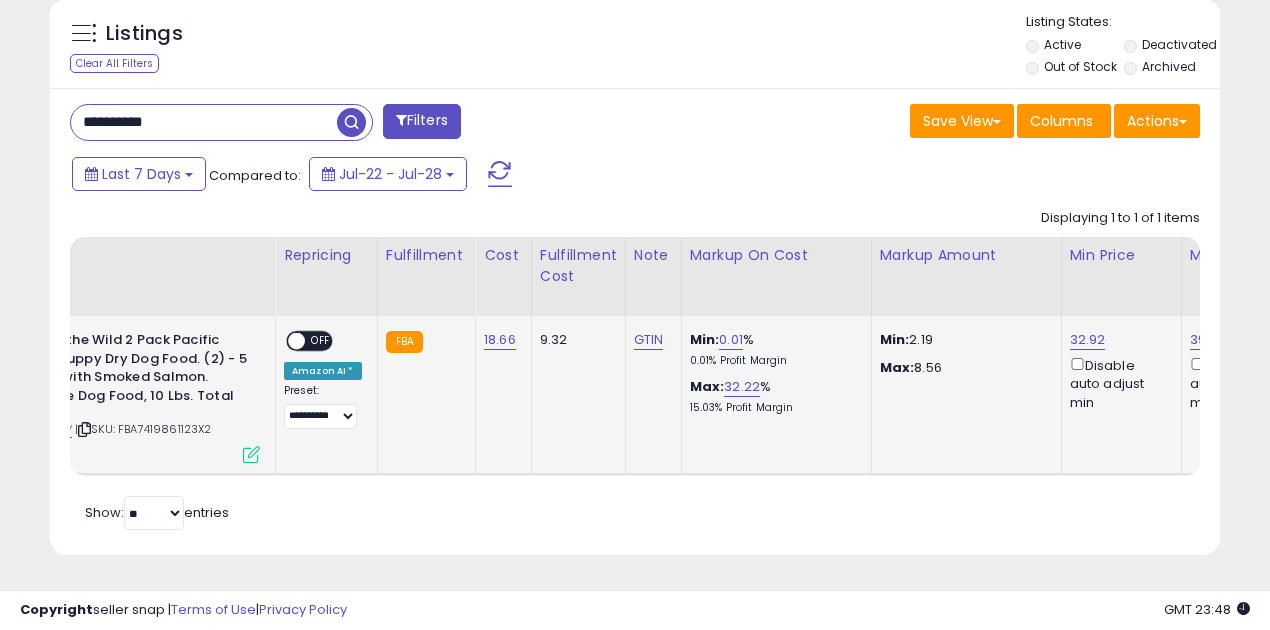 click on "OFF" at bounding box center [321, 341] 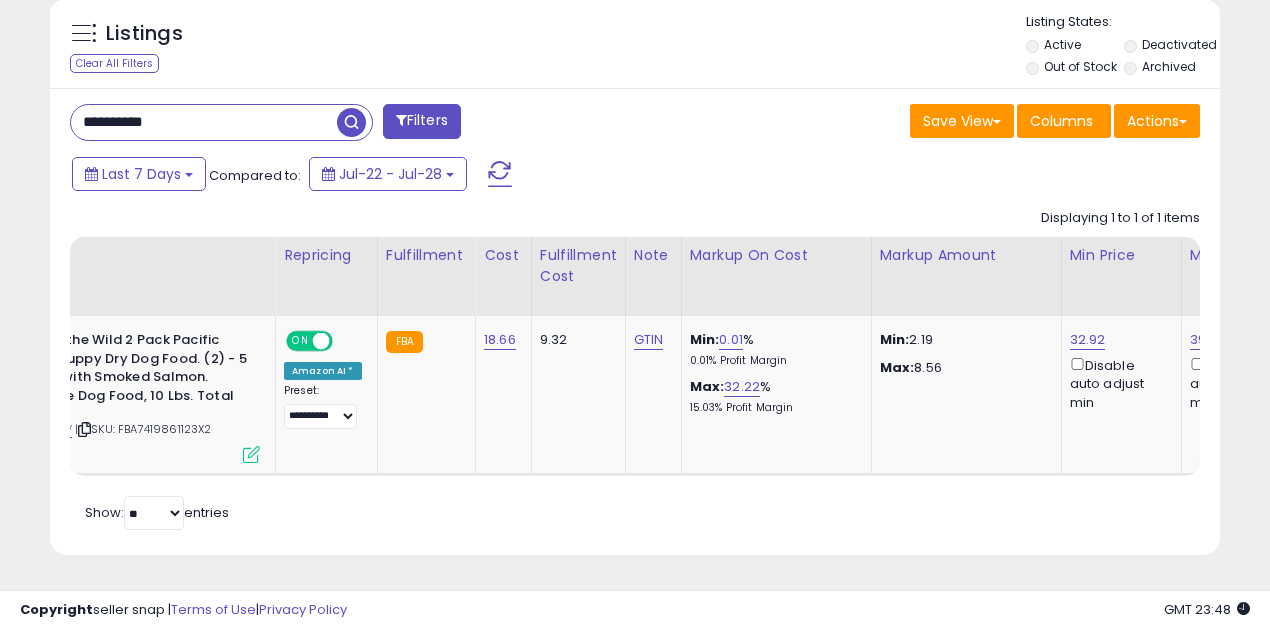 scroll, scrollTop: 0, scrollLeft: 448, axis: horizontal 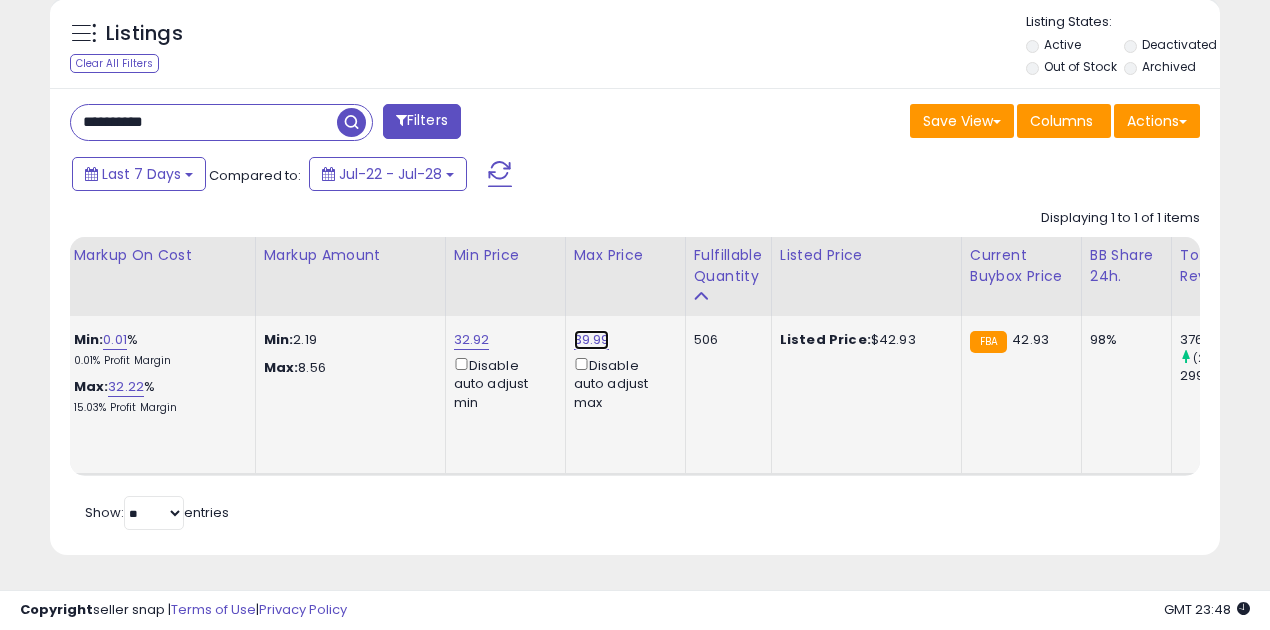 click on "39.99" at bounding box center (592, 340) 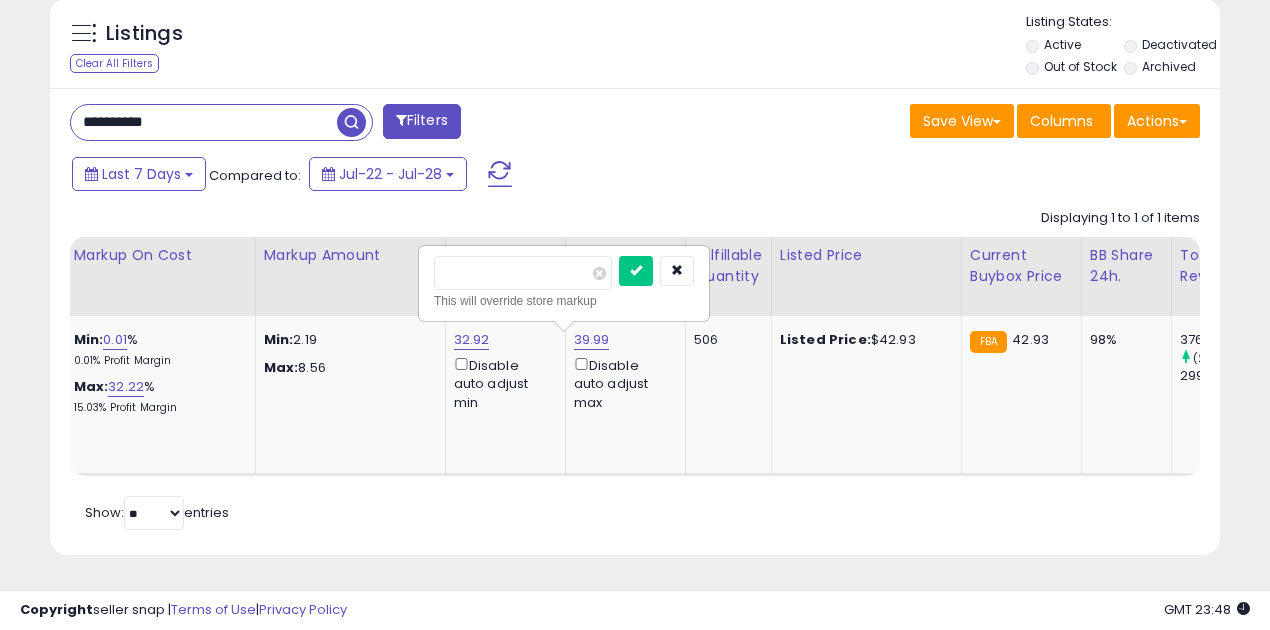 drag, startPoint x: 507, startPoint y: 264, endPoint x: 386, endPoint y: 262, distance: 121.016525 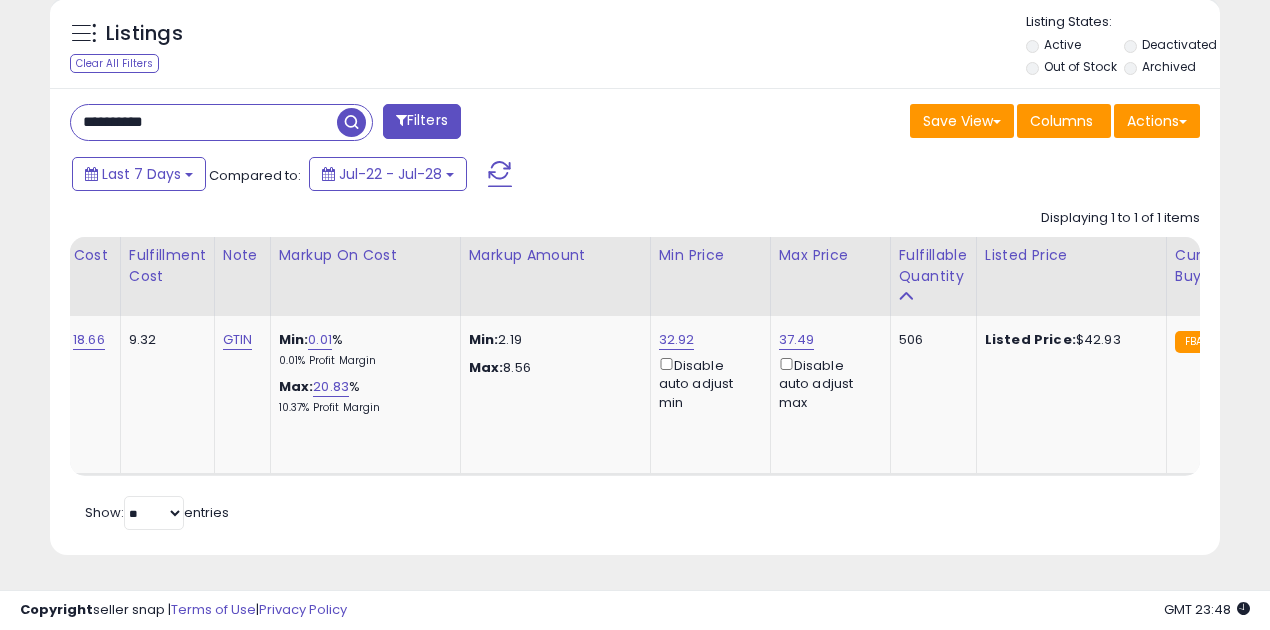 click at bounding box center [351, 122] 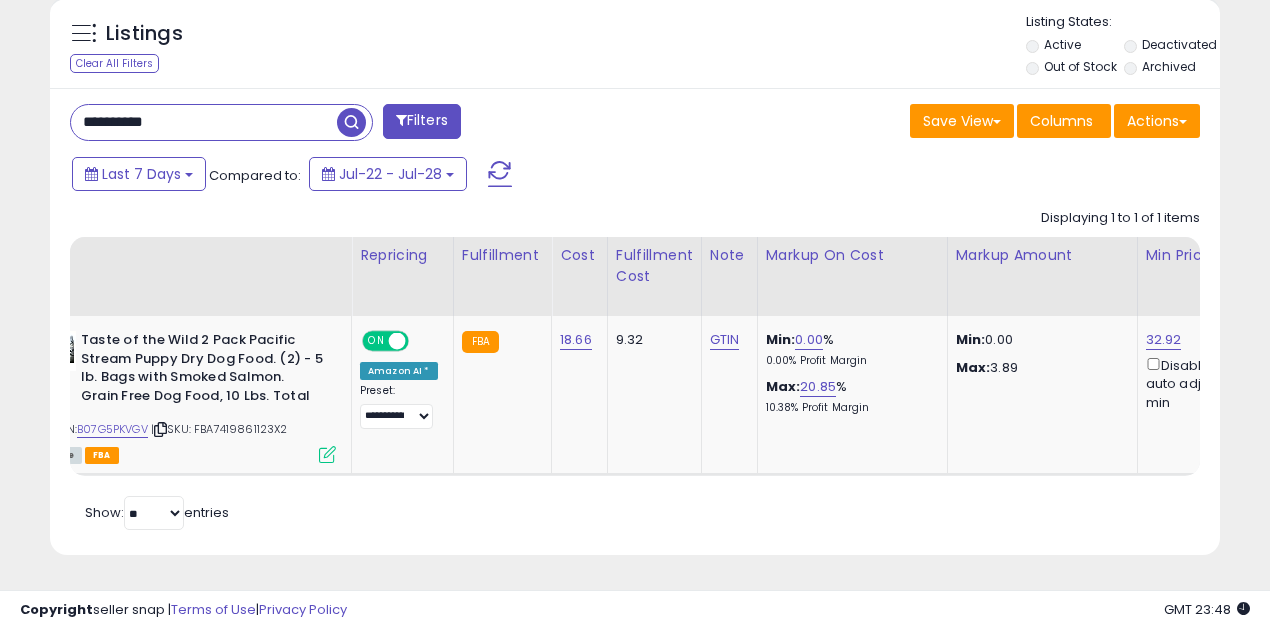 click on "**********" at bounding box center (204, 122) 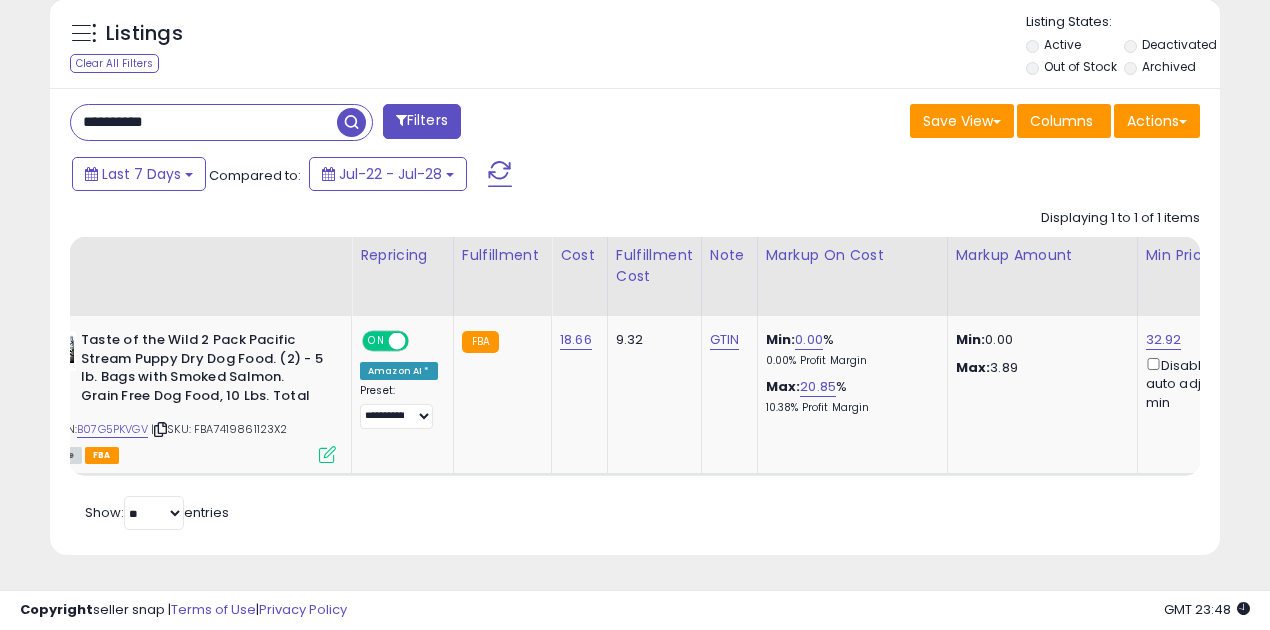 paste 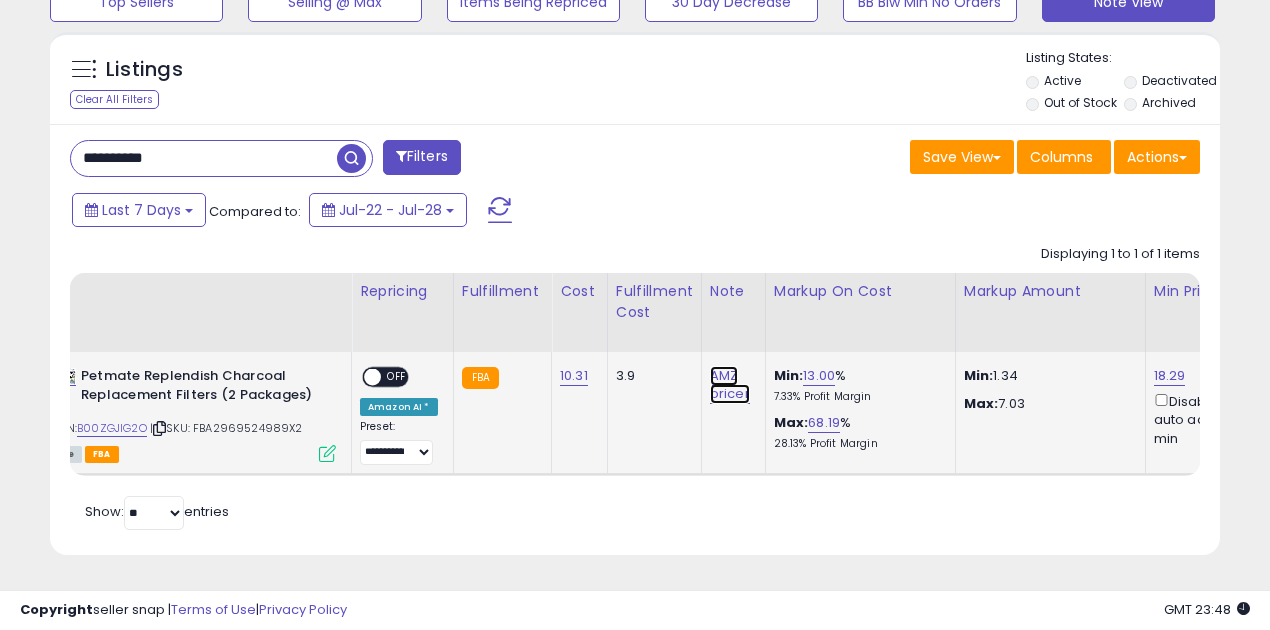 click on "AMZ pricer" at bounding box center [730, 385] 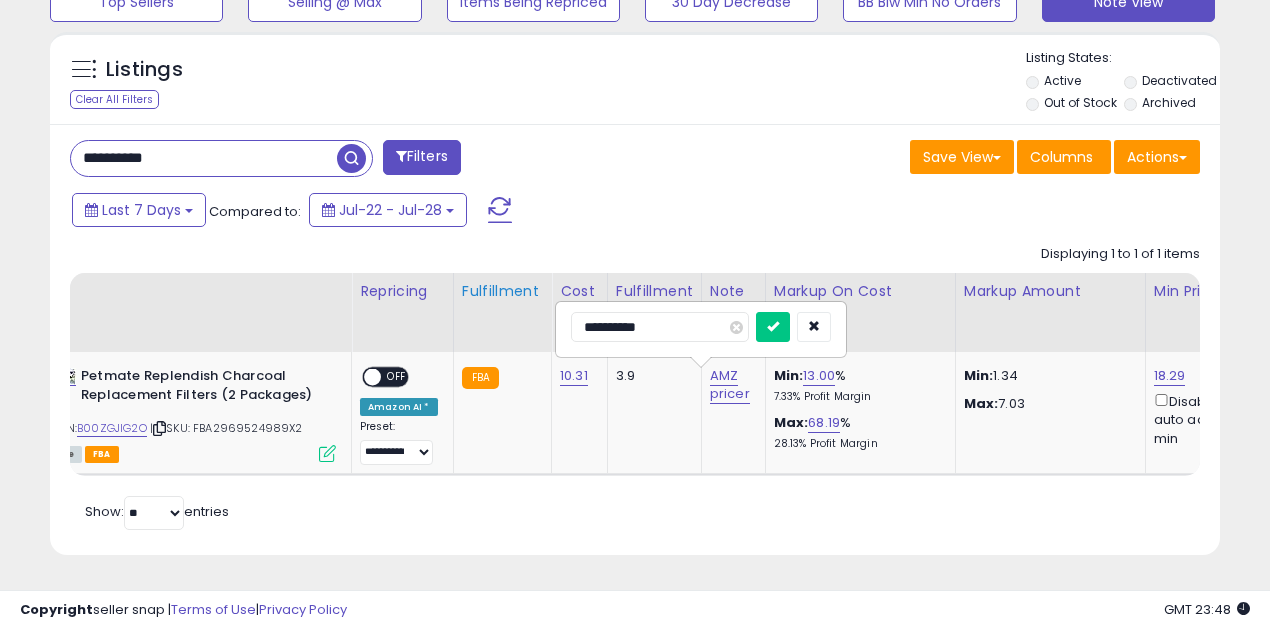 drag, startPoint x: 673, startPoint y: 320, endPoint x: 501, endPoint y: 318, distance: 172.01163 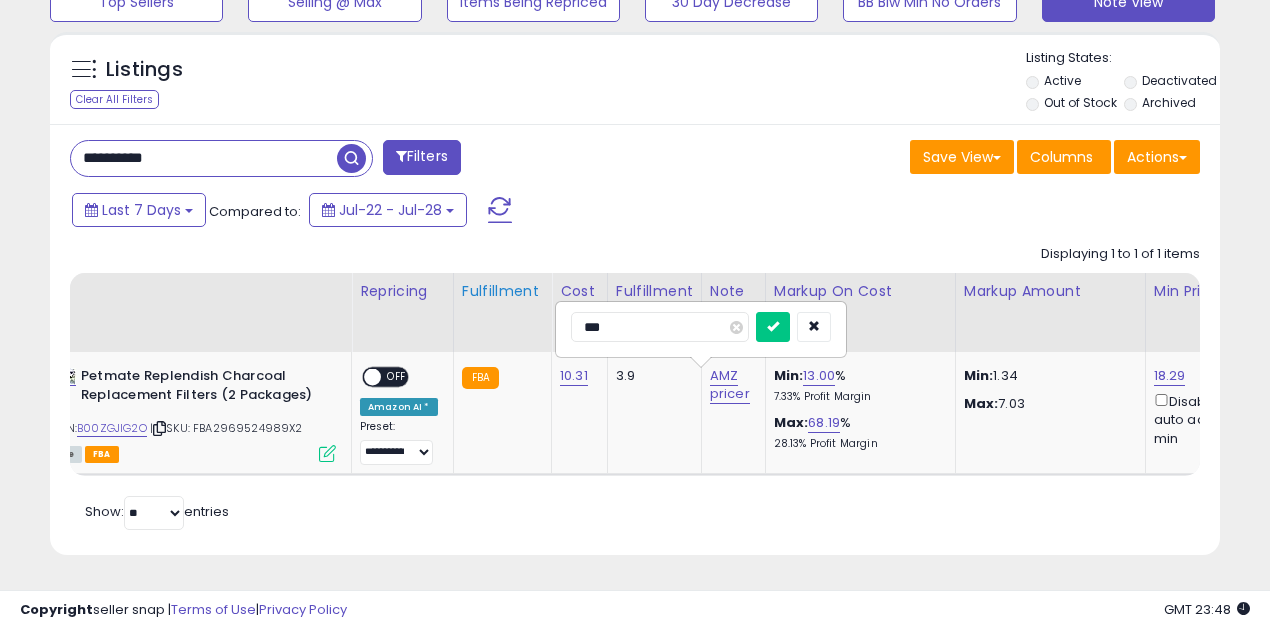 type on "****" 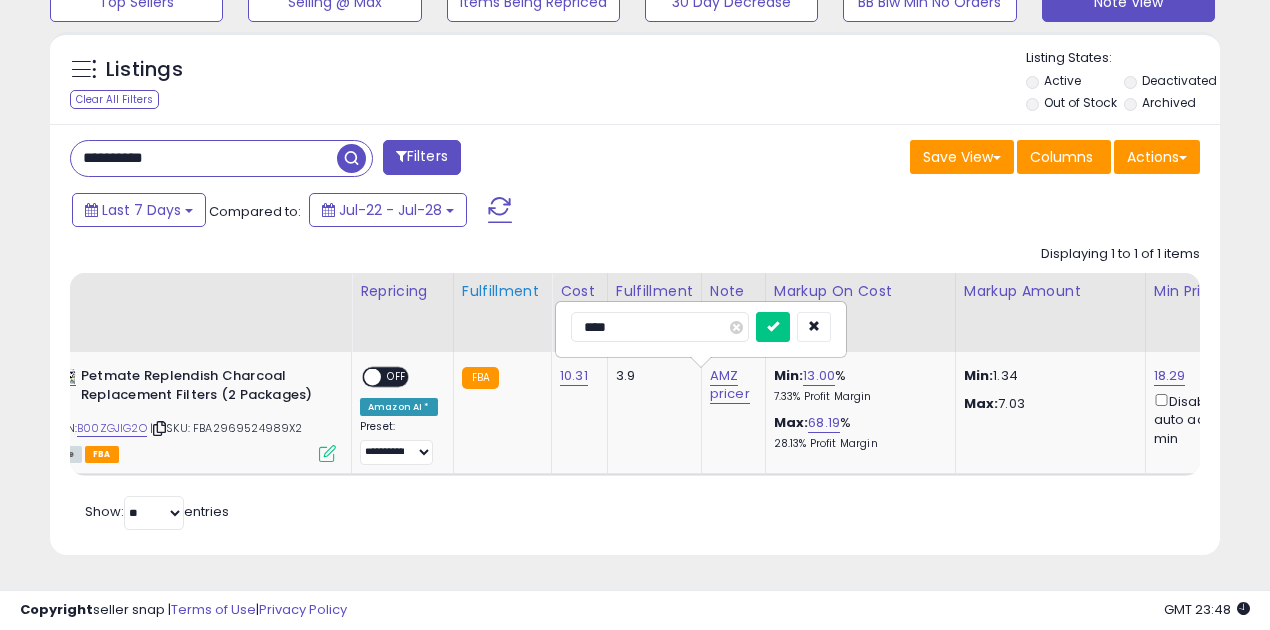 click at bounding box center [773, 327] 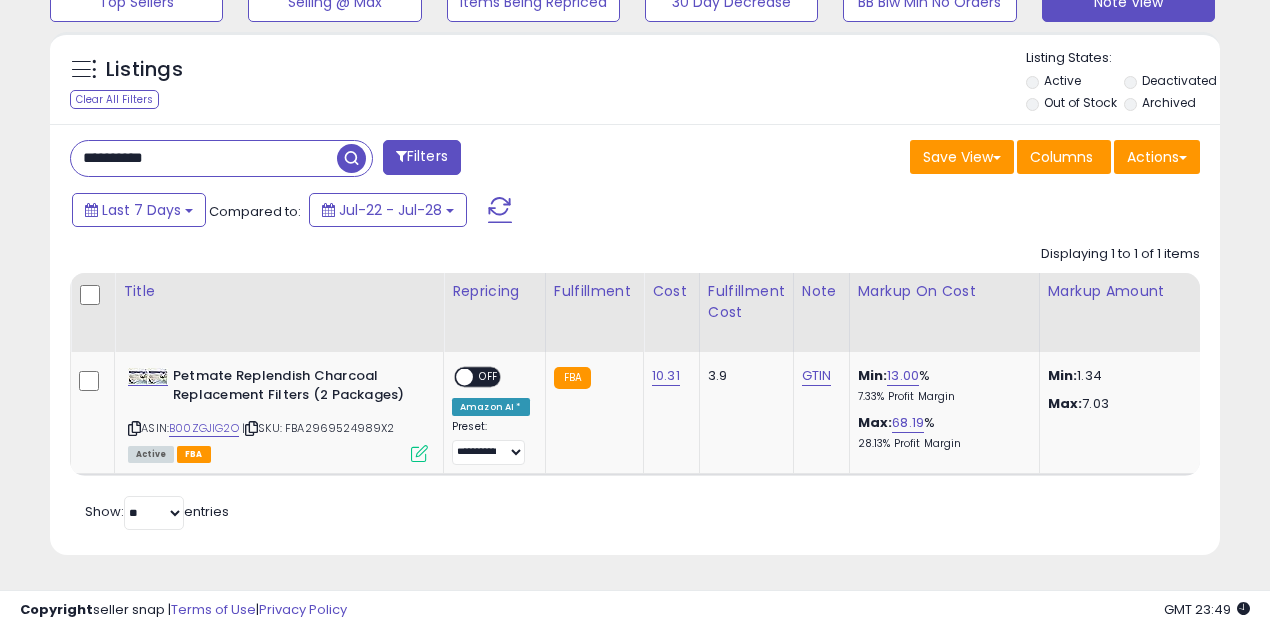 click on "**********" at bounding box center (204, 158) 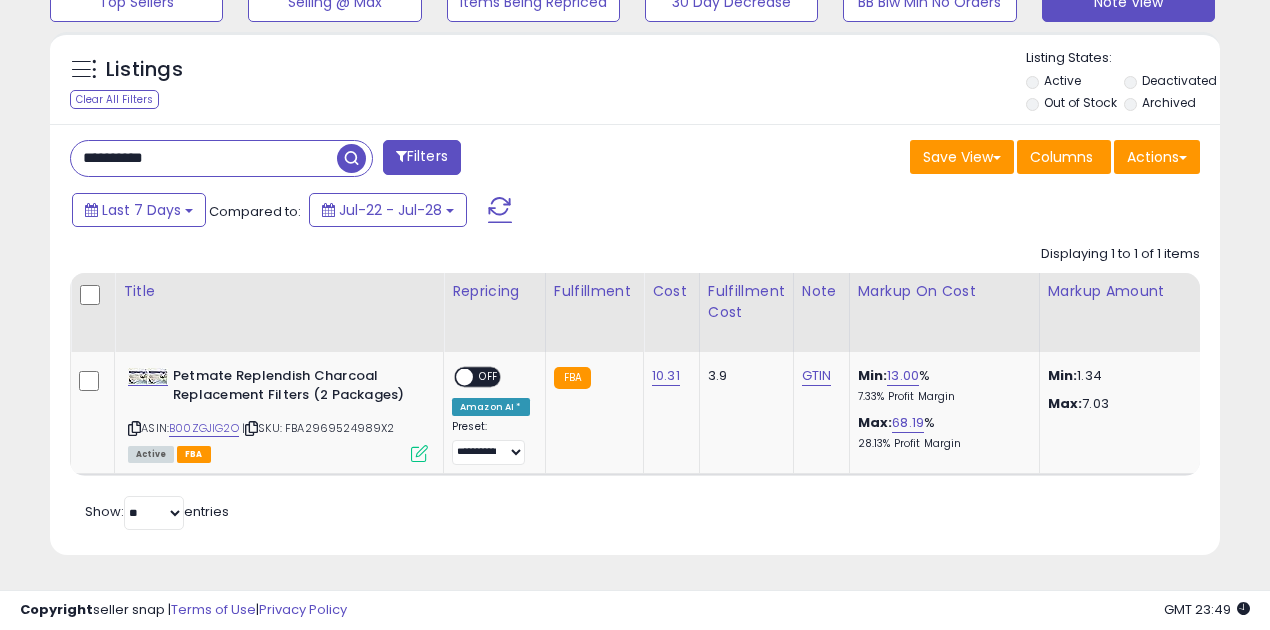 paste 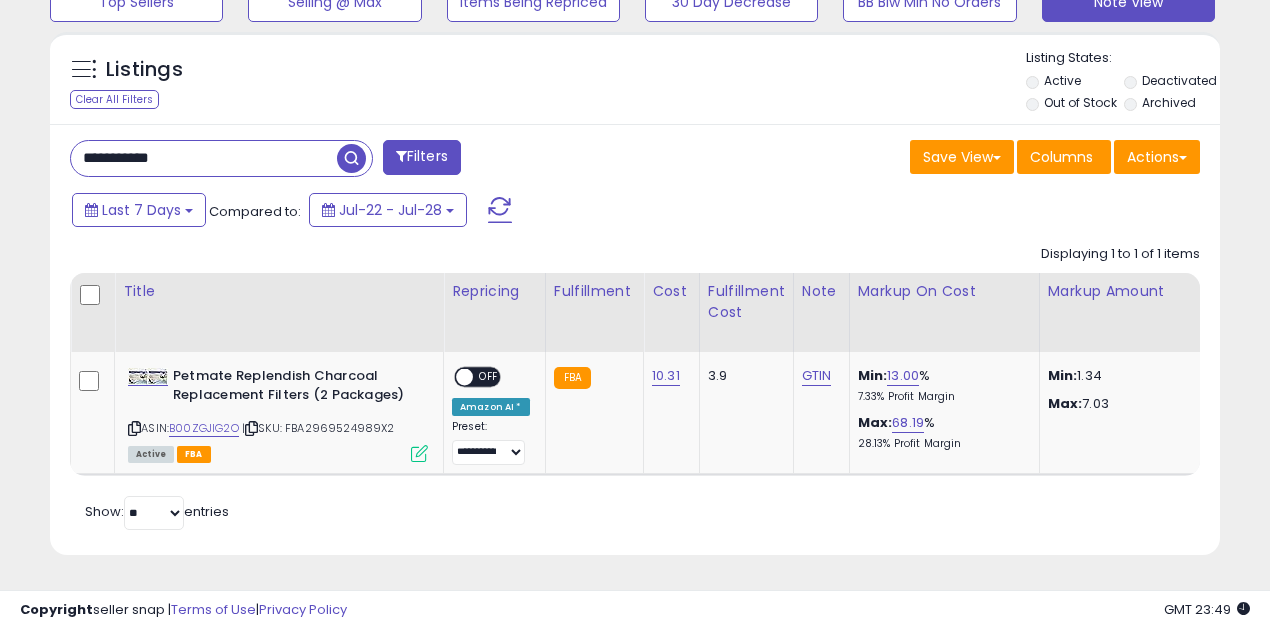 type on "**********" 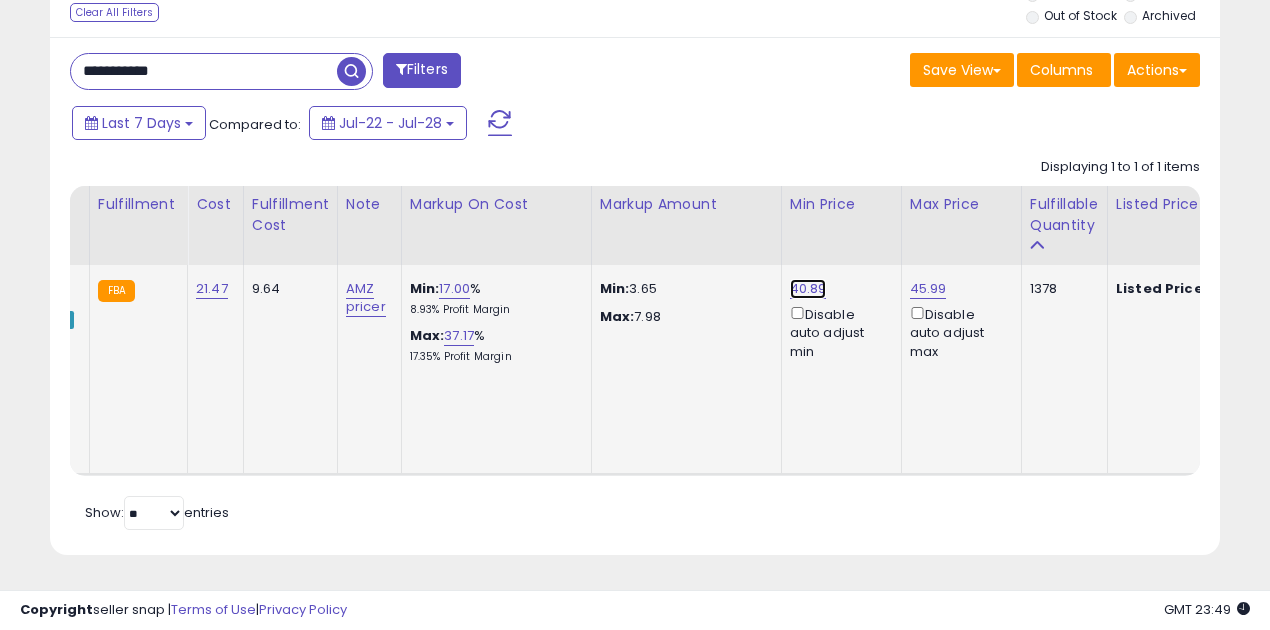 click on "40.89" at bounding box center (808, 289) 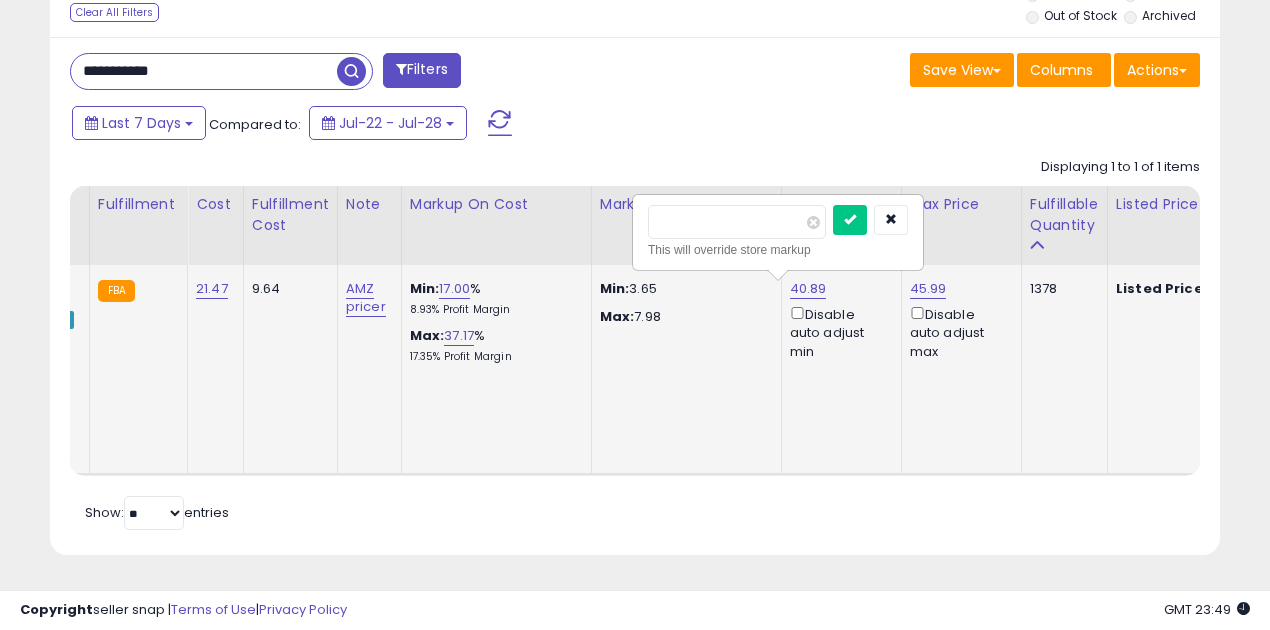 click on "*****" at bounding box center (737, 222) 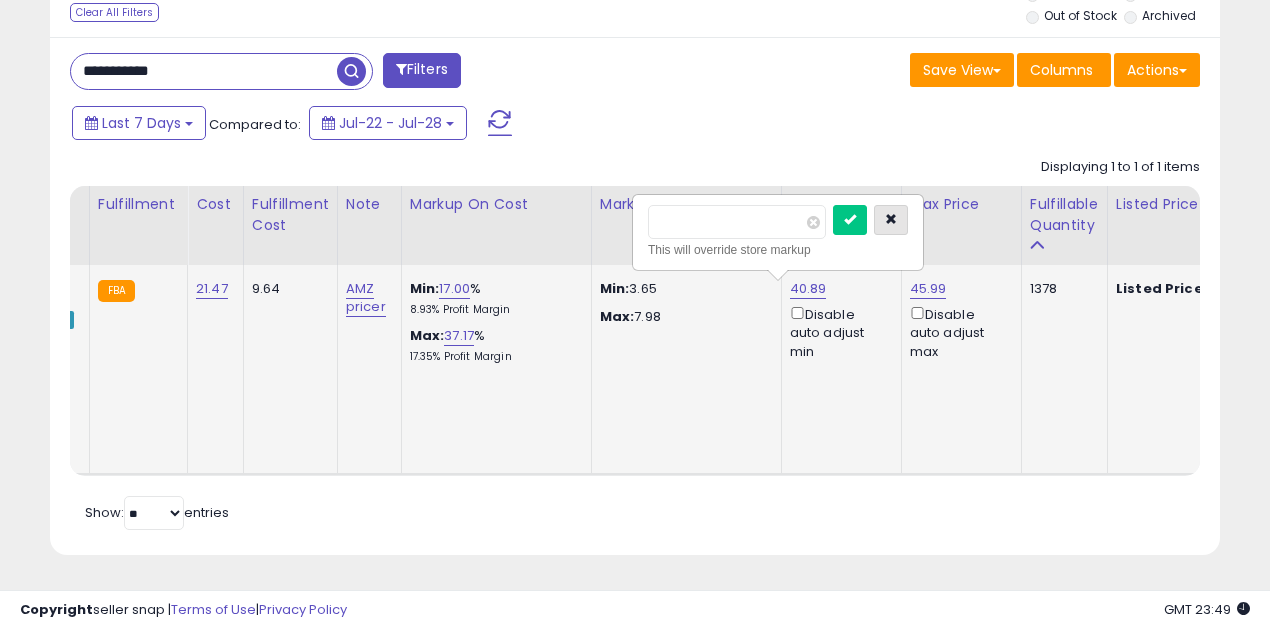click at bounding box center (891, 219) 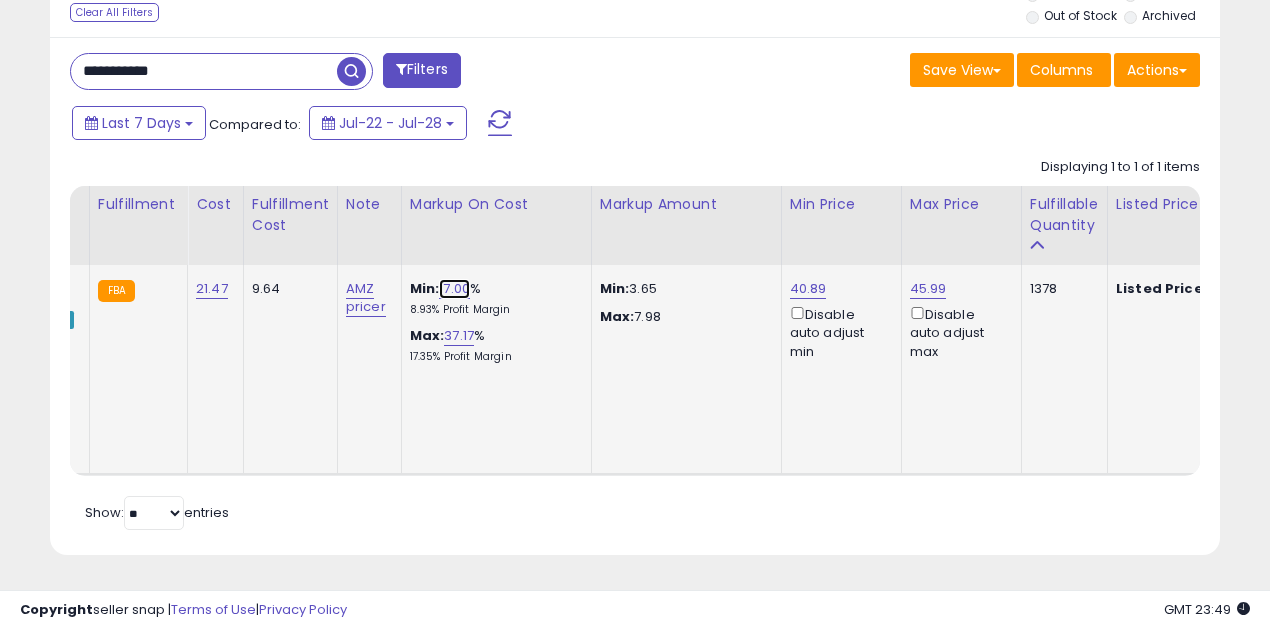 click on "17.00" at bounding box center (454, 289) 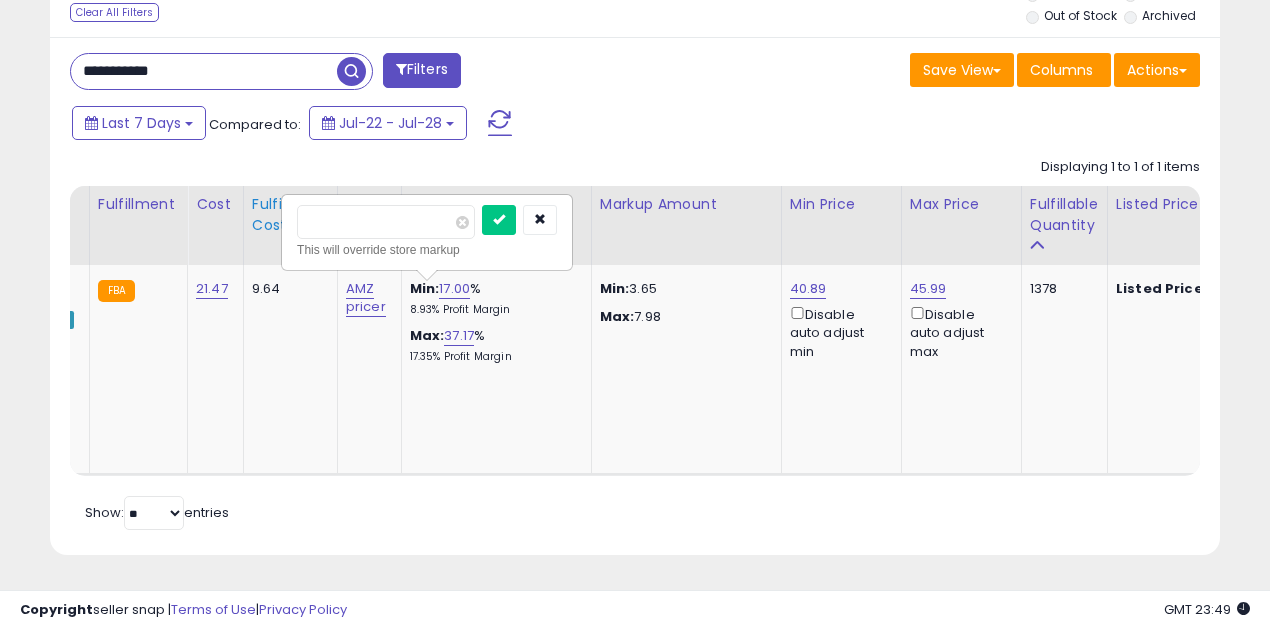 drag, startPoint x: 386, startPoint y: 211, endPoint x: 252, endPoint y: 205, distance: 134.13426 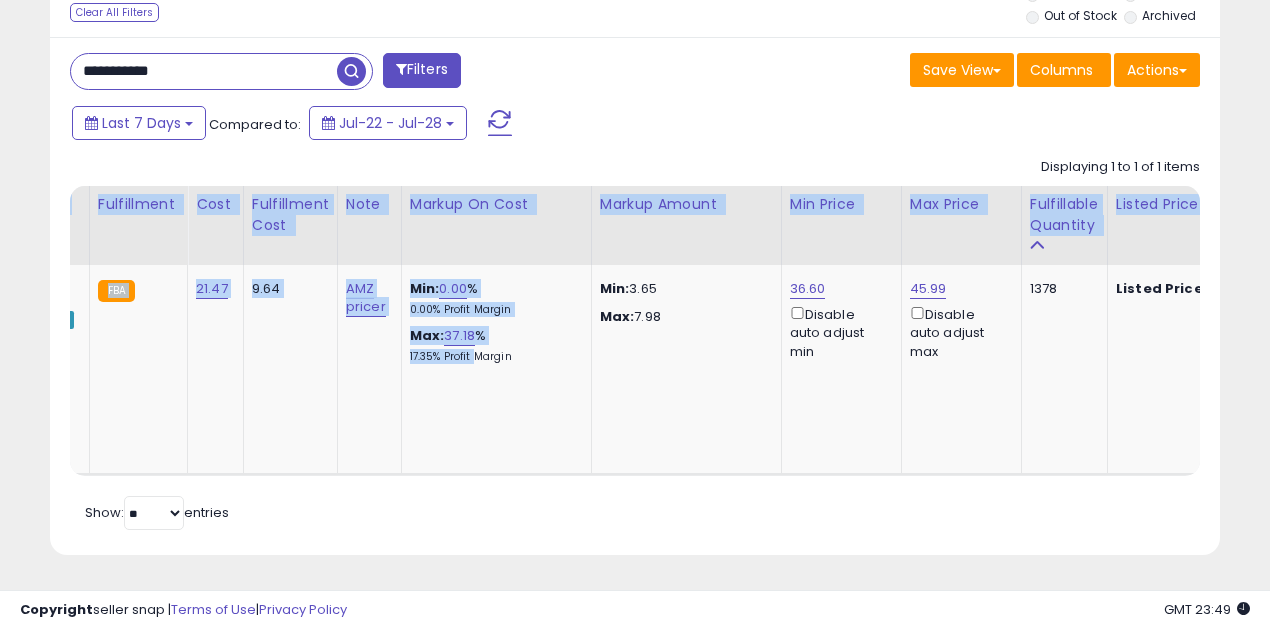 drag, startPoint x: 456, startPoint y: 465, endPoint x: 572, endPoint y: 485, distance: 117.71151 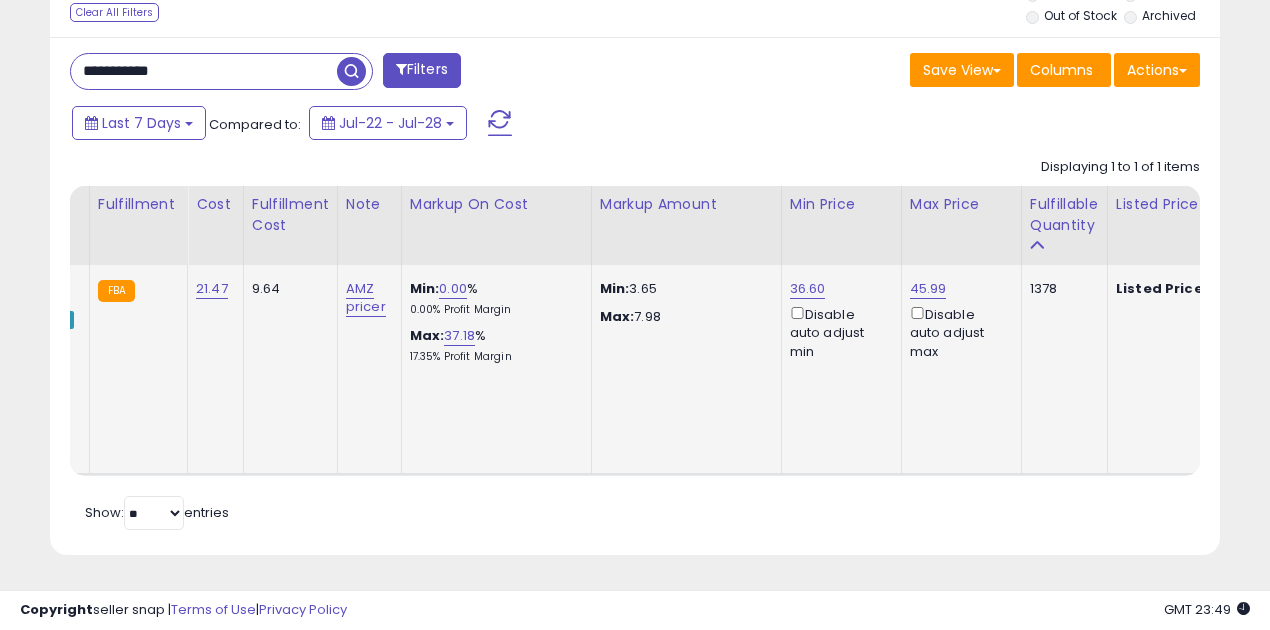 click on "Min:  0.00 %   0.00%  Profit Margin Max:  37.18 %   17.35%  Profit Margin" 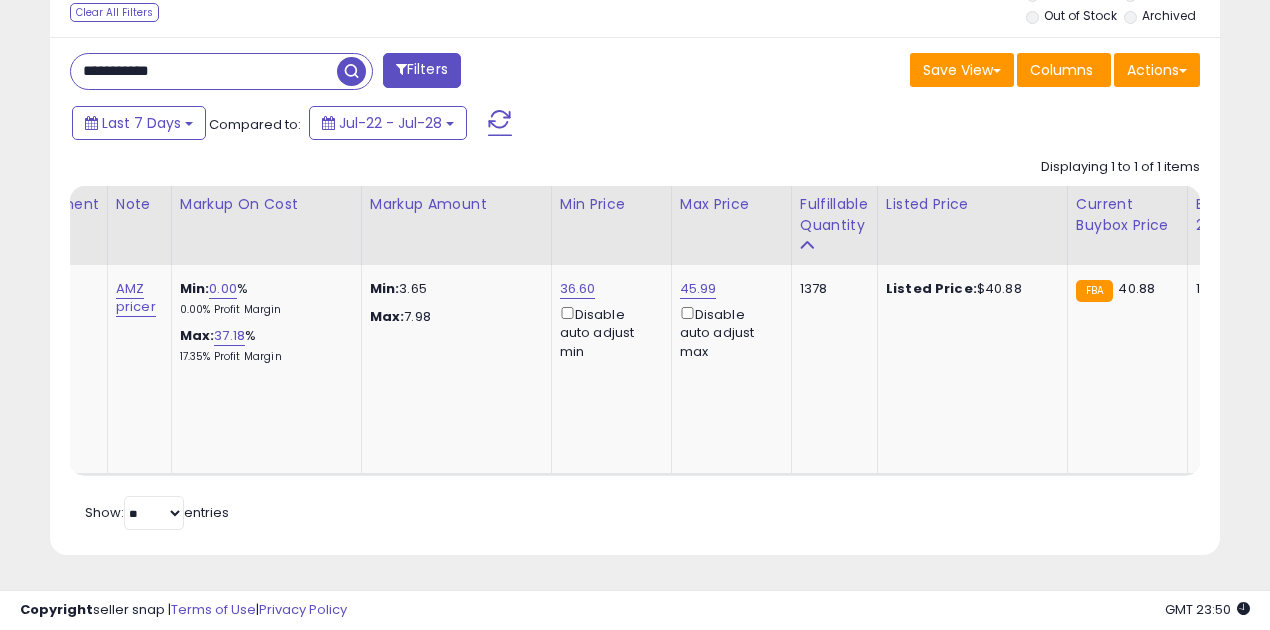 click at bounding box center (351, 71) 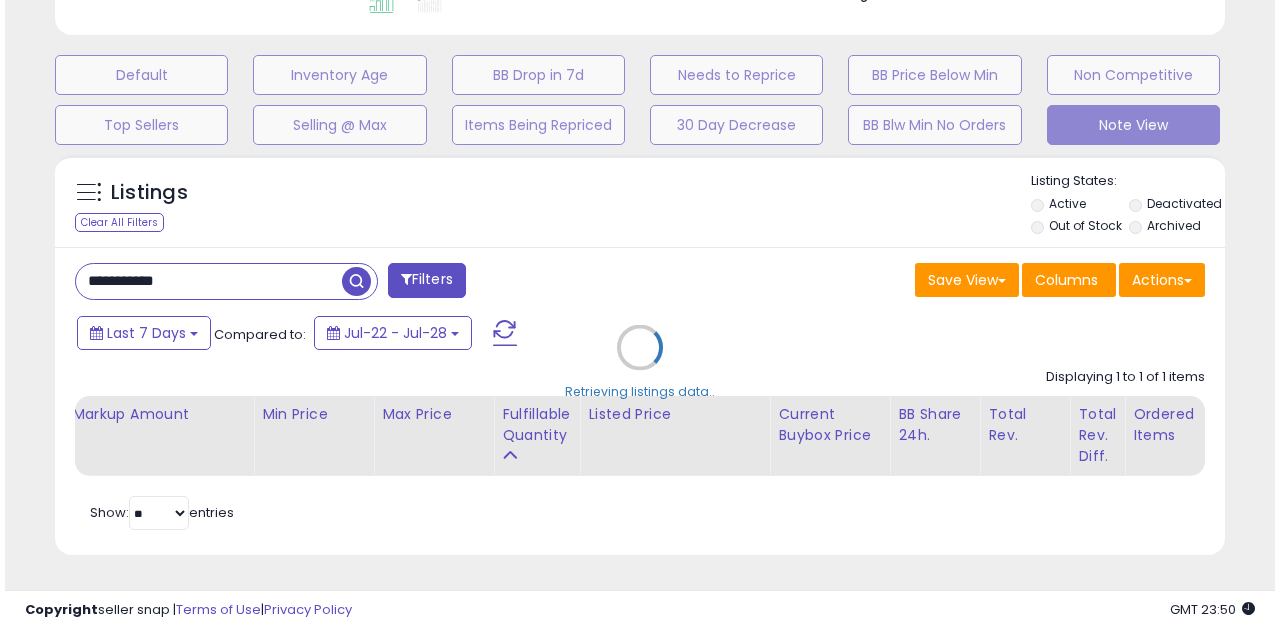 scroll, scrollTop: 583, scrollLeft: 0, axis: vertical 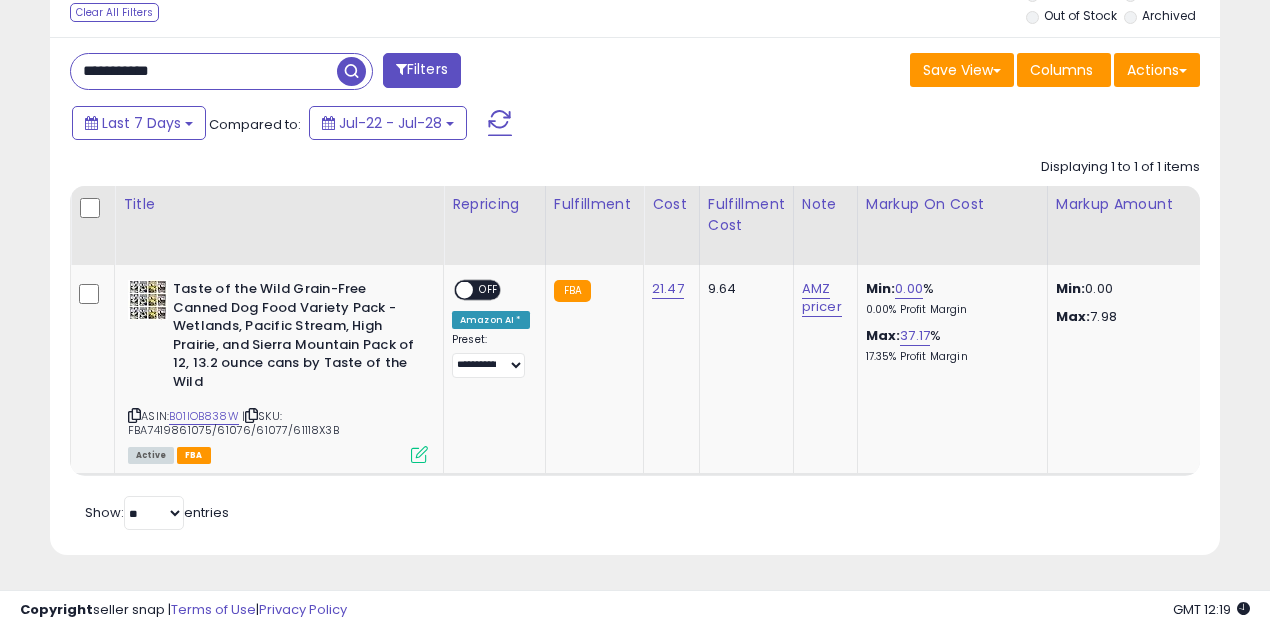click at bounding box center (351, 71) 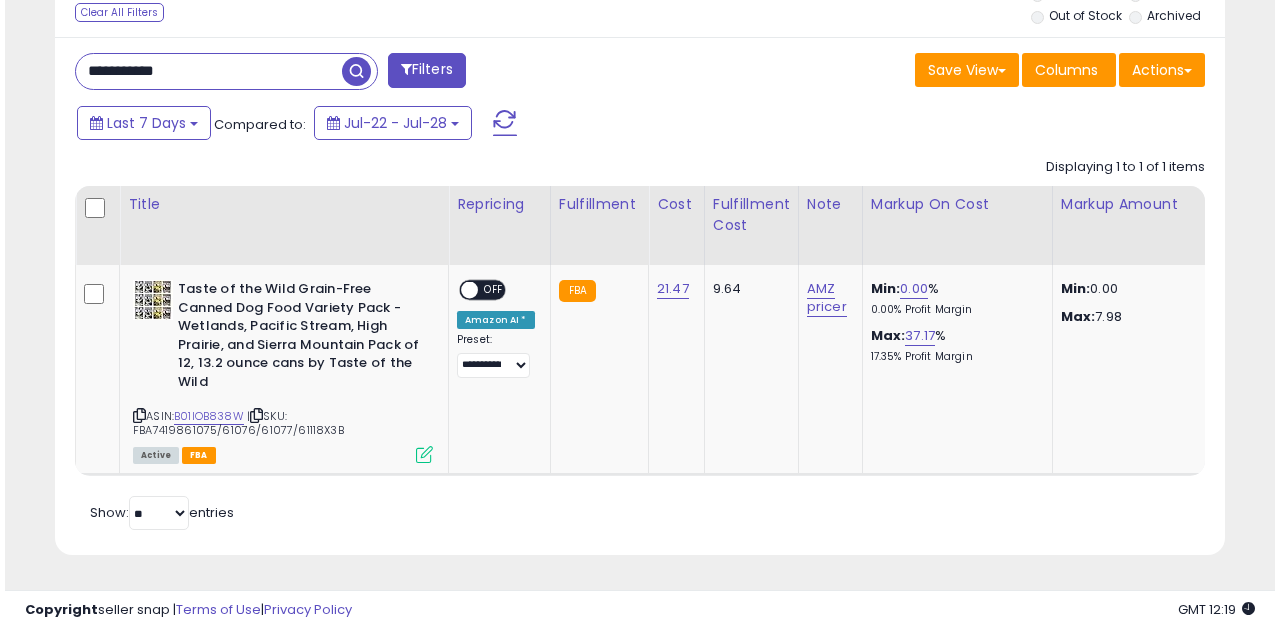 scroll, scrollTop: 583, scrollLeft: 0, axis: vertical 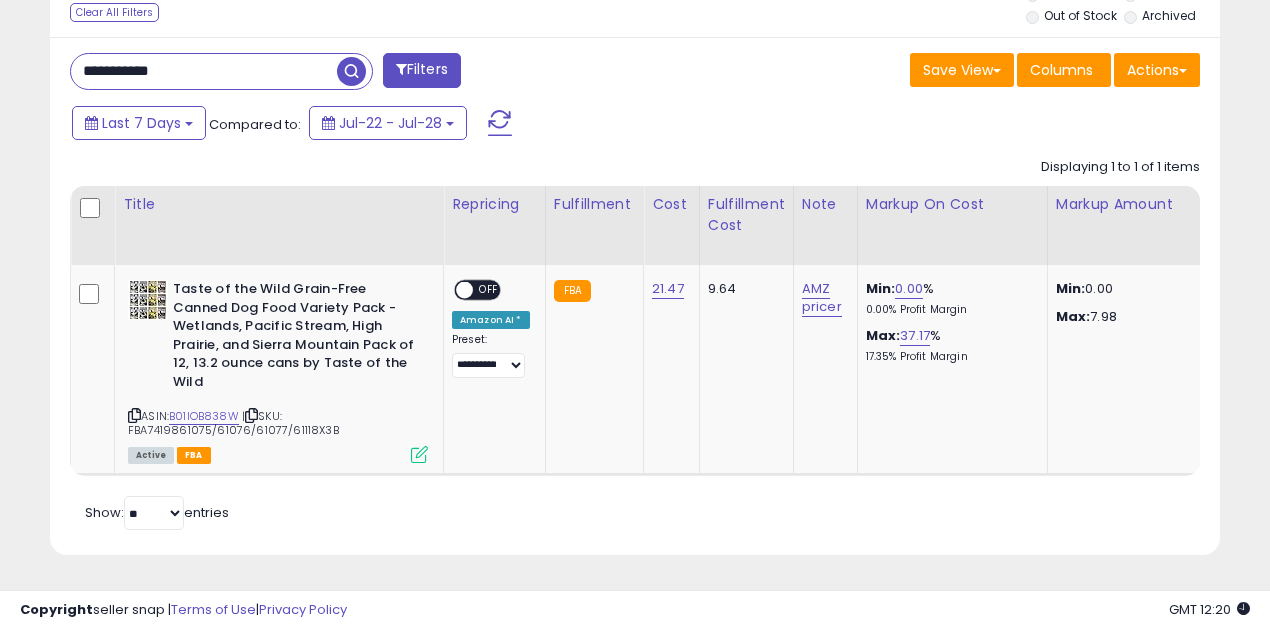 click on "**********" at bounding box center [204, 71] 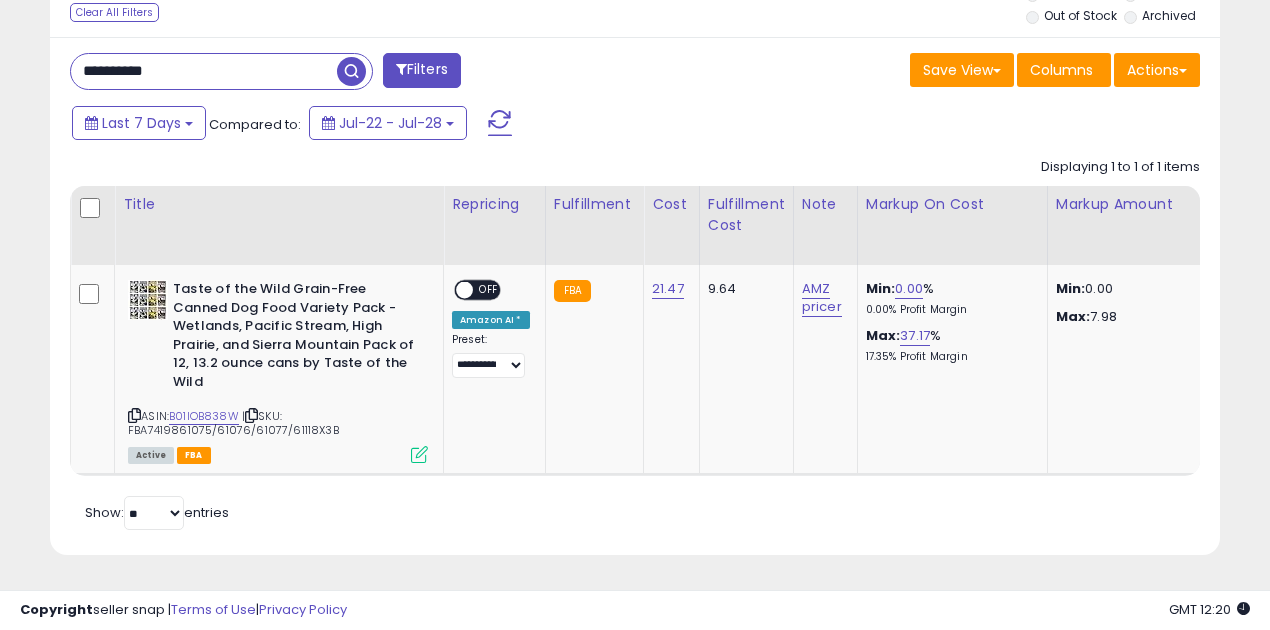 type on "**********" 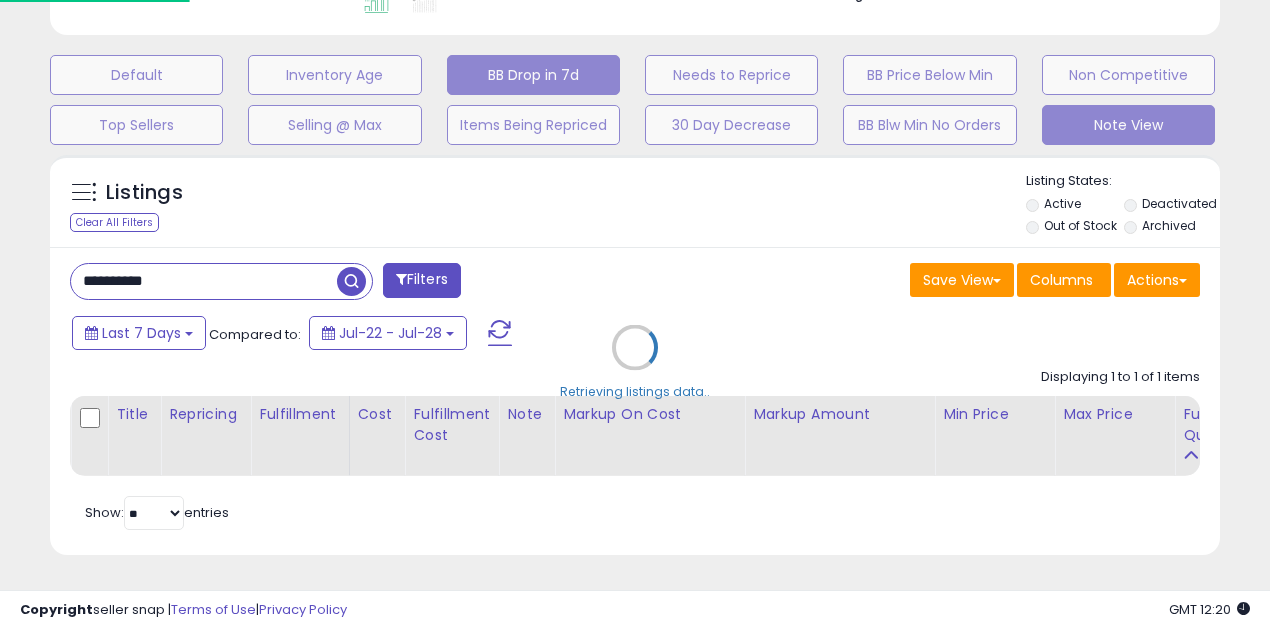 scroll, scrollTop: 999590, scrollLeft: 999317, axis: both 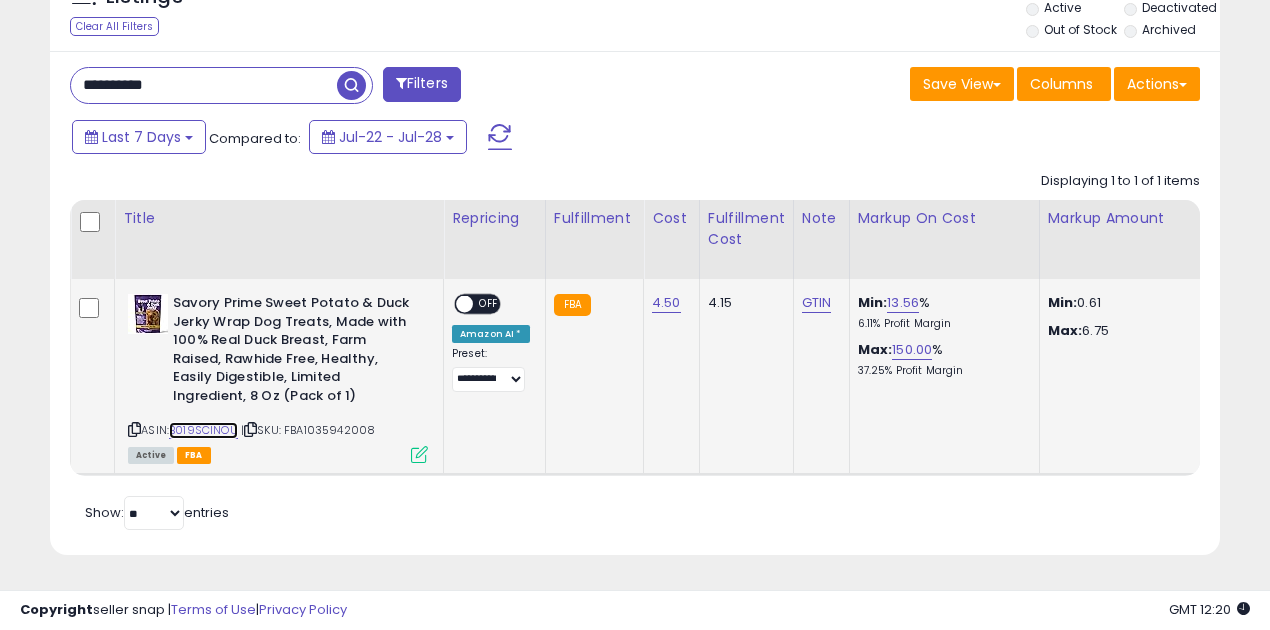 click on "B019SCINOU" at bounding box center (203, 430) 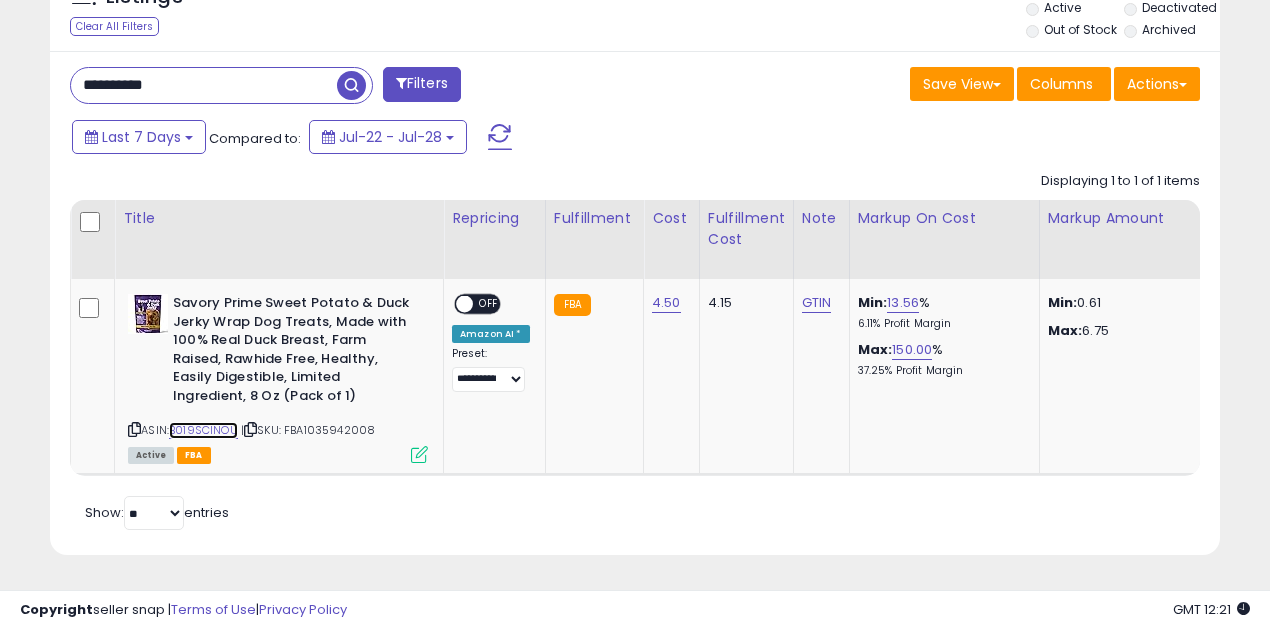 scroll, scrollTop: 0, scrollLeft: 463, axis: horizontal 